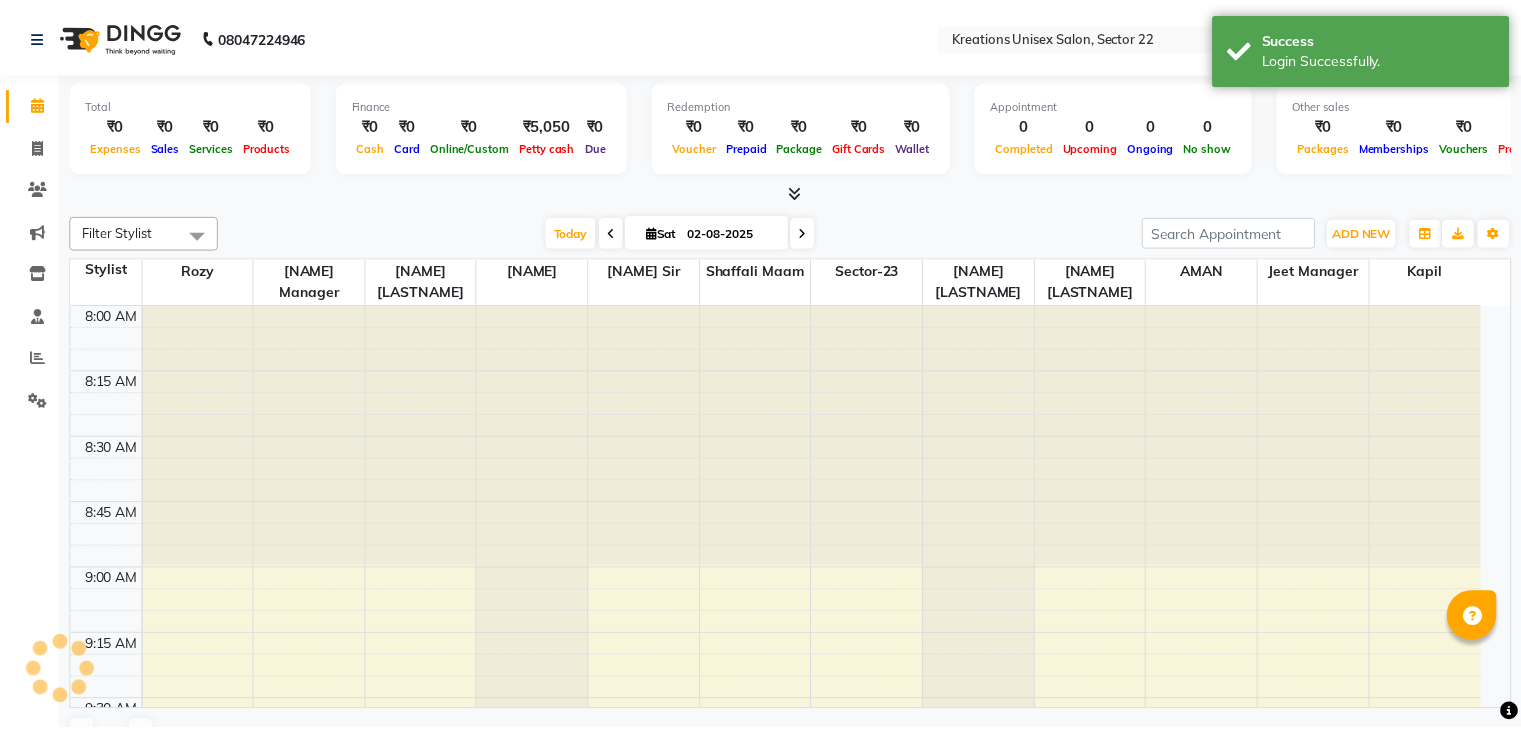 scroll, scrollTop: 0, scrollLeft: 0, axis: both 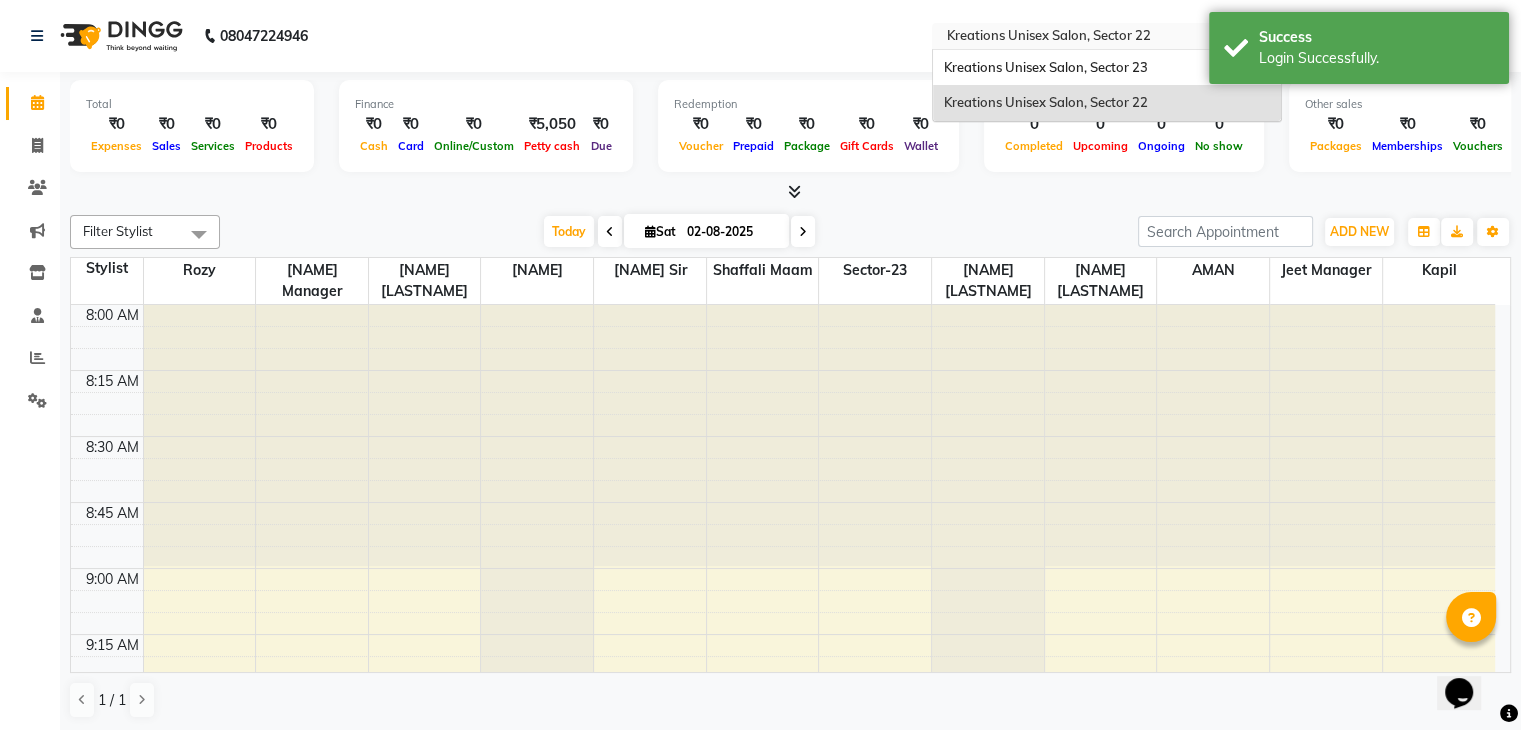 click at bounding box center [1087, 38] 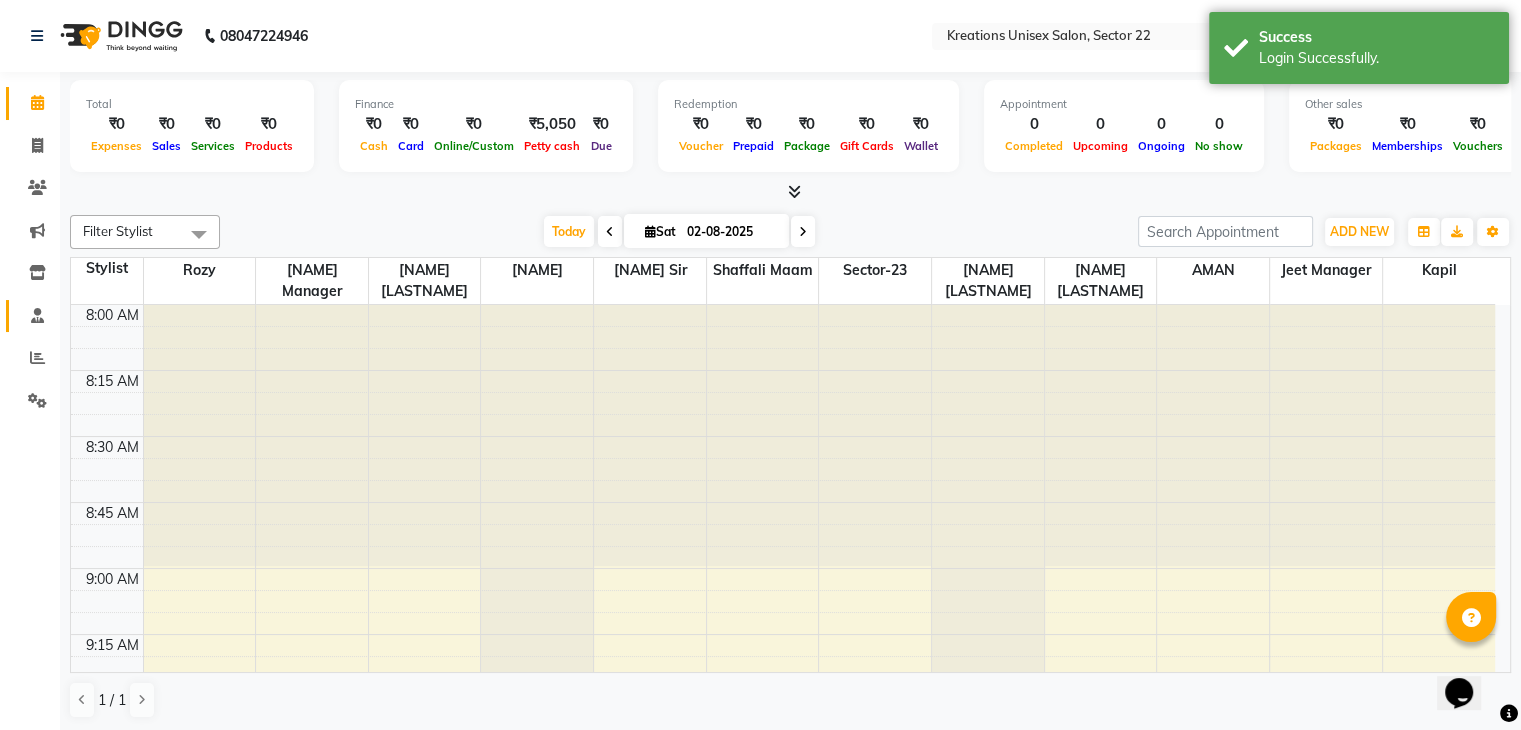 click 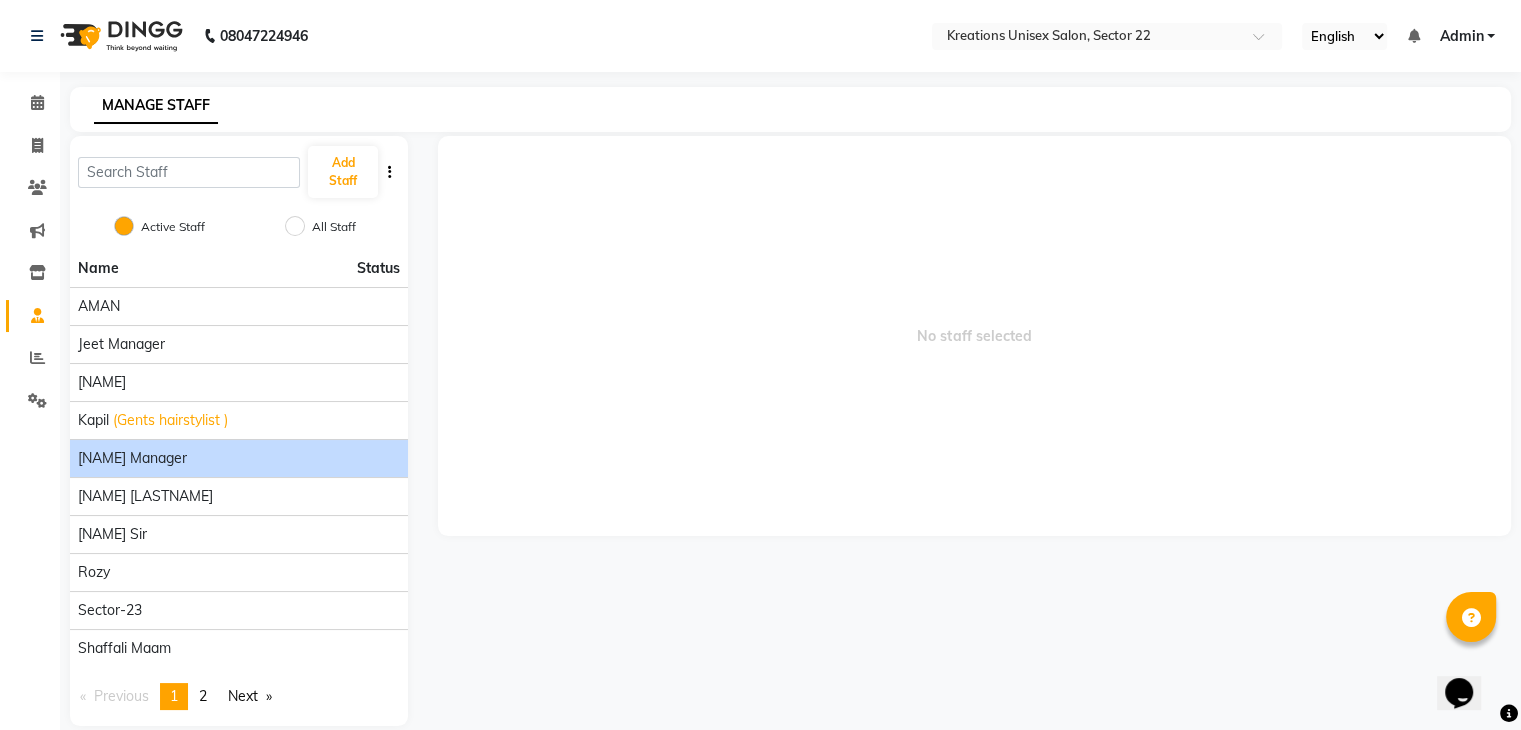click on "[FIRST] [LAST]" 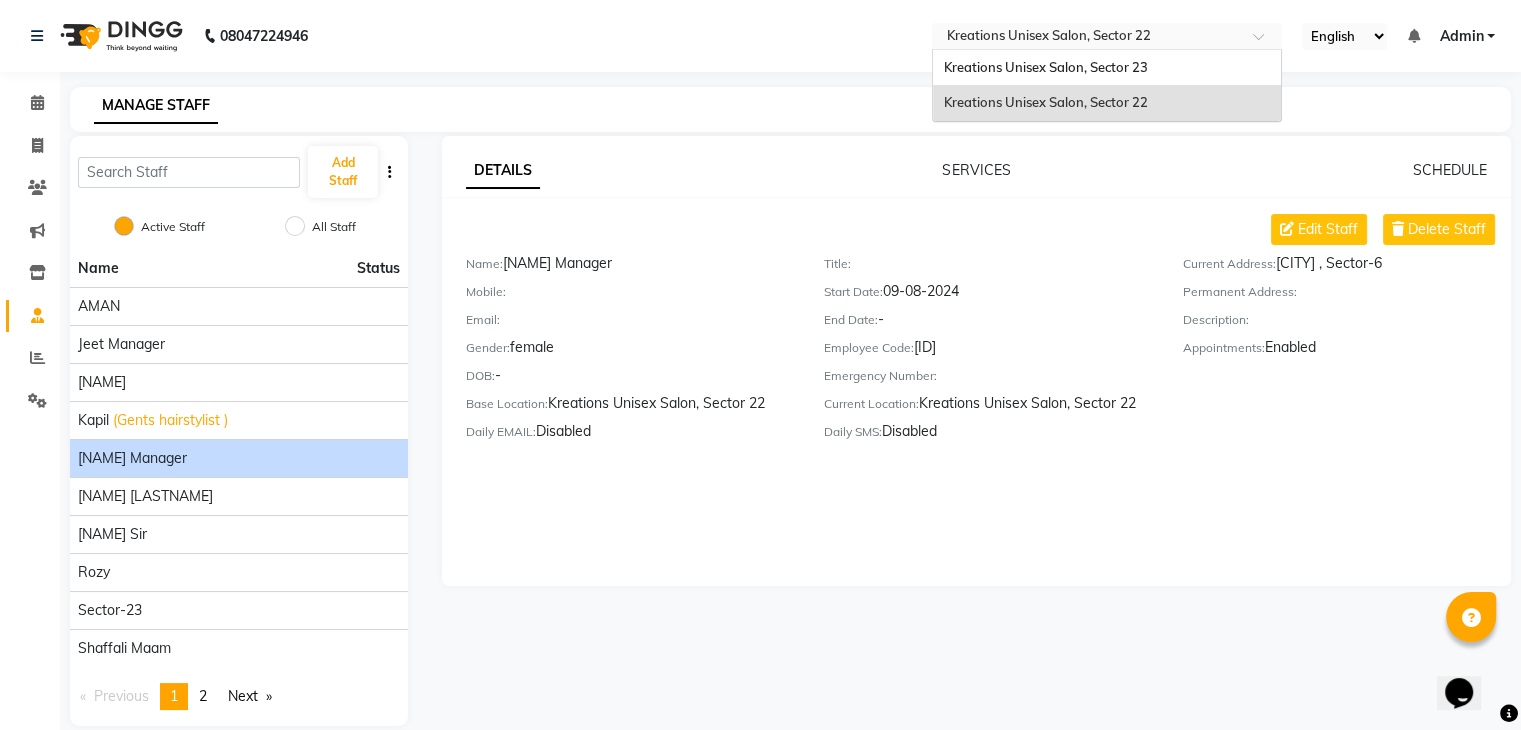 click at bounding box center (1087, 38) 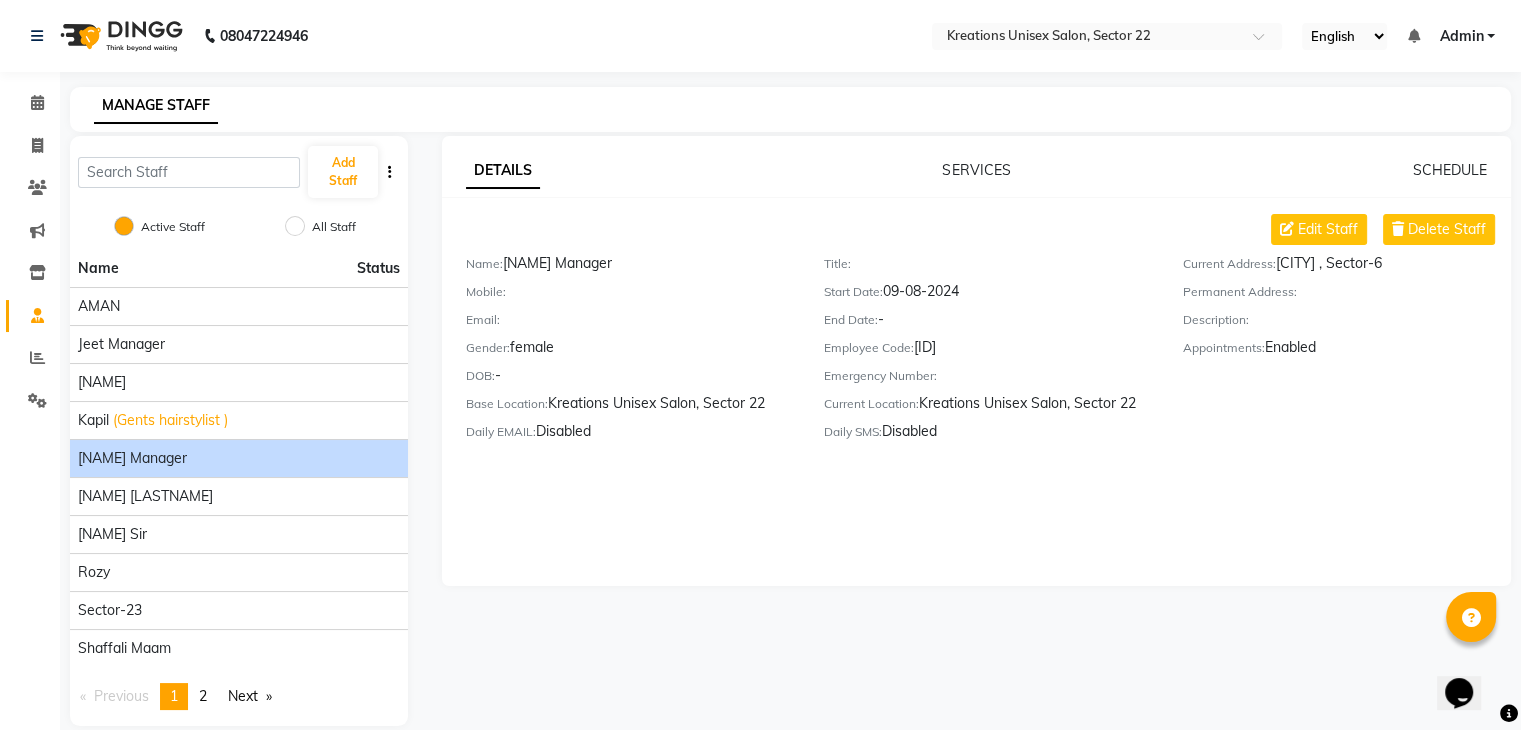 click on "08047224946 Select Location × Kreations Unisex Salon, Sector 22 English ENGLISH Español العربية मराठी हिंदी ગુજરાતી தமிழ் 中文 Notifications nothing to show Admin Manage Profile Change Password Sign out  Version:3.15.11" 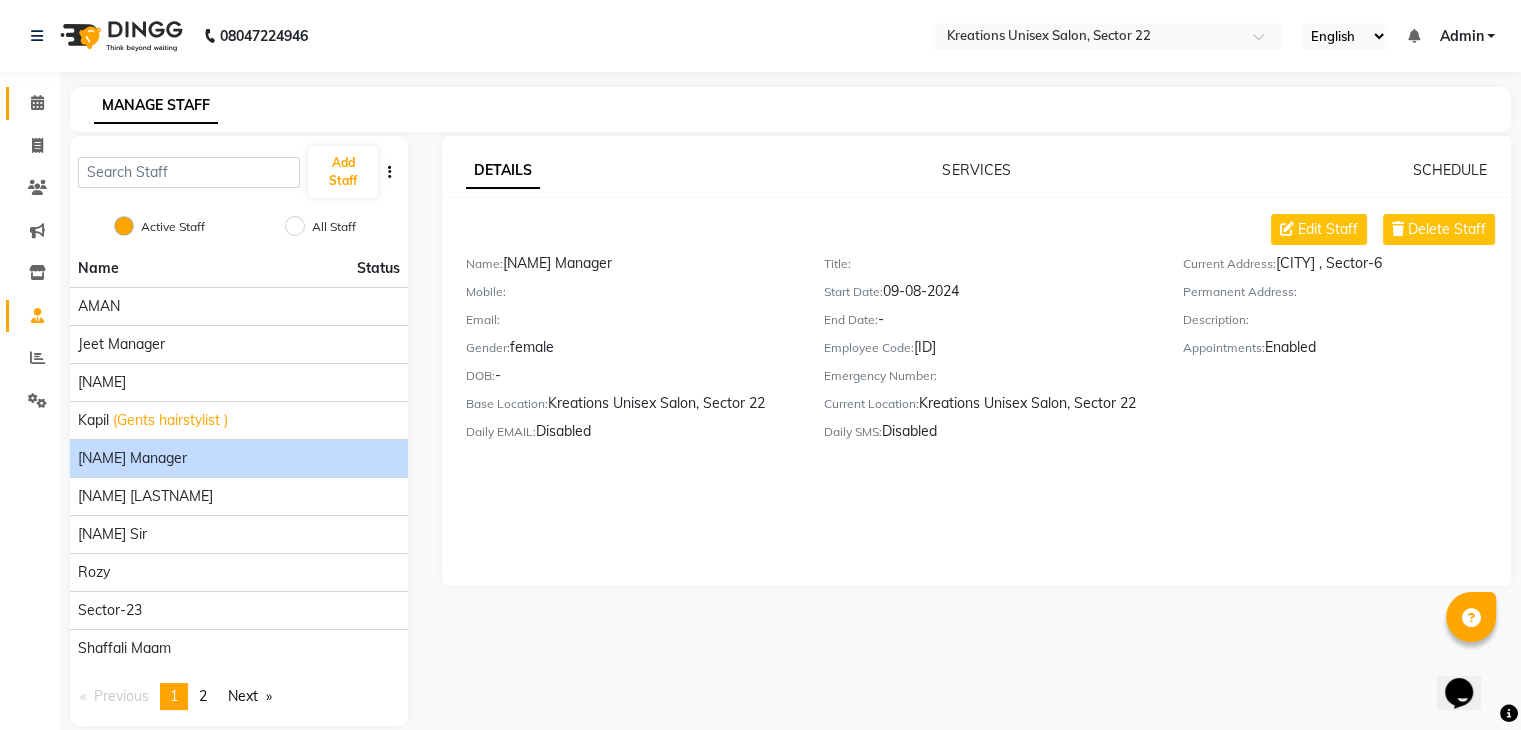 click on "Calendar" 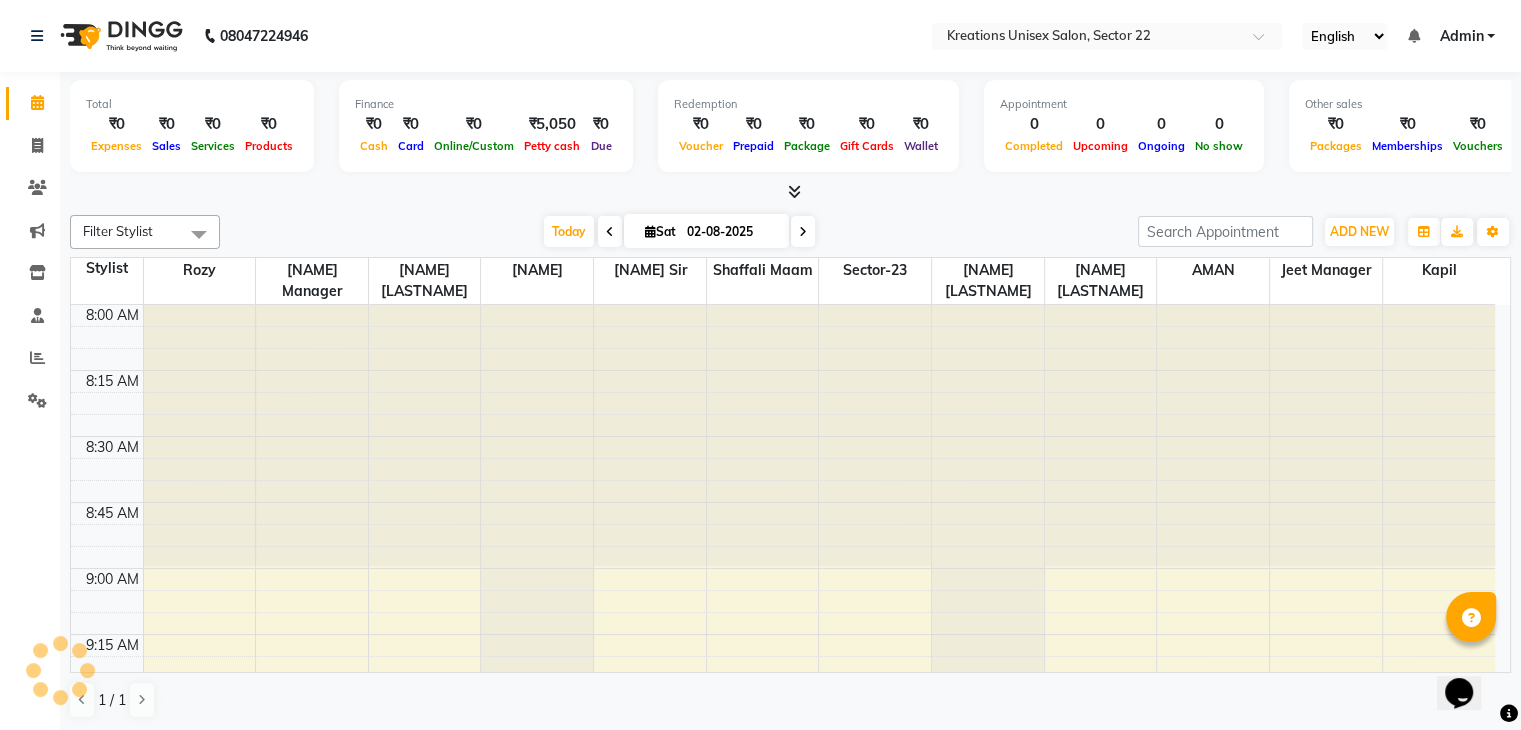 scroll, scrollTop: 1832, scrollLeft: 0, axis: vertical 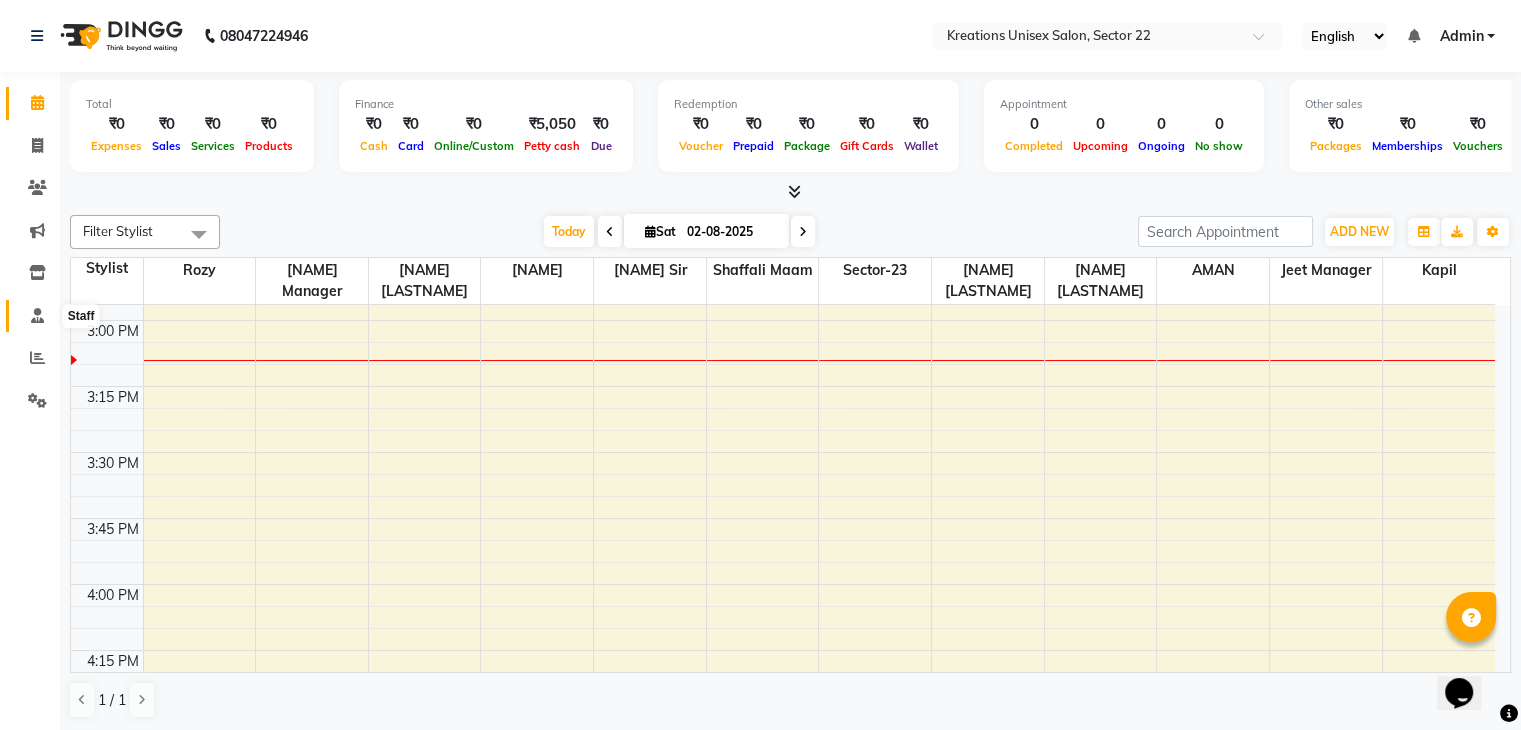 click 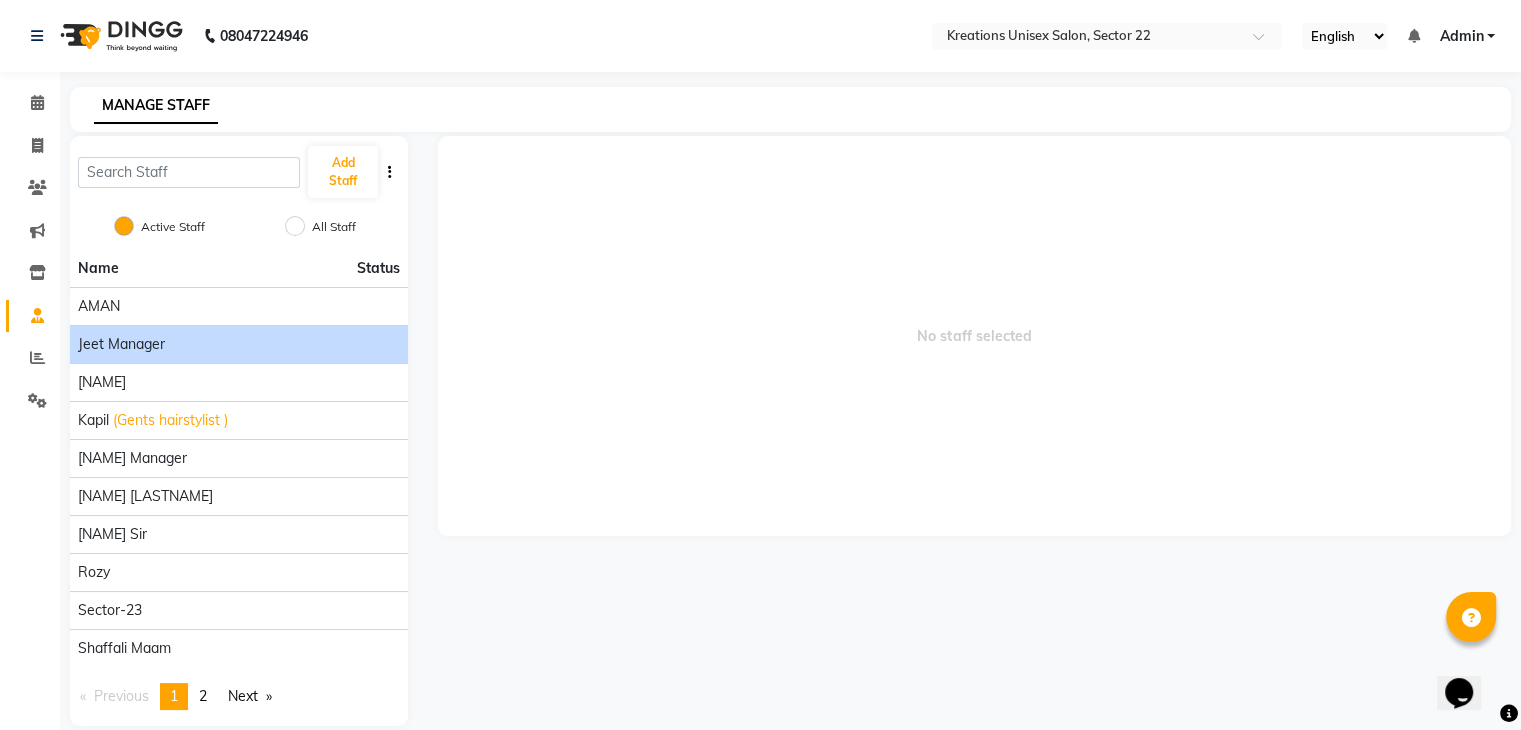 click on "Jeet Manager" 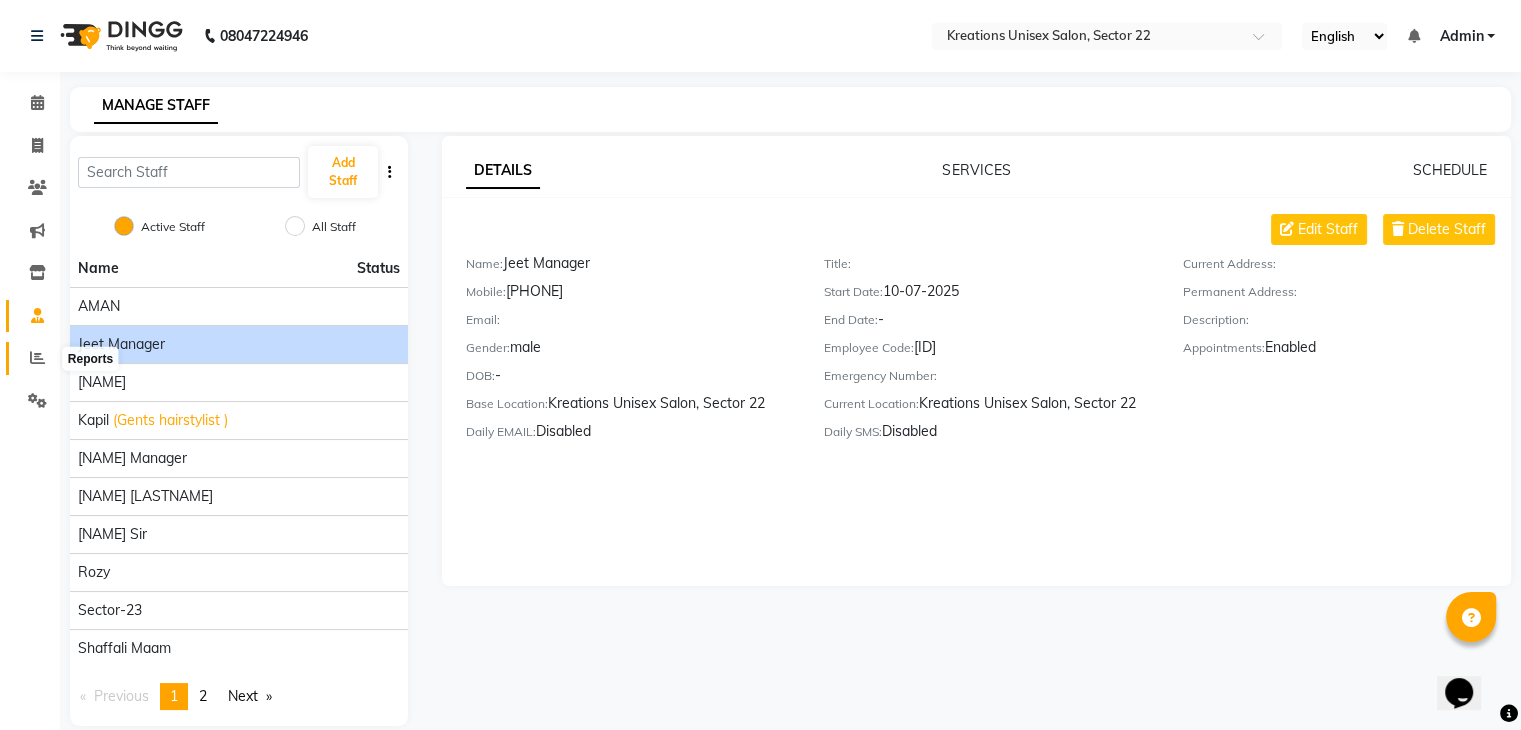 click 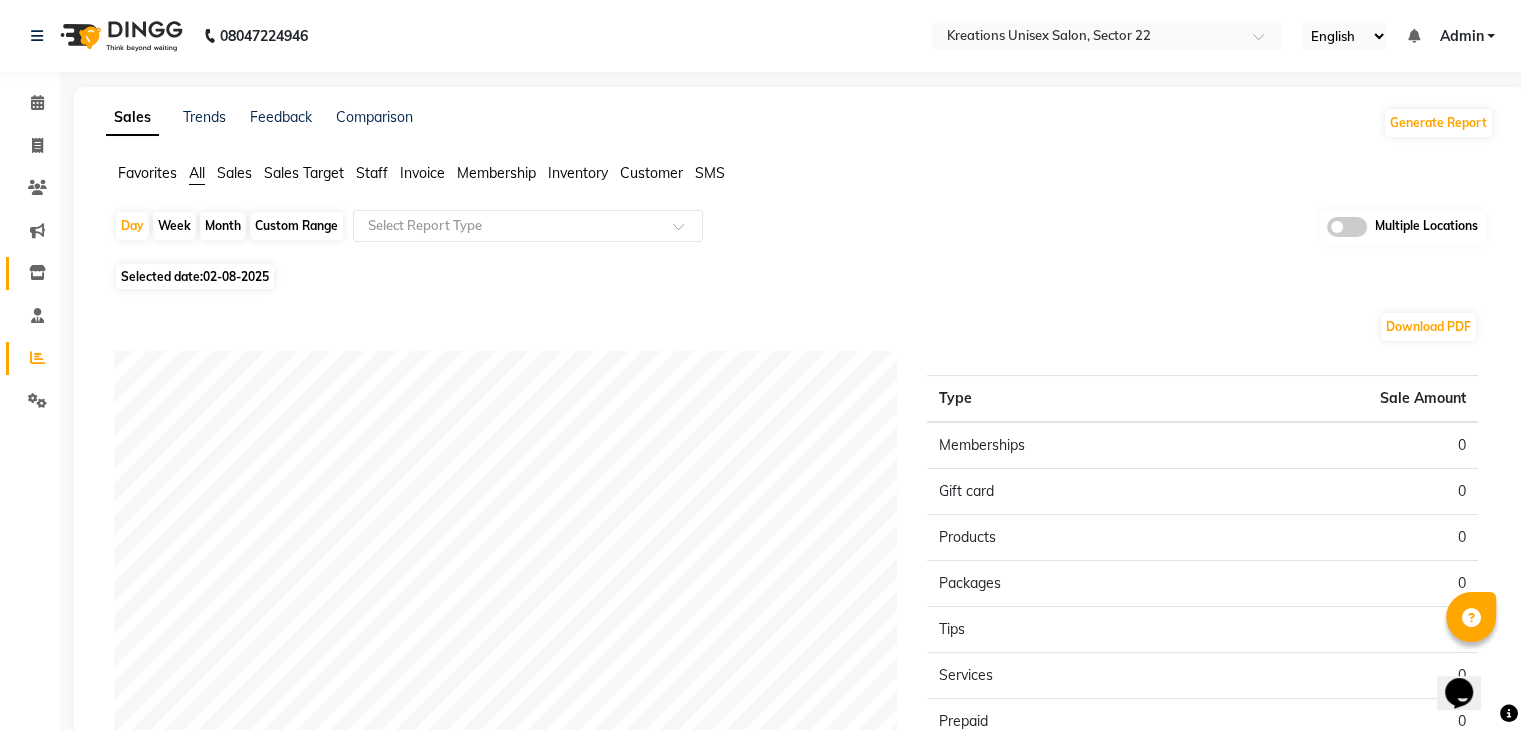 click on "Inventory" 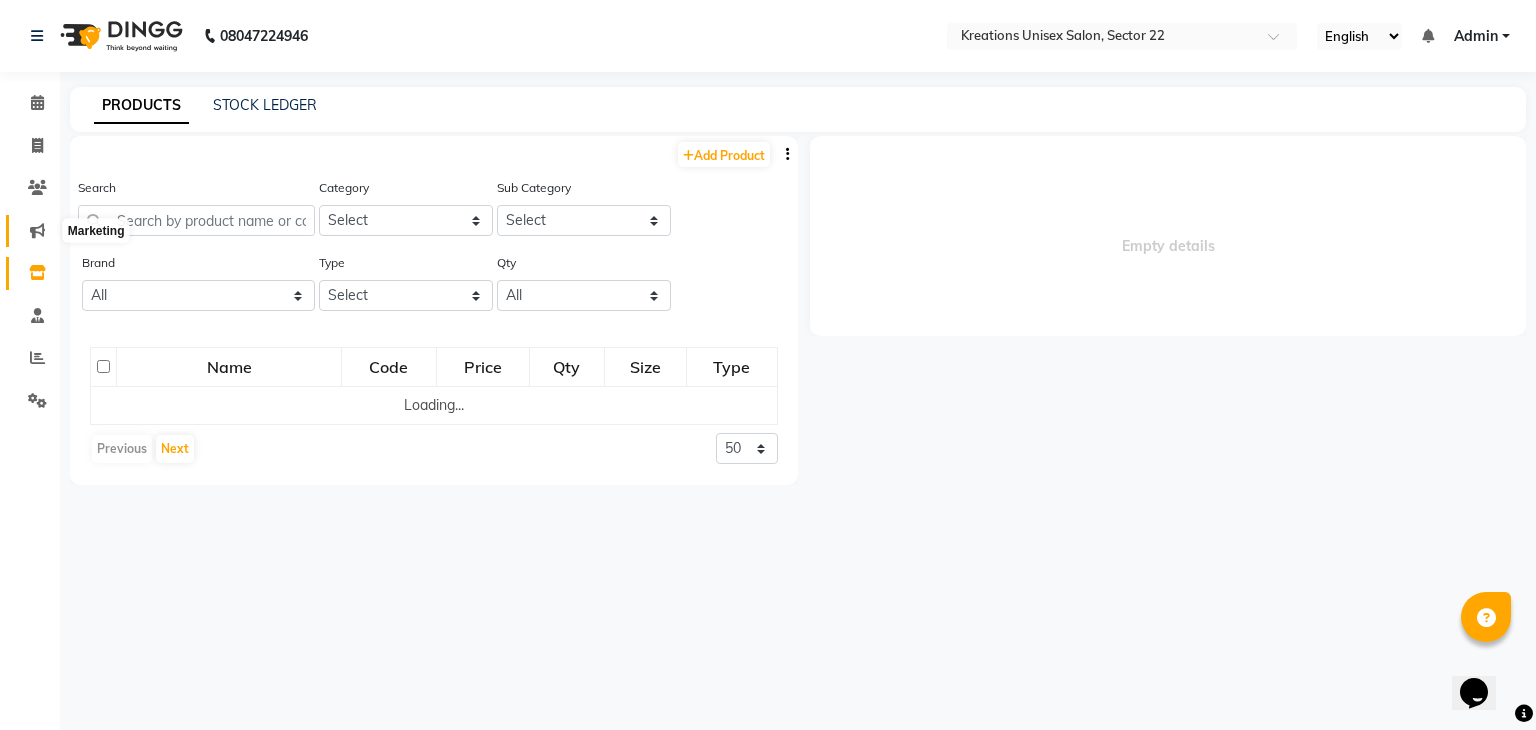 click 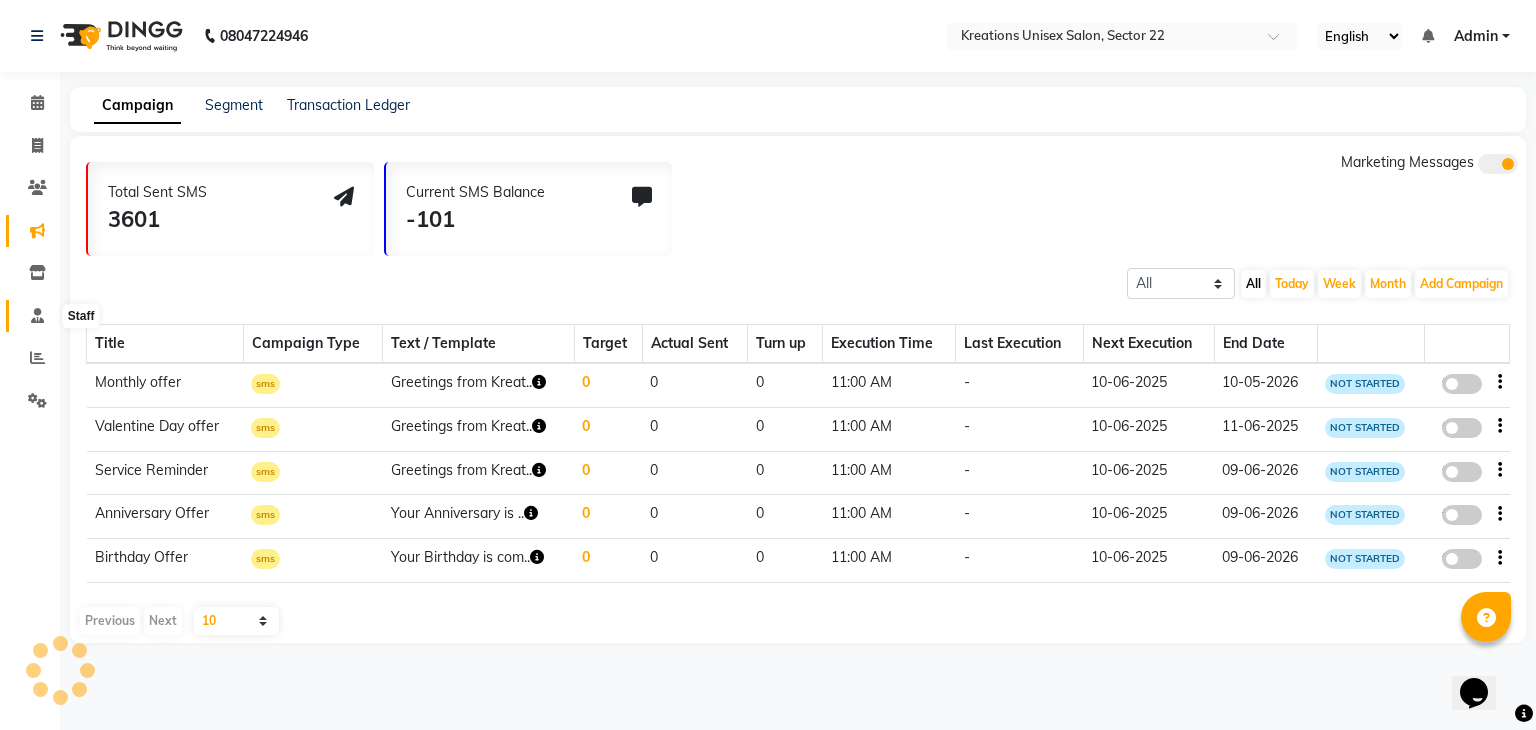 click 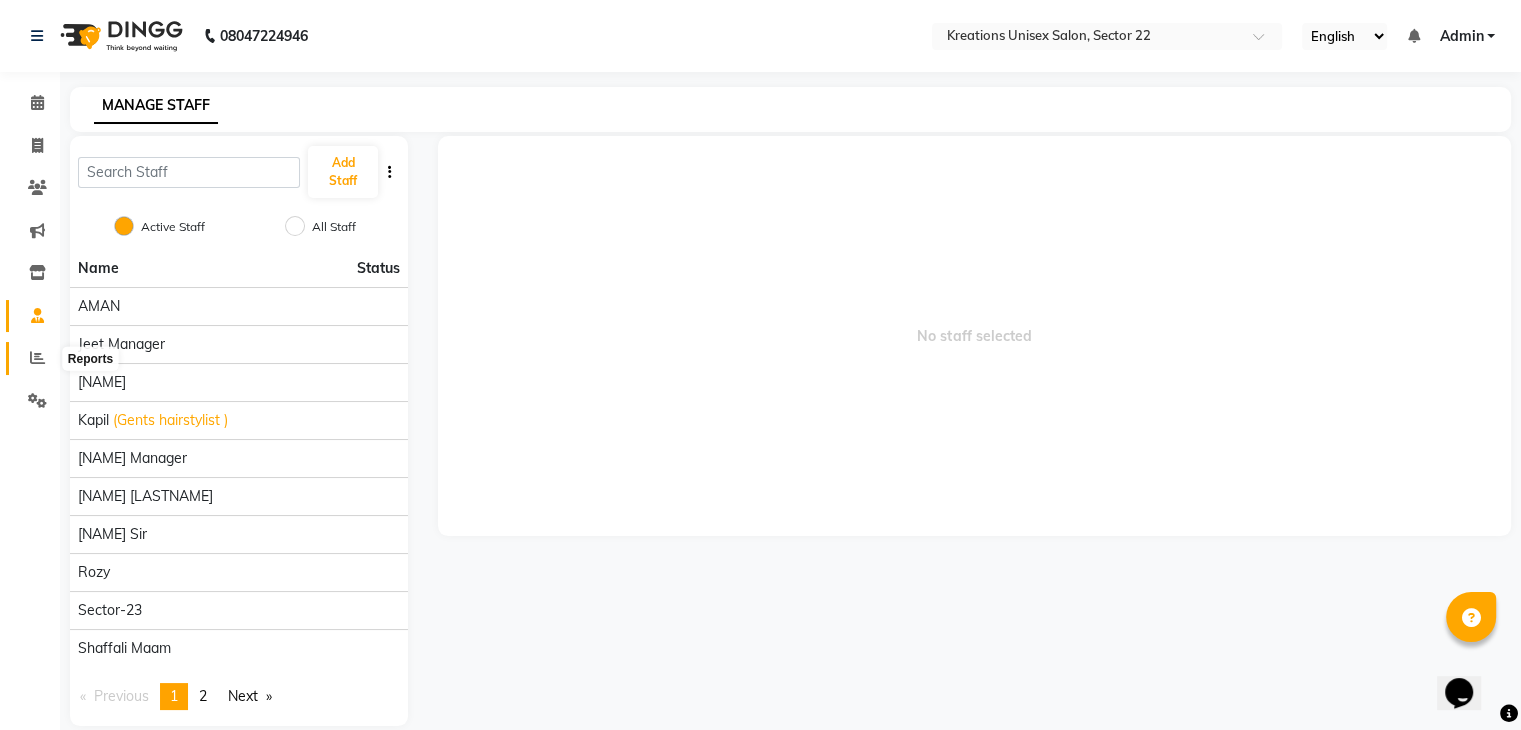 click 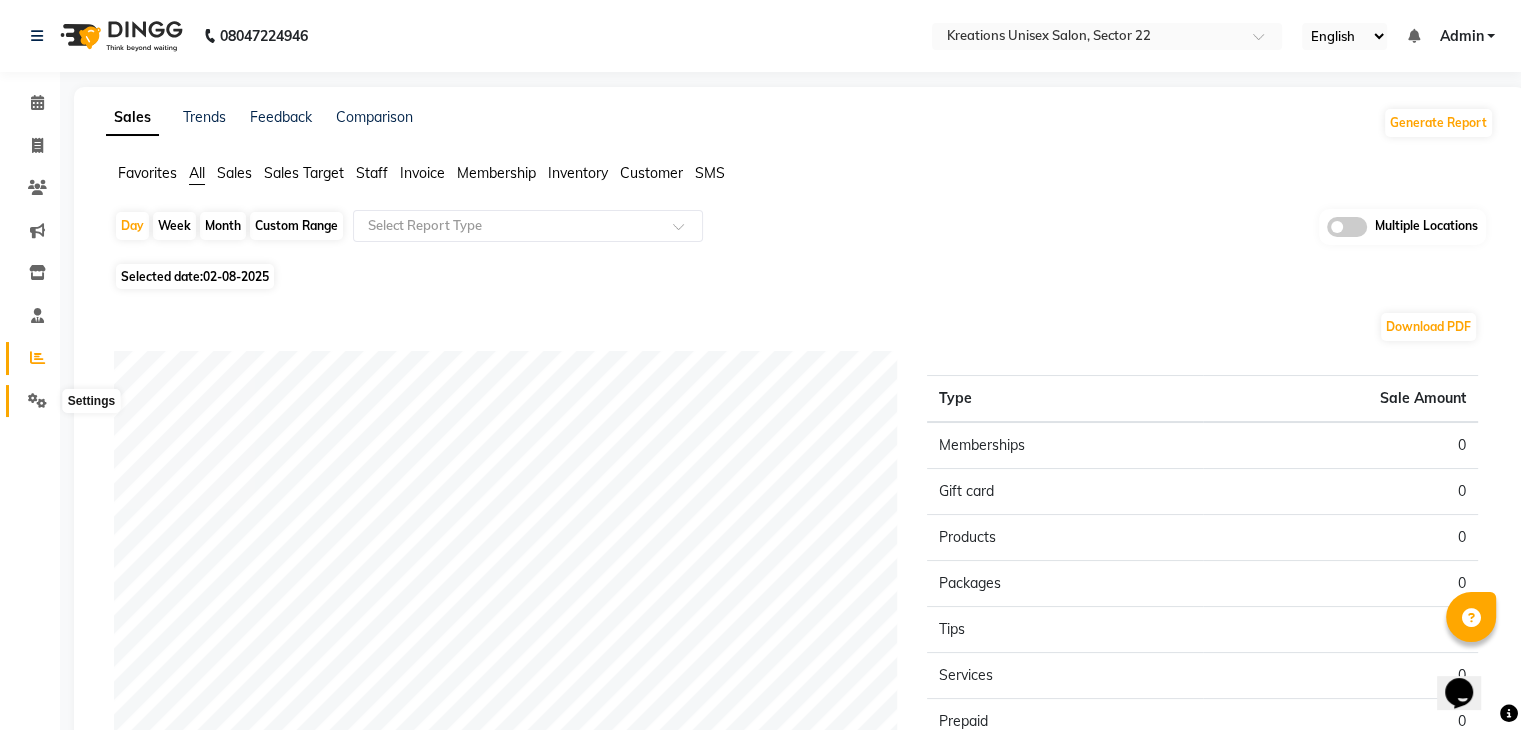 click 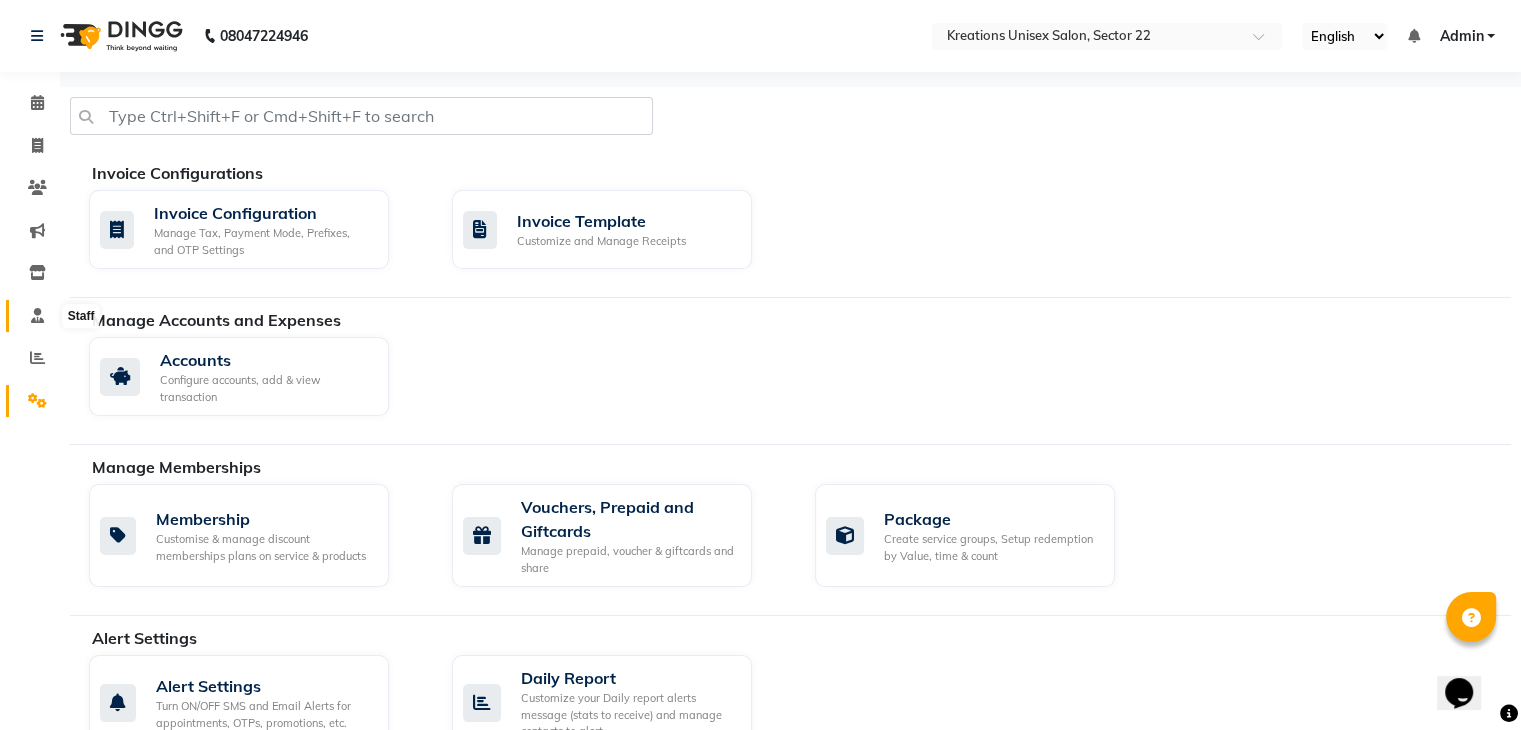 click 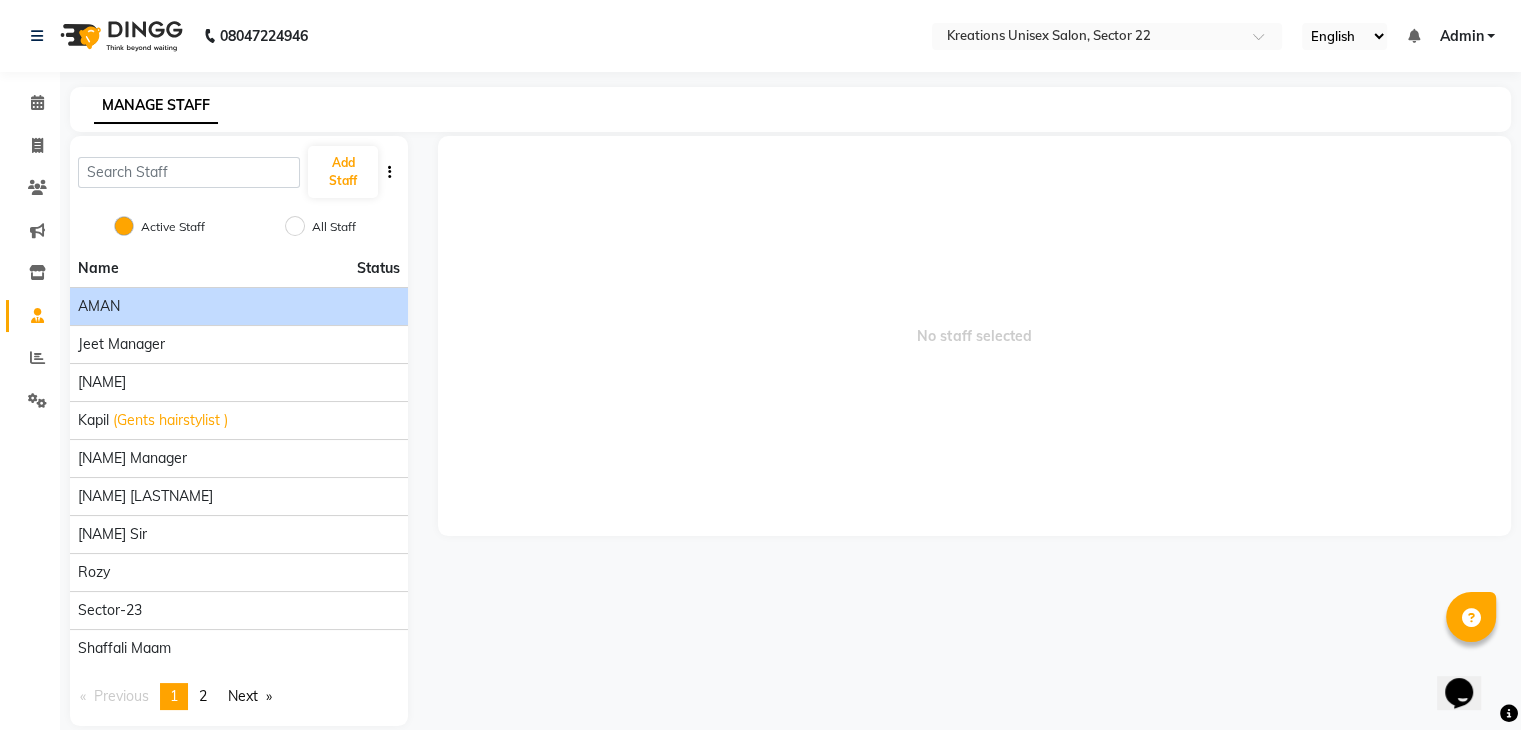click on "AMAN" 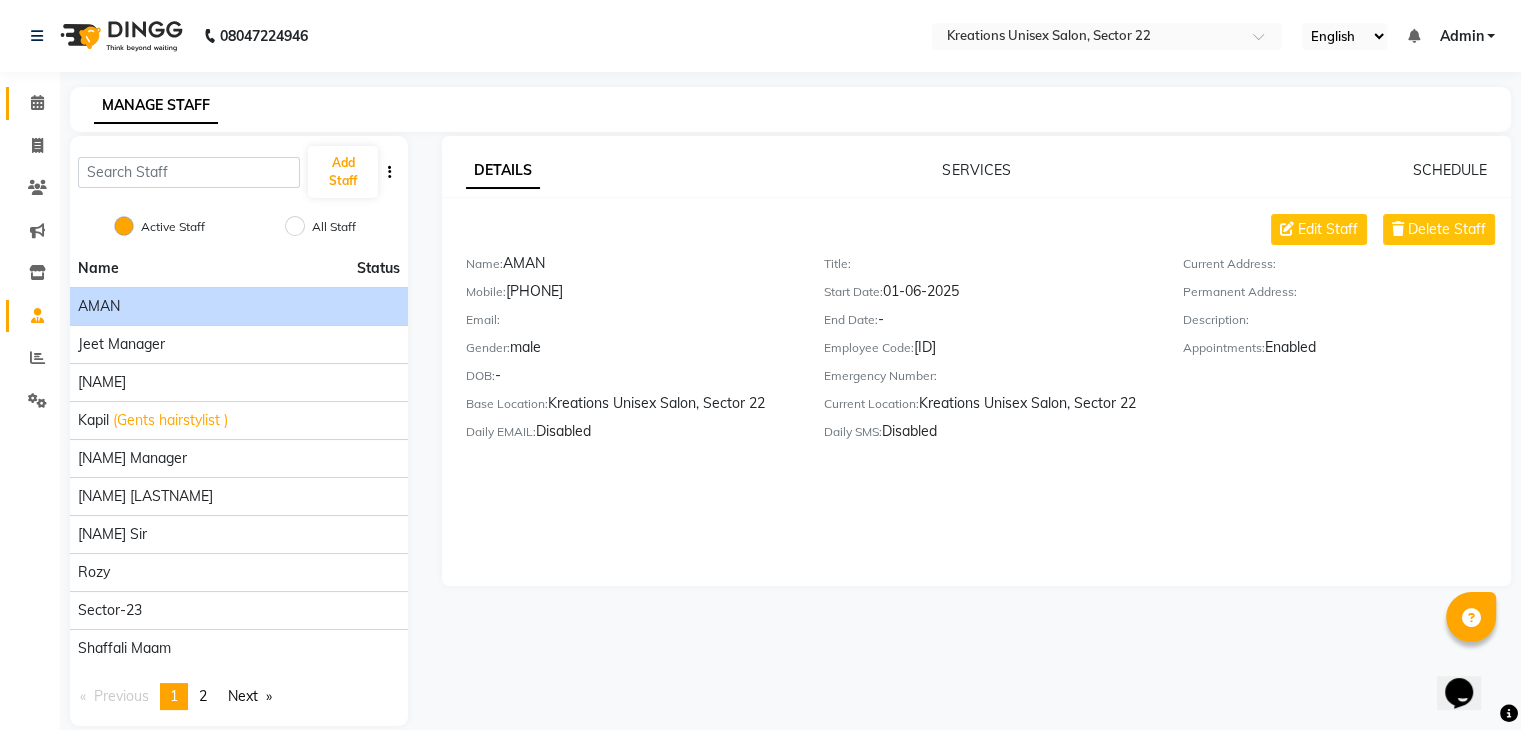 click on "Calendar" 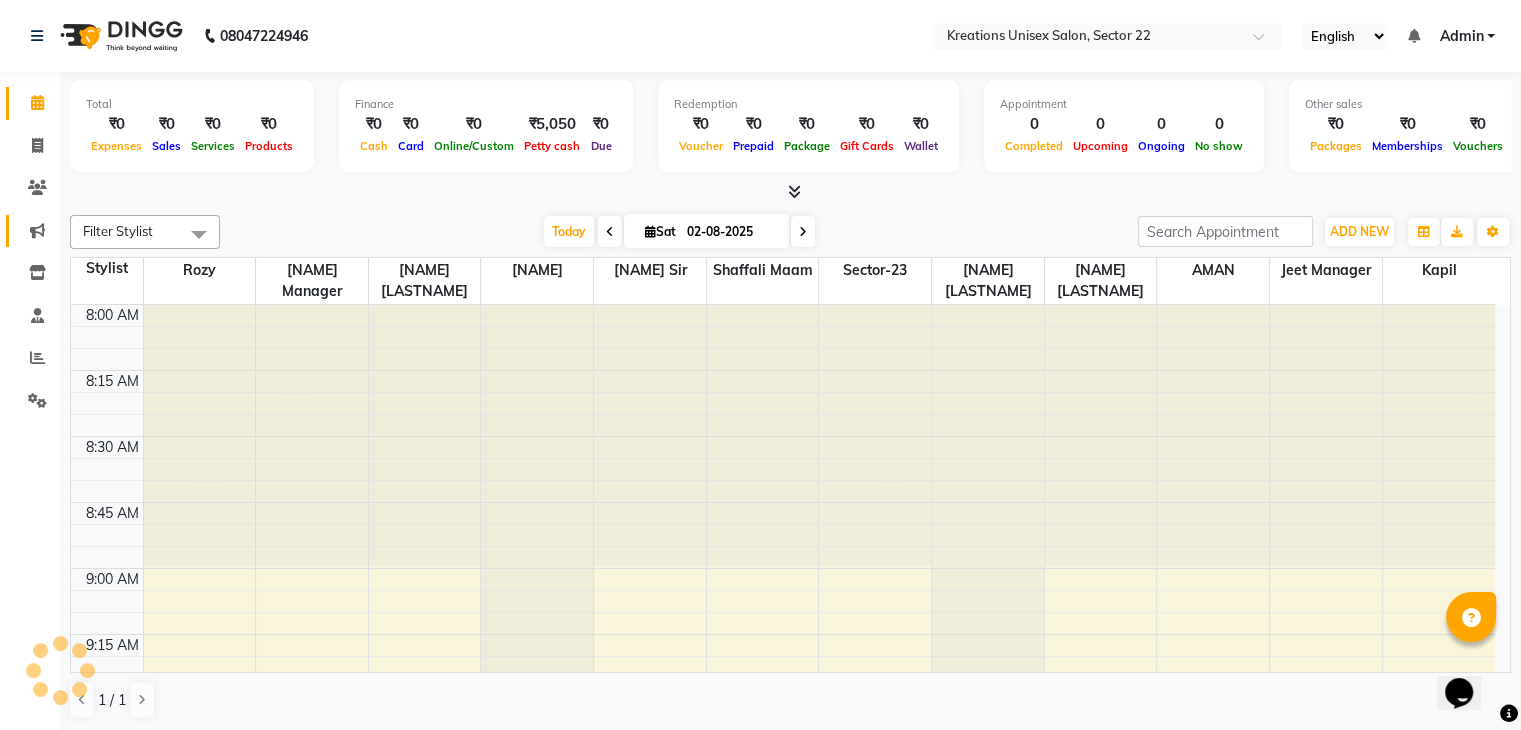 scroll, scrollTop: 0, scrollLeft: 0, axis: both 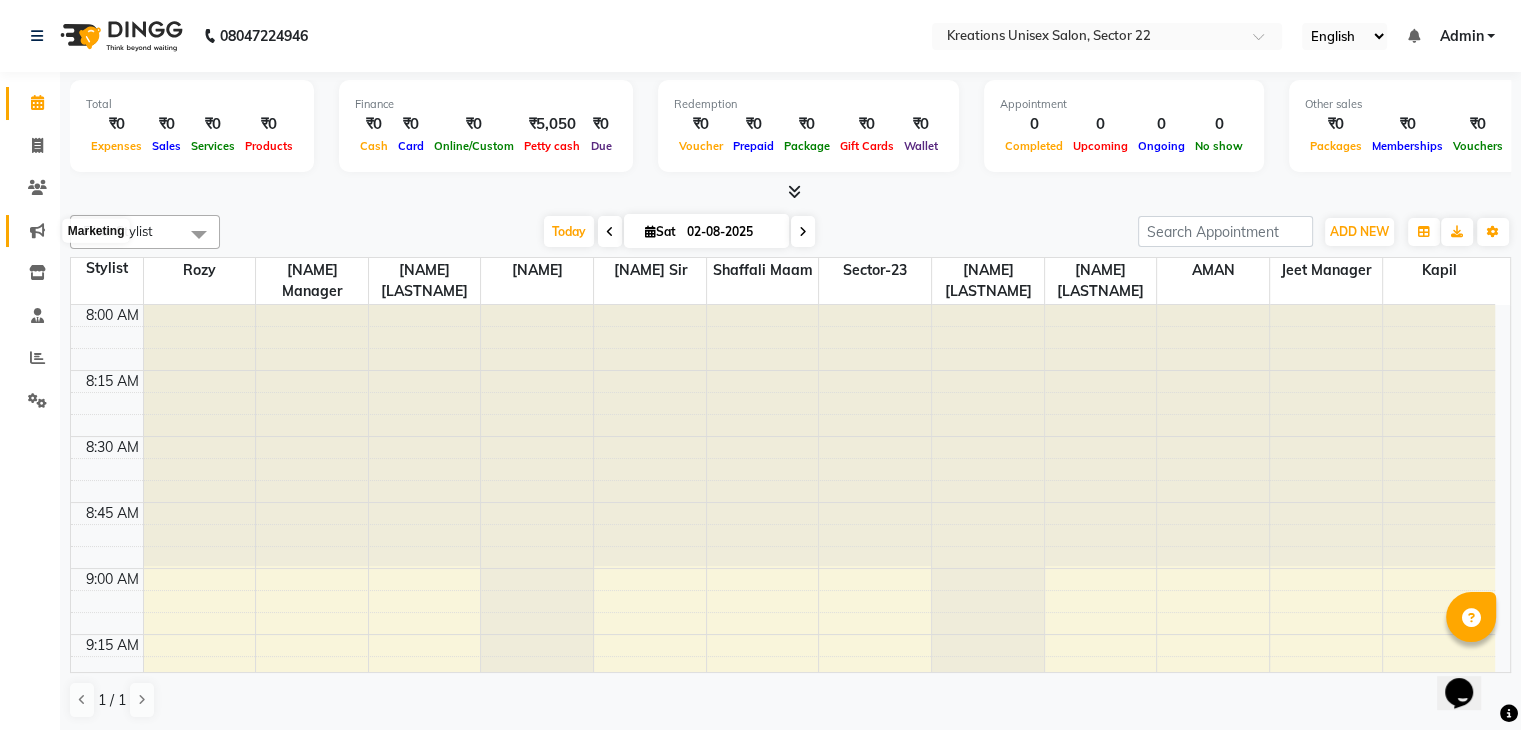 click 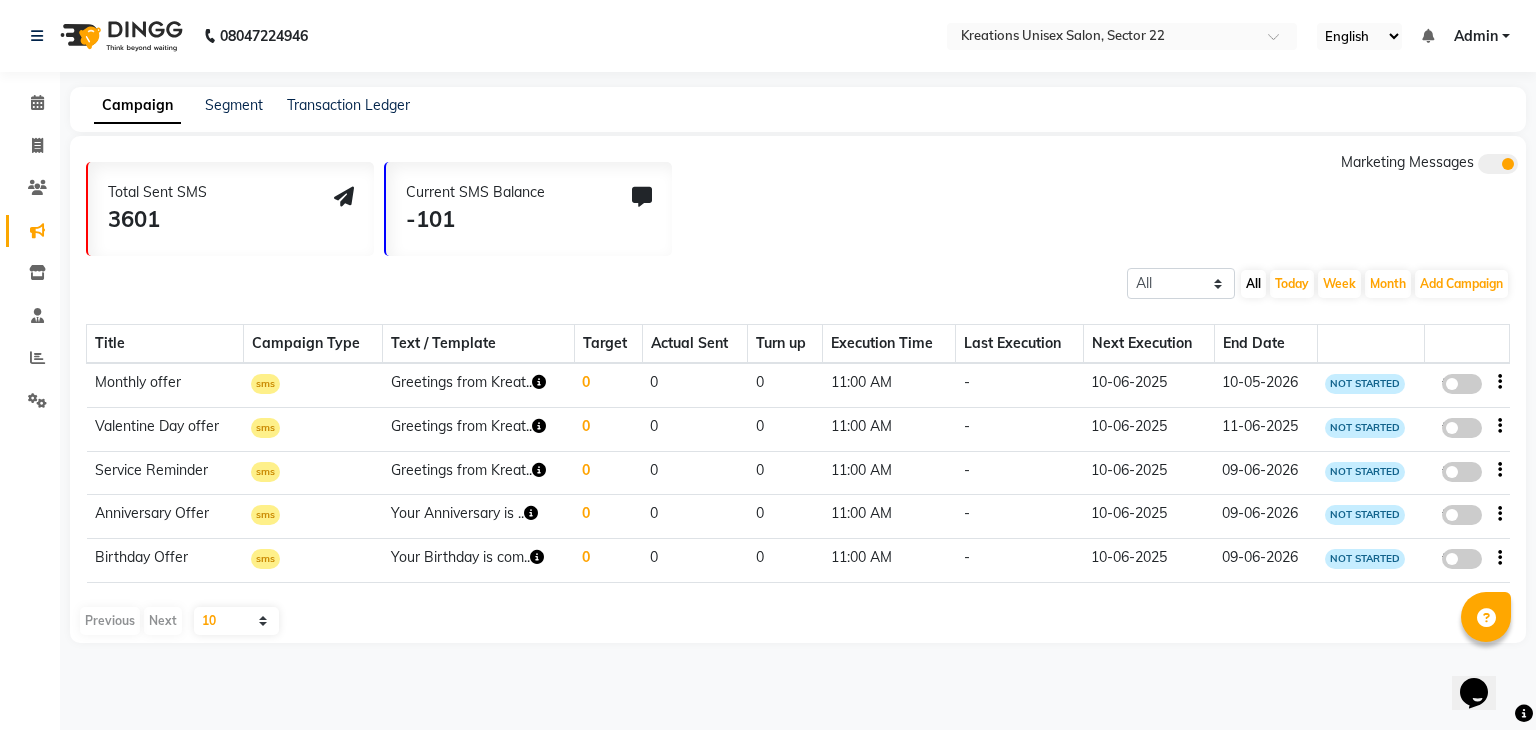 click on "Invoice" 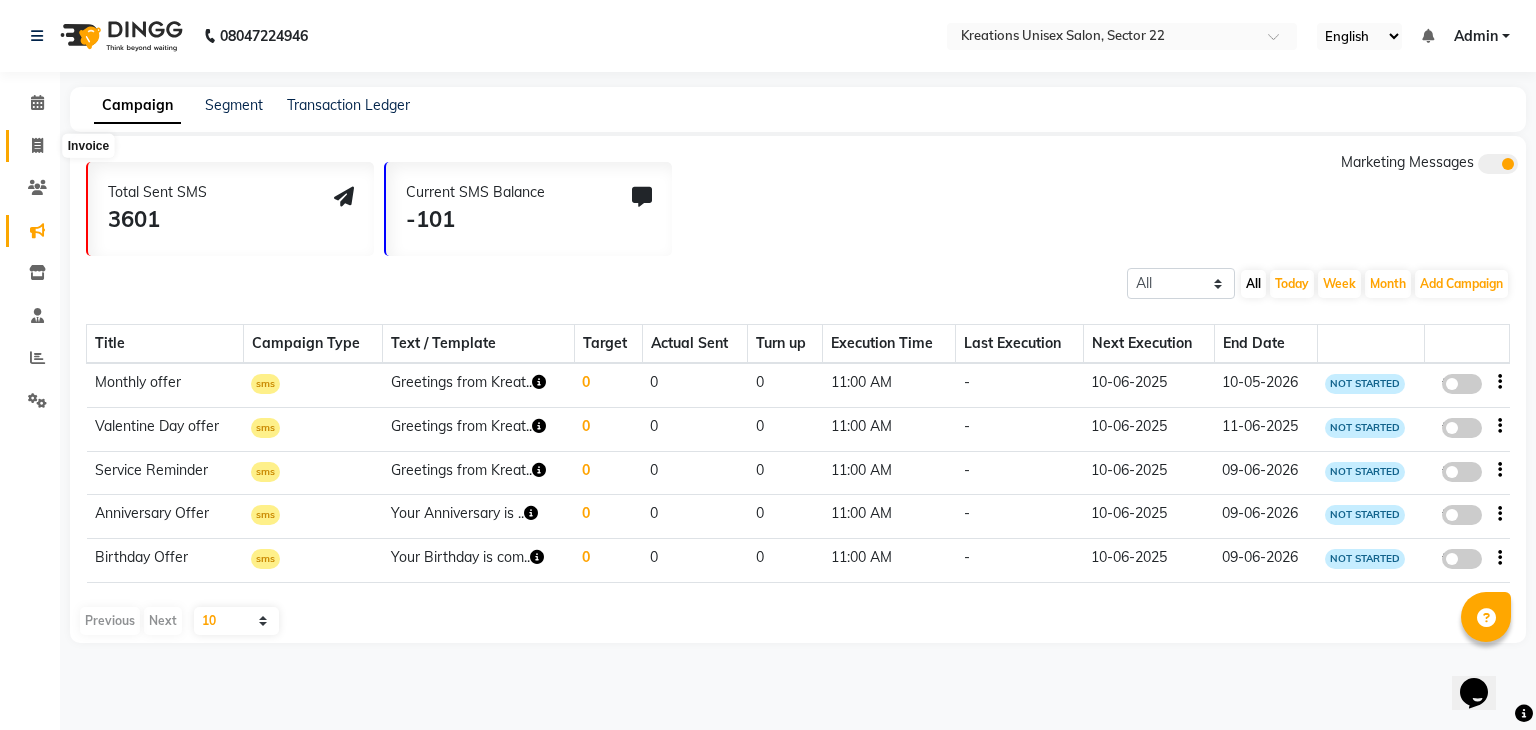 click 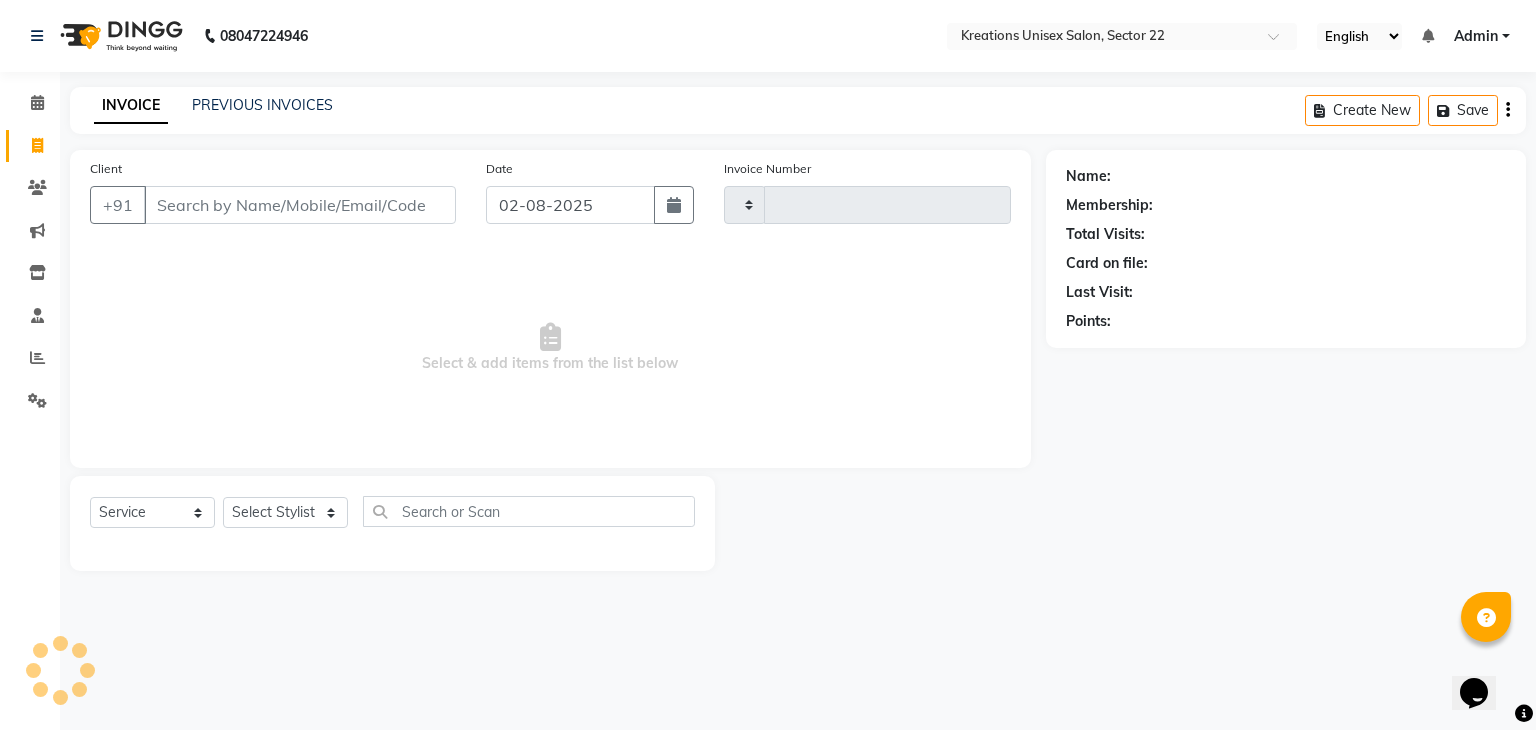 type on "1888" 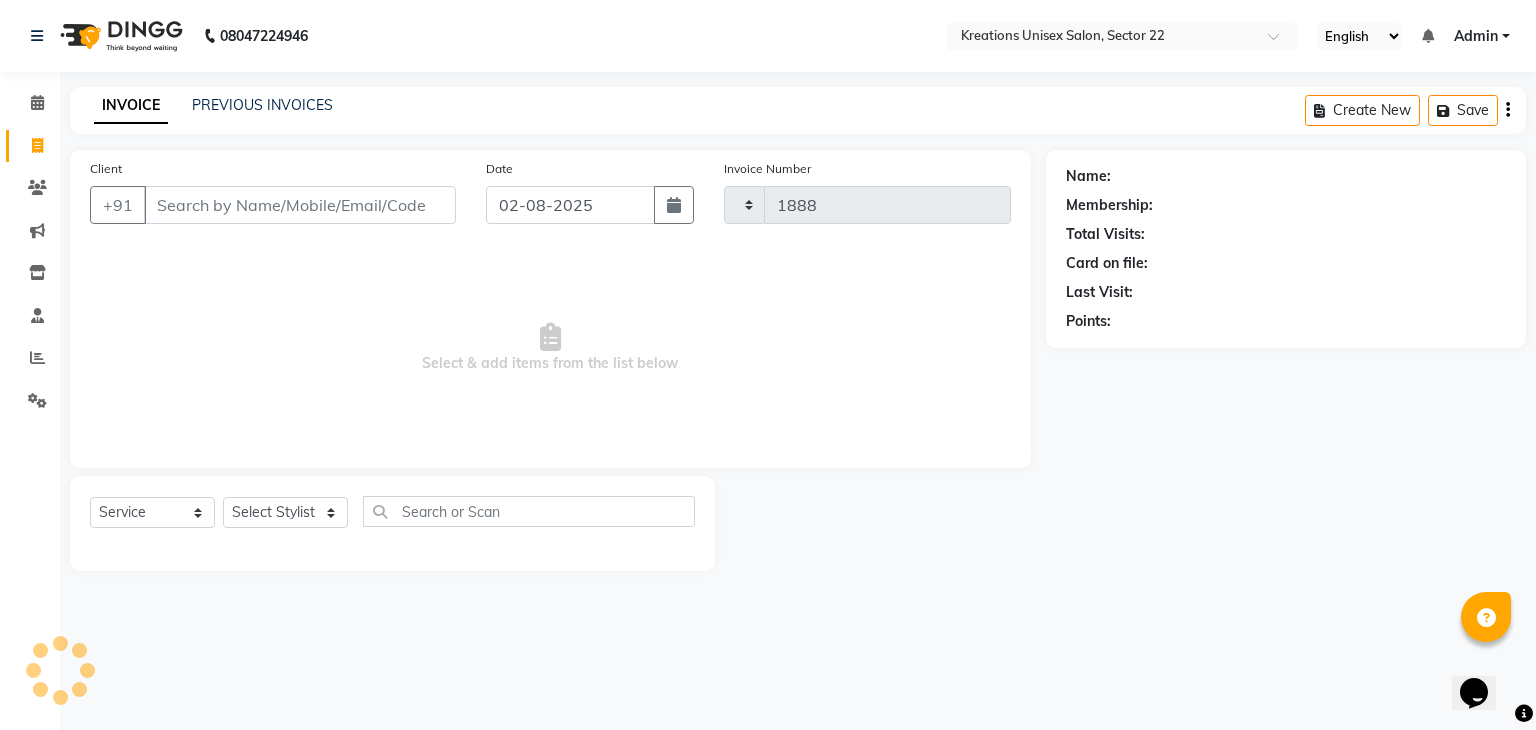 select on "6170" 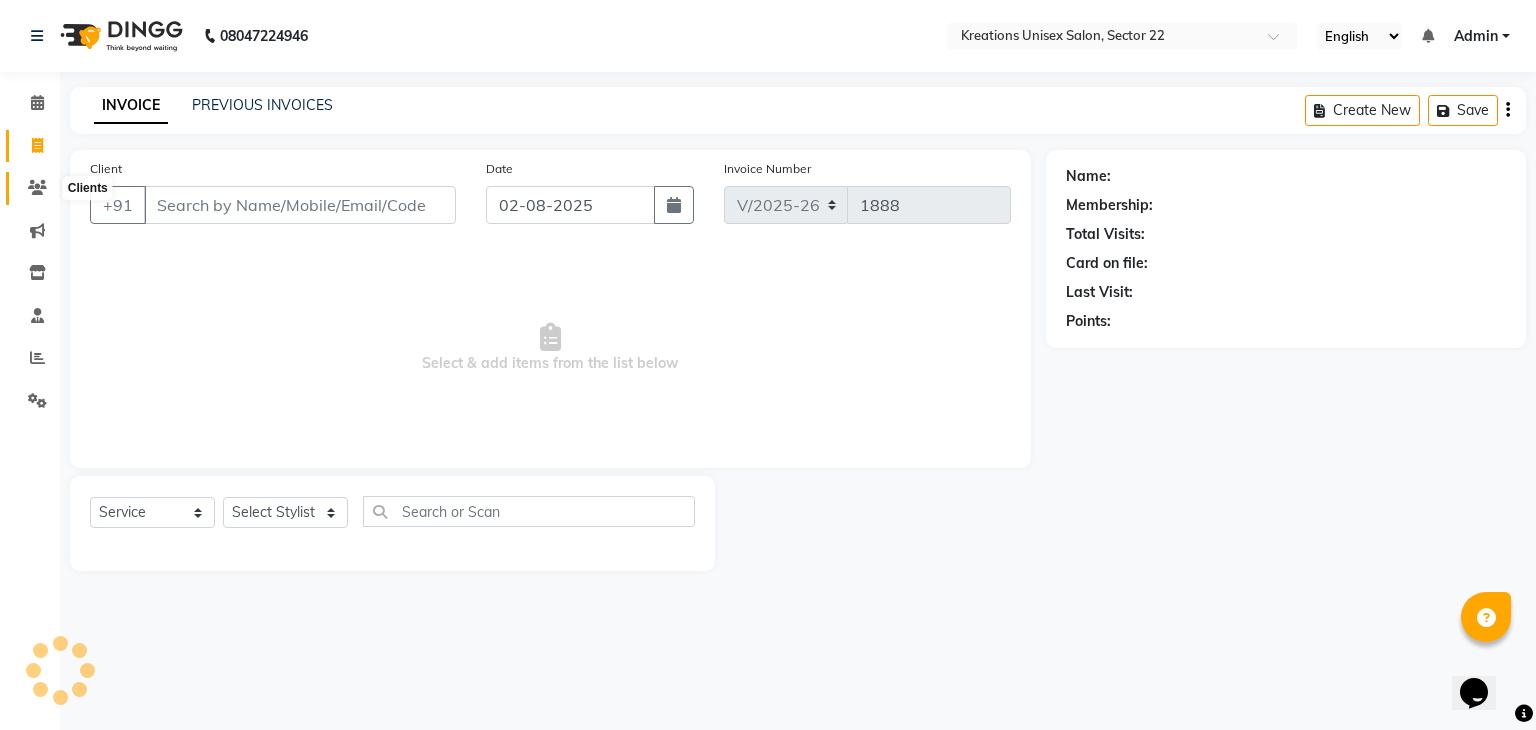 click 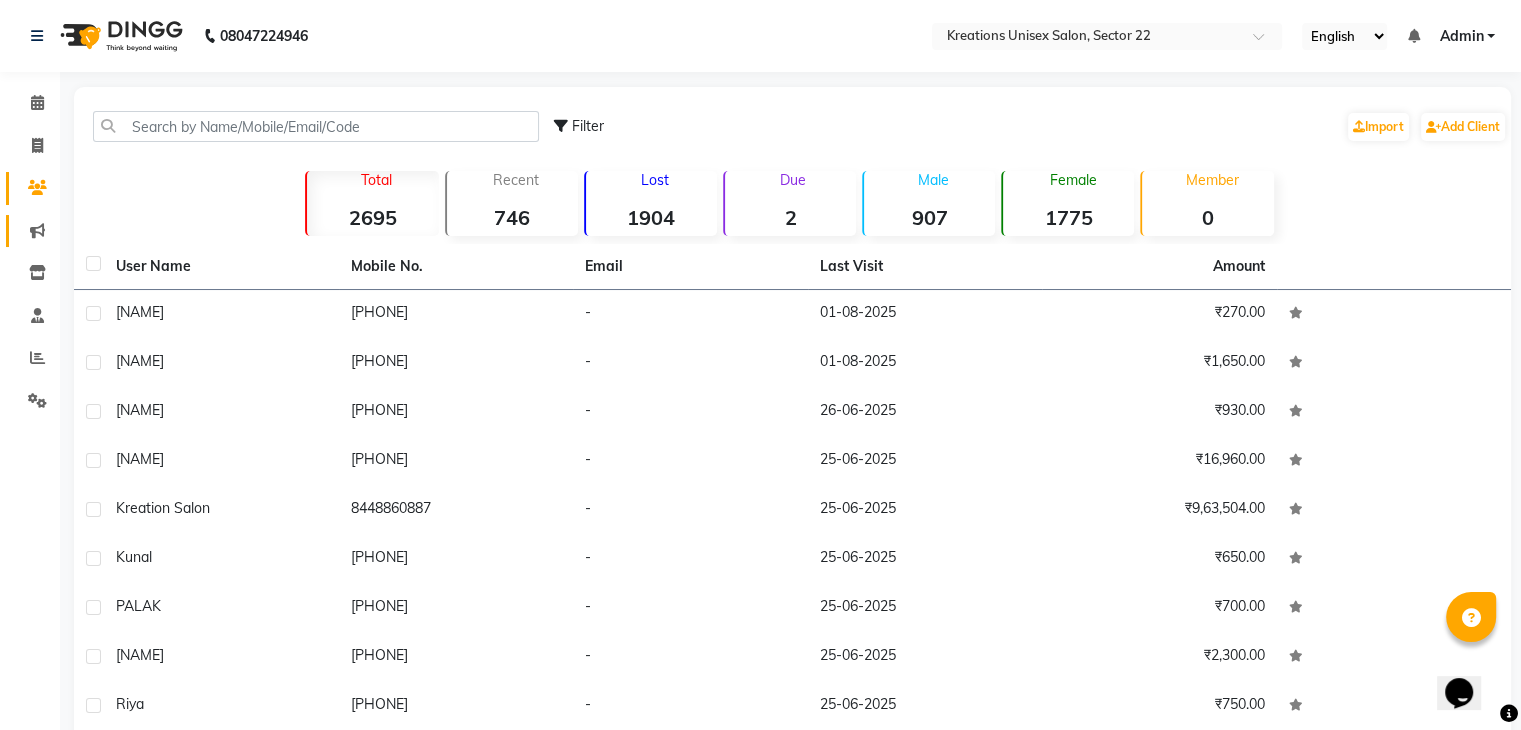 click on "Marketing" 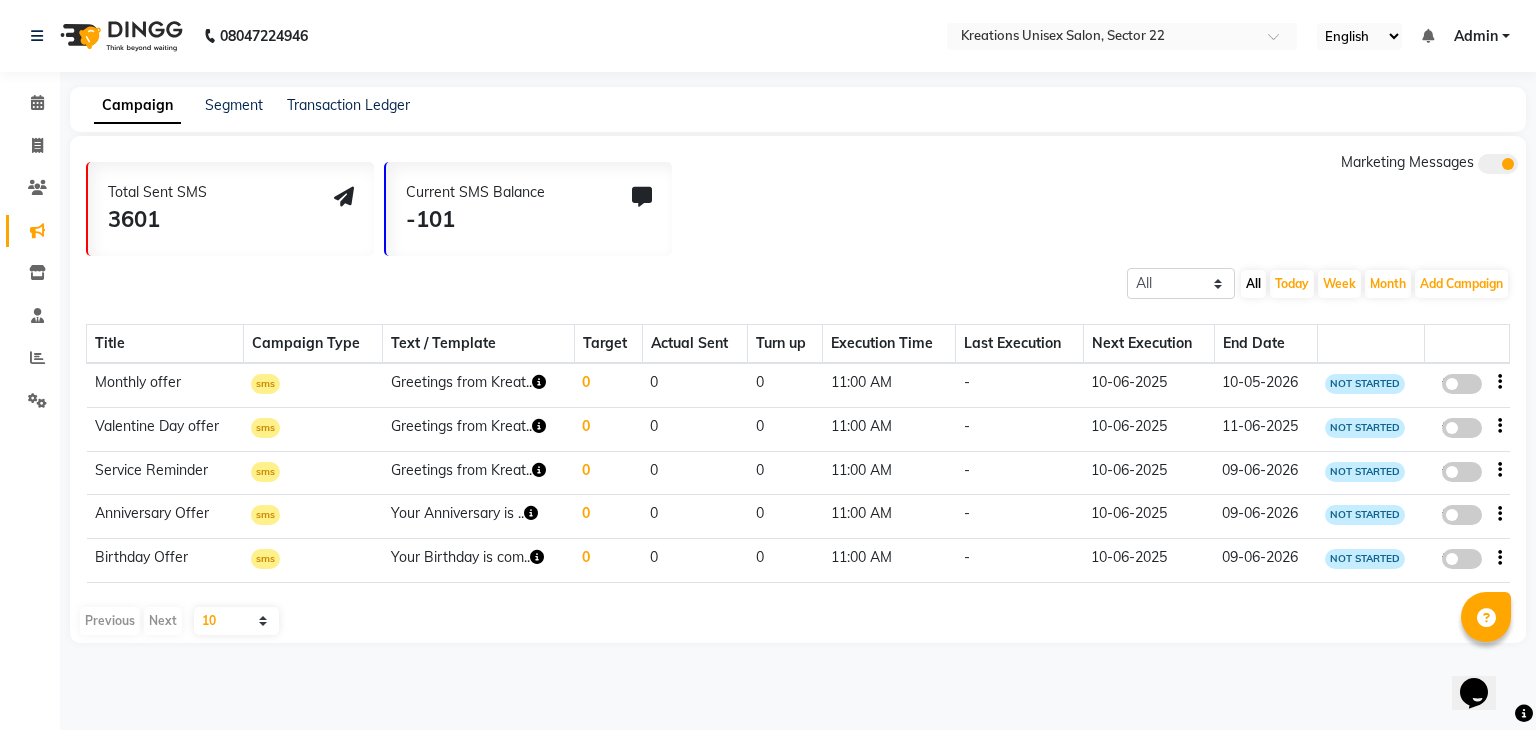 click on "Inventory" 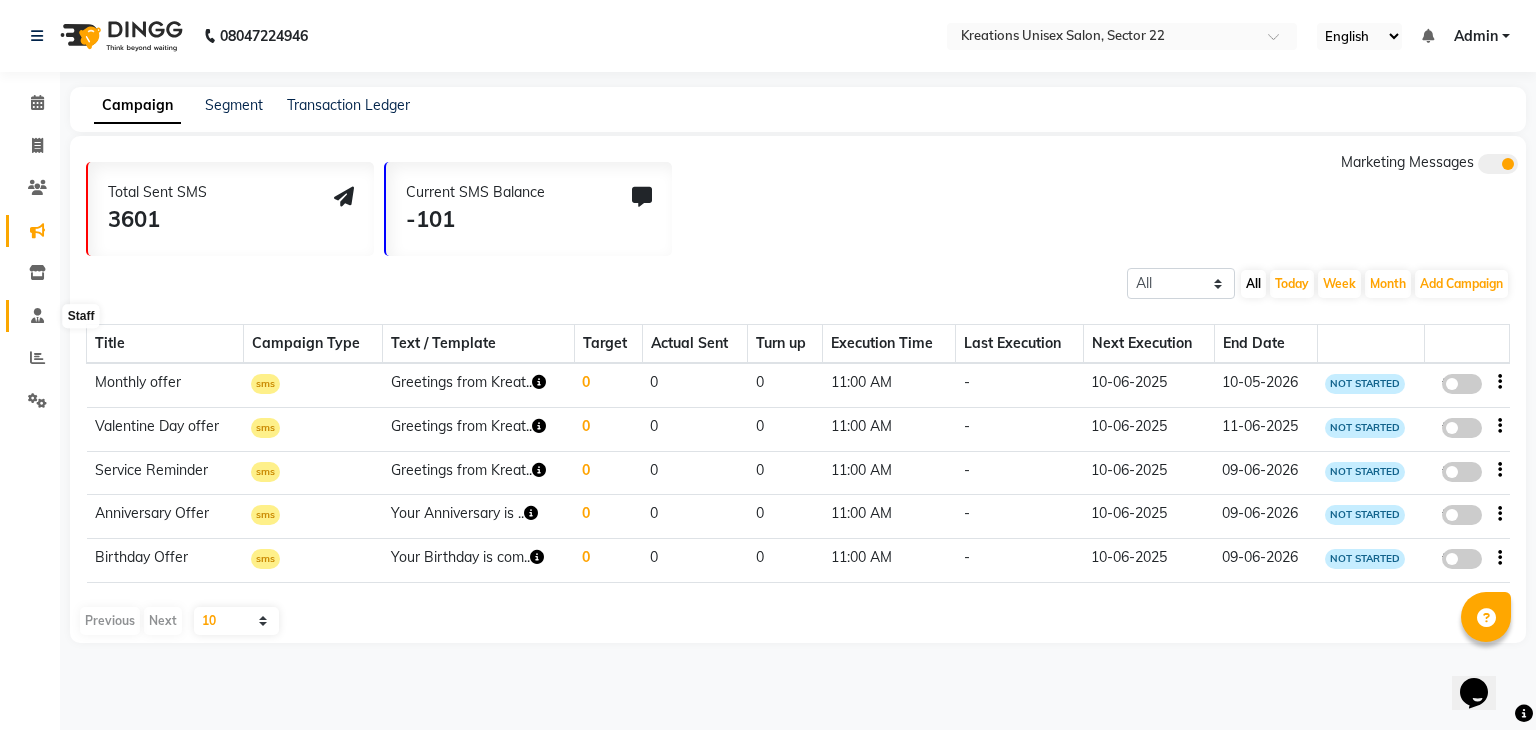 click 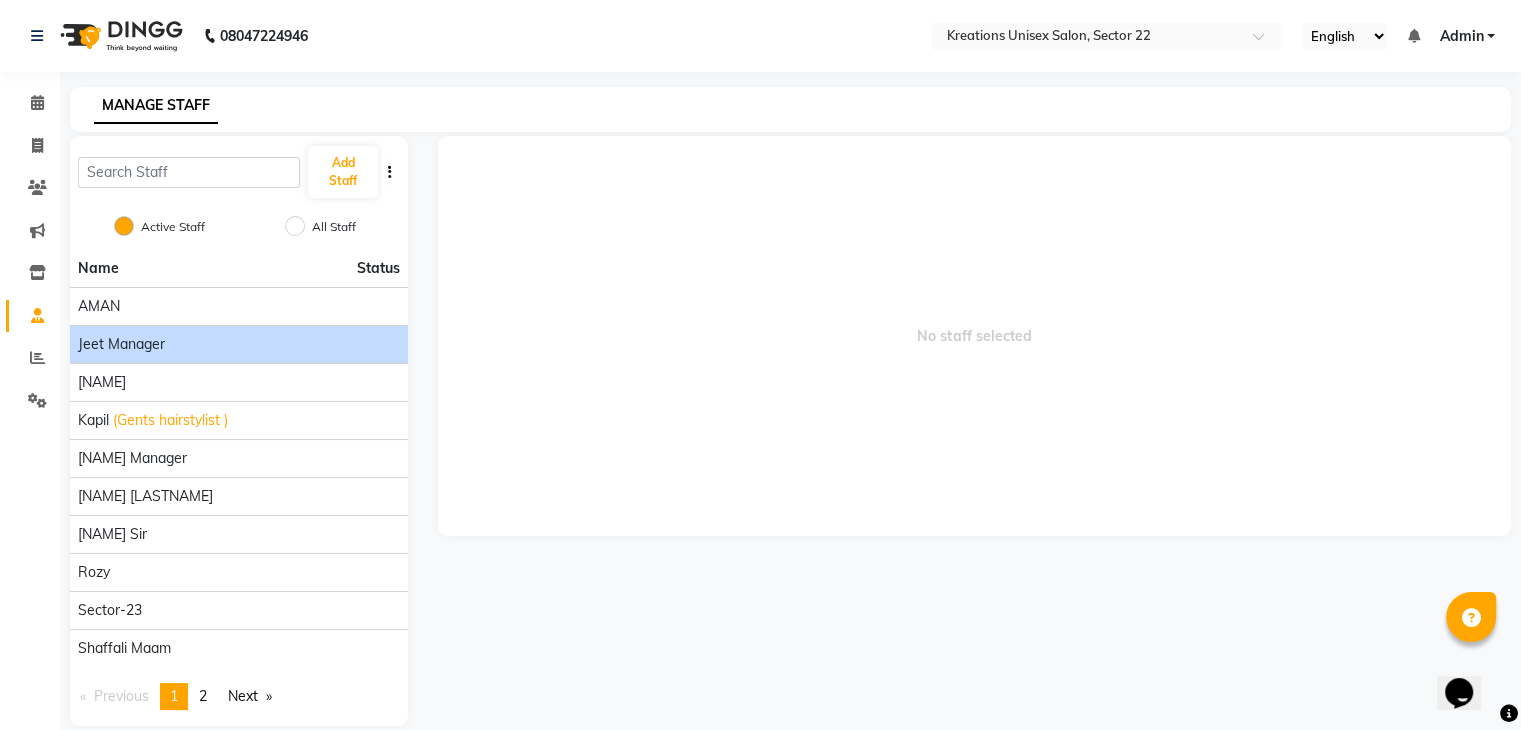click on "Jeet Manager" 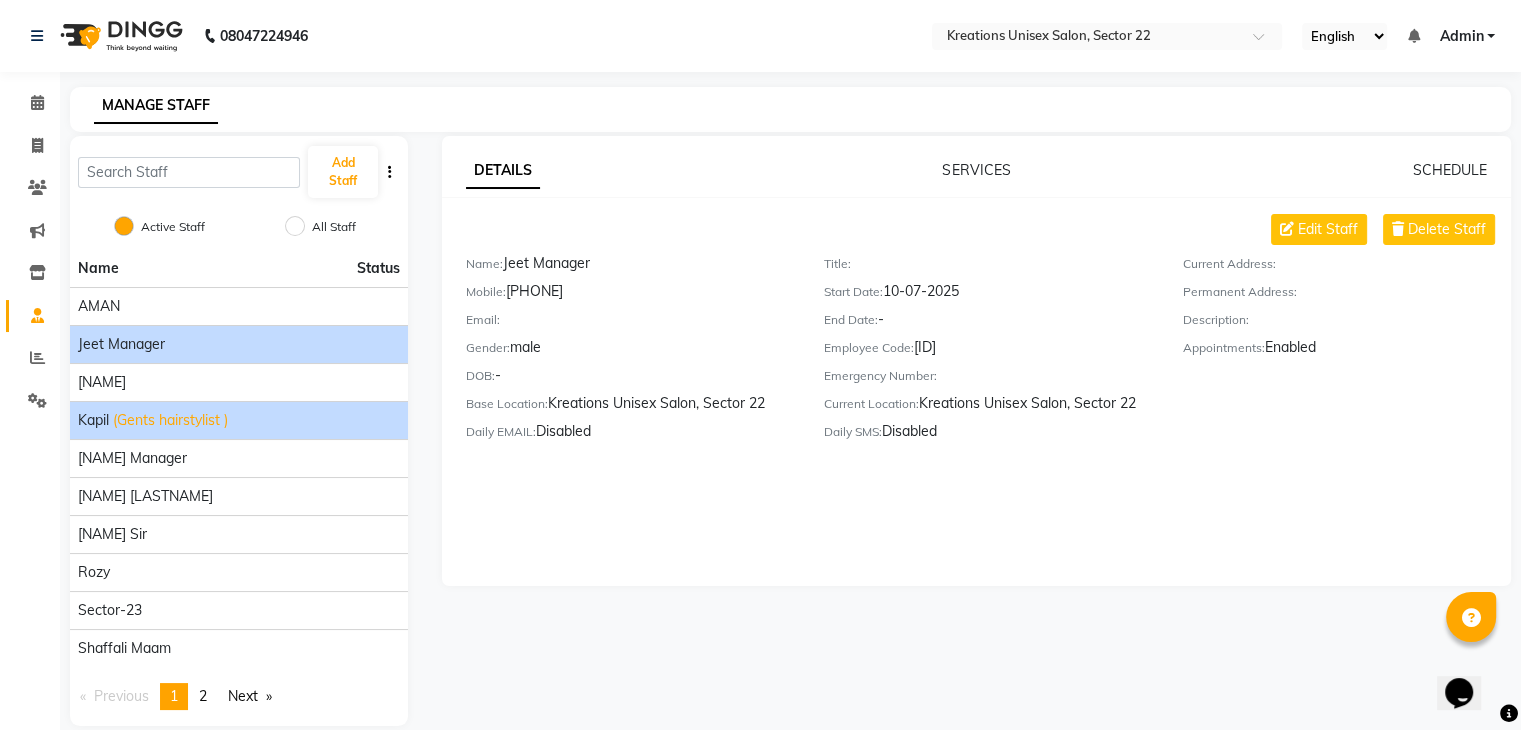 click on "Kapil  (Gents hairstylist )" 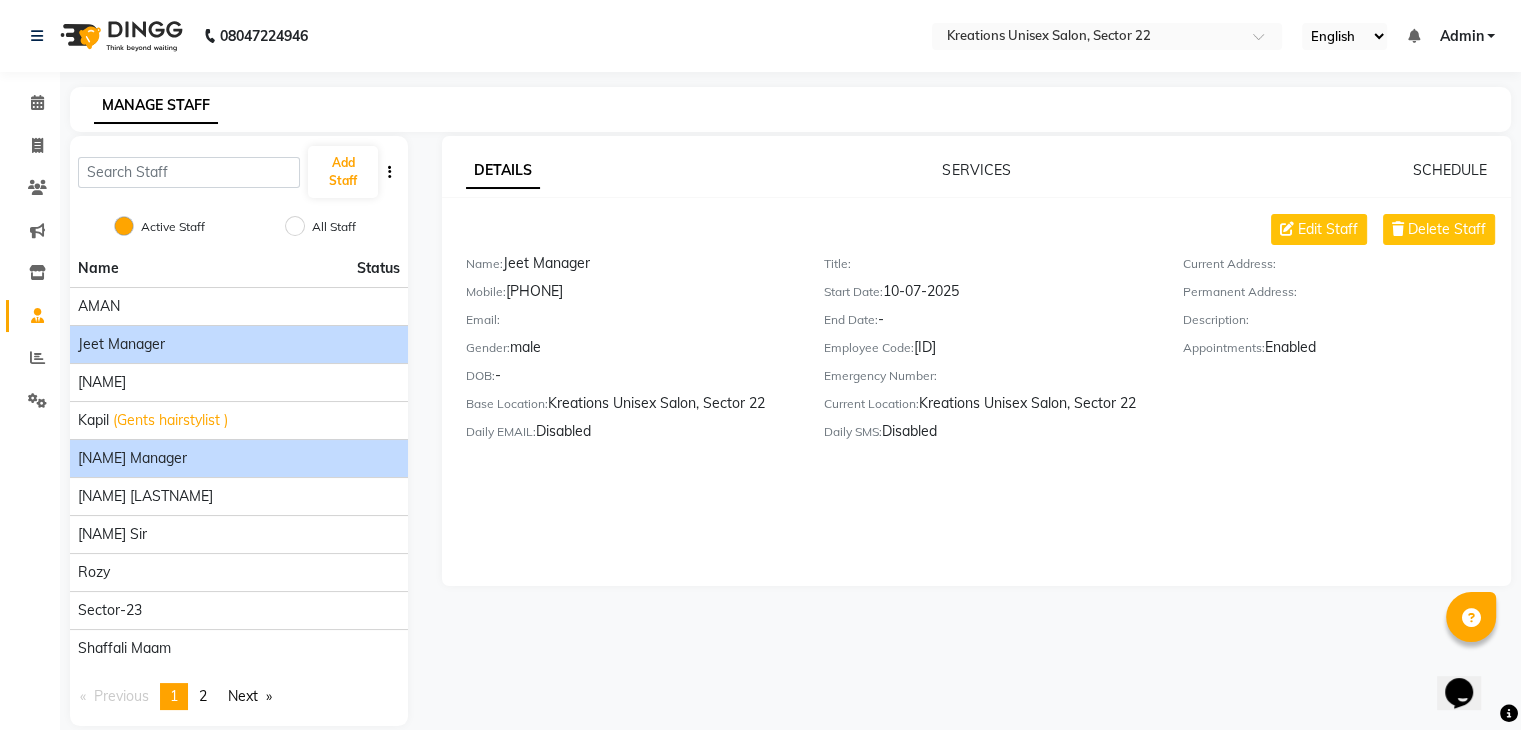 click on "[NAME] Manager" 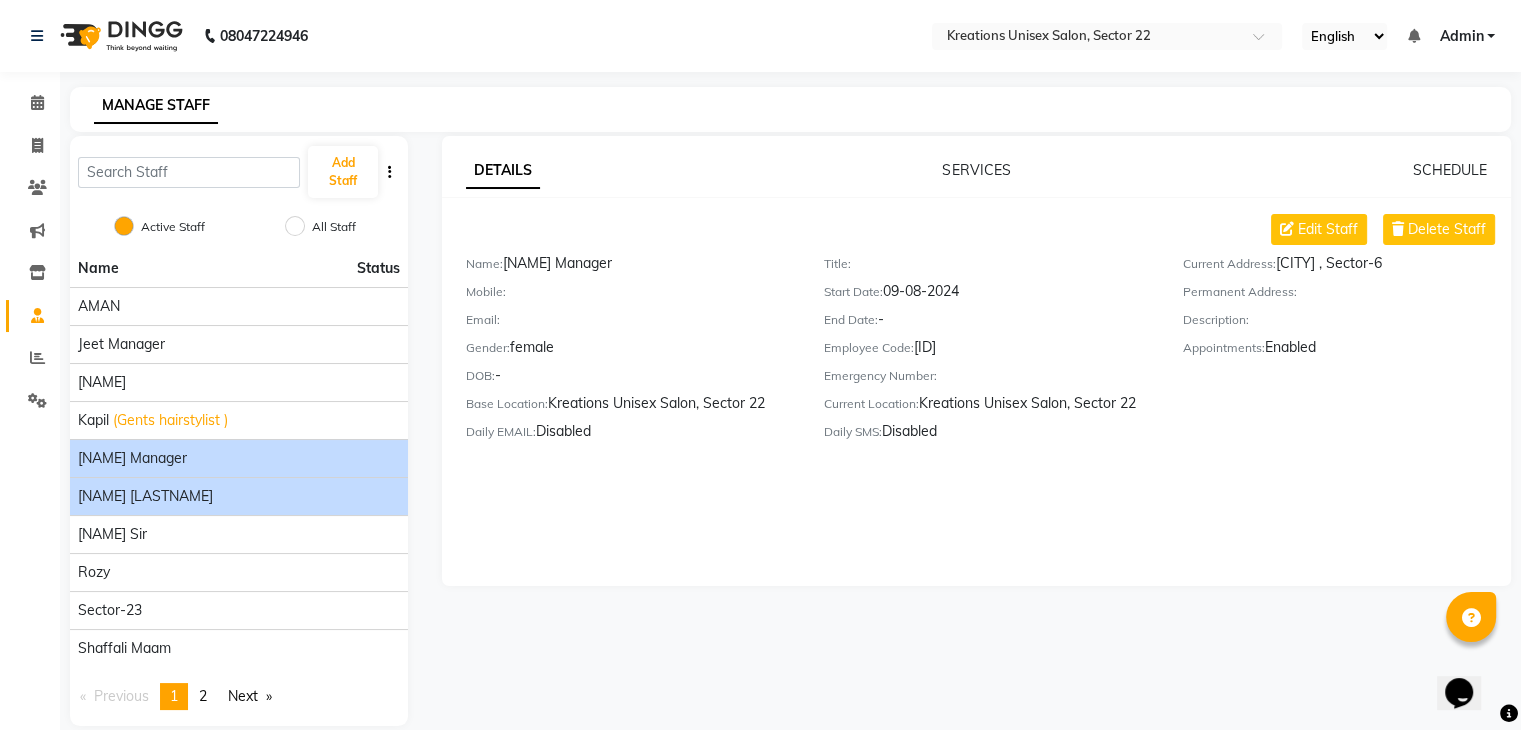 click on "[LAST] [LAST]" 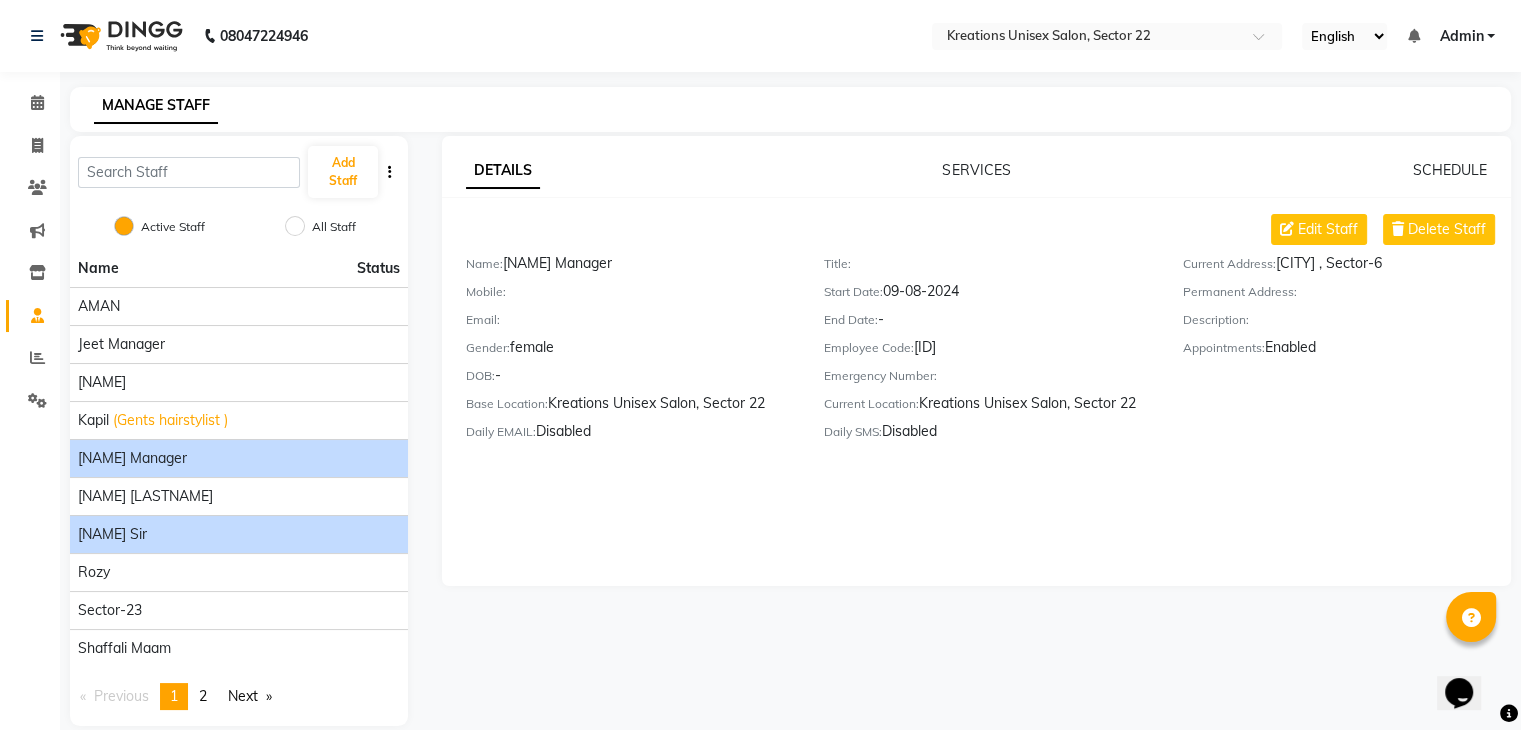 click on "[NAME] Sir" 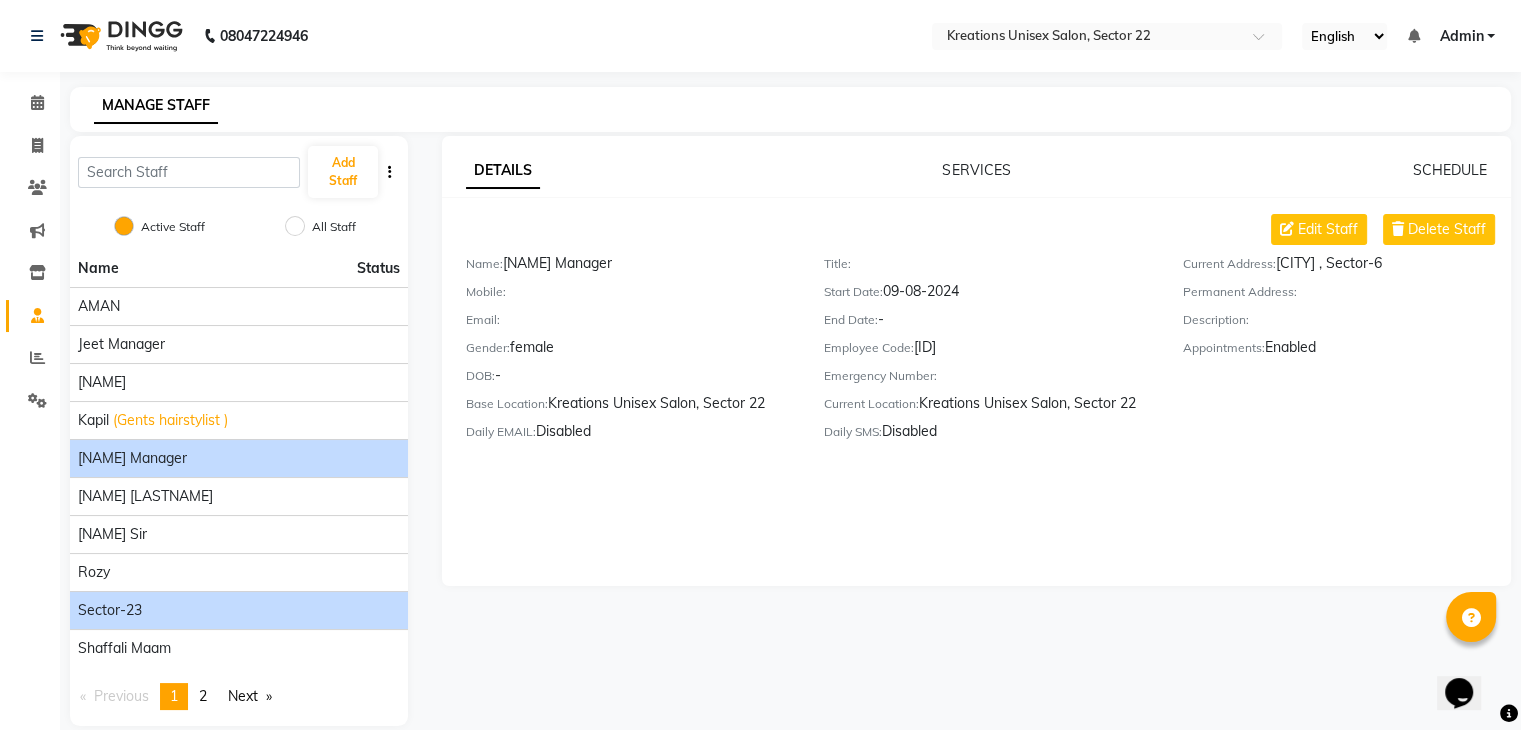 click on "Sector-23" 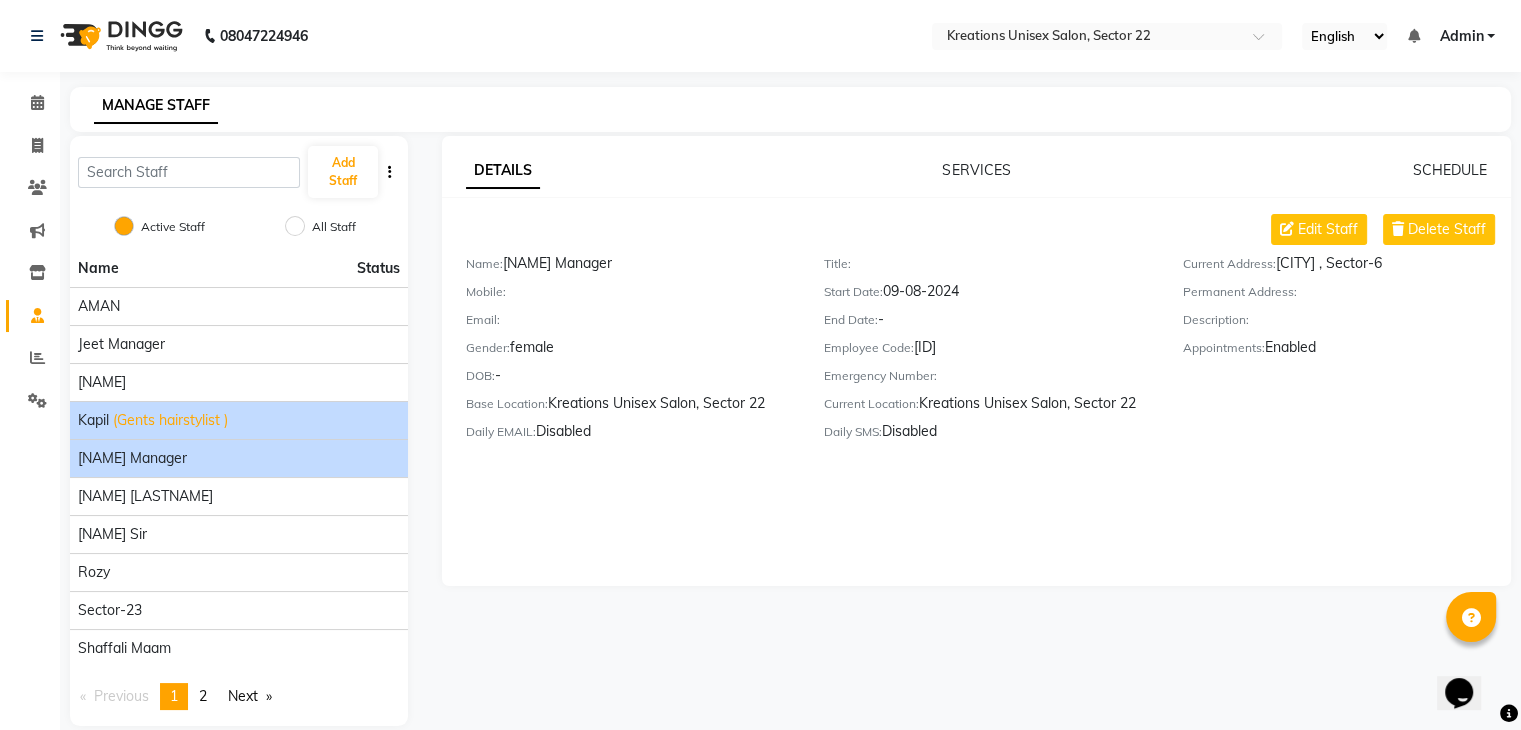 click on "(Gents hairstylist )" 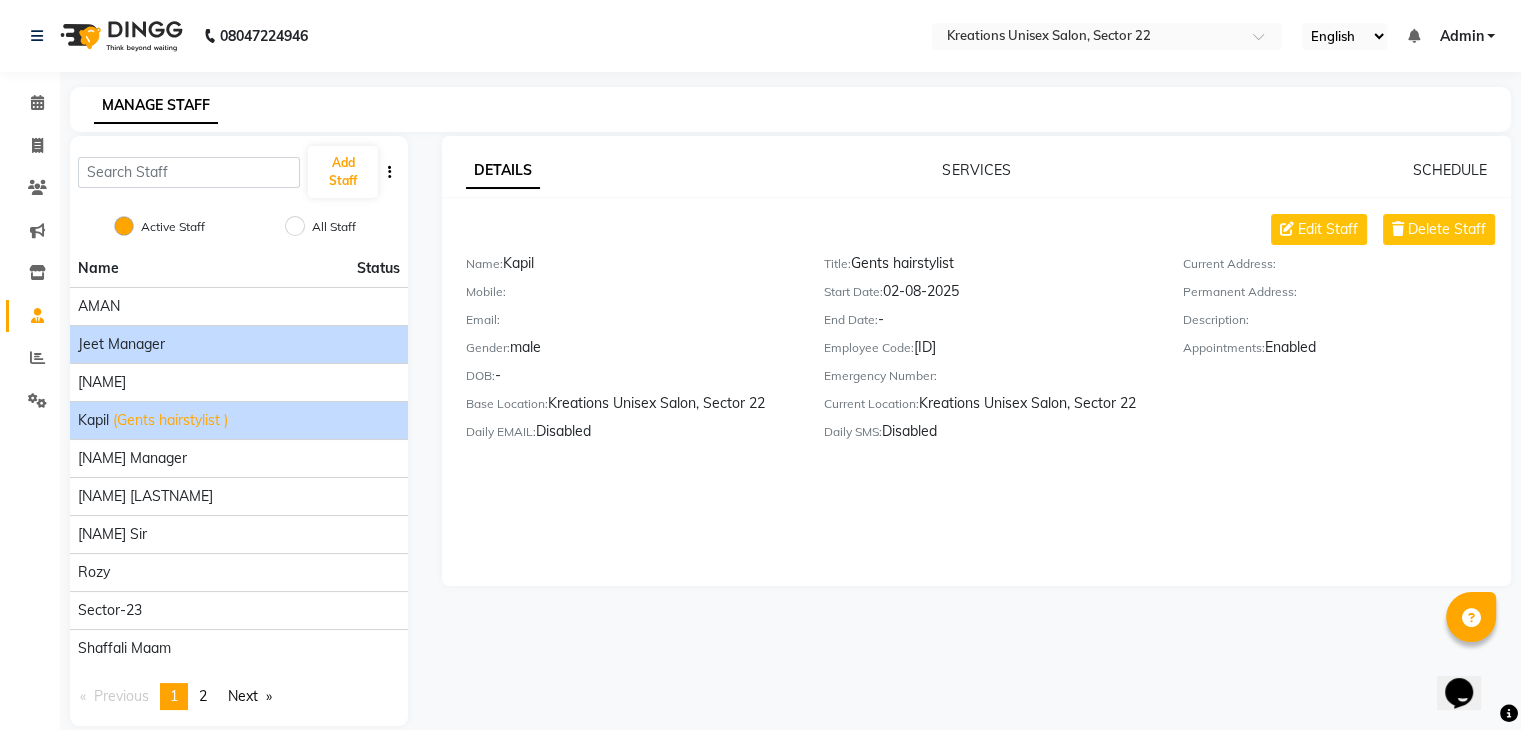 click on "Jeet Manager" 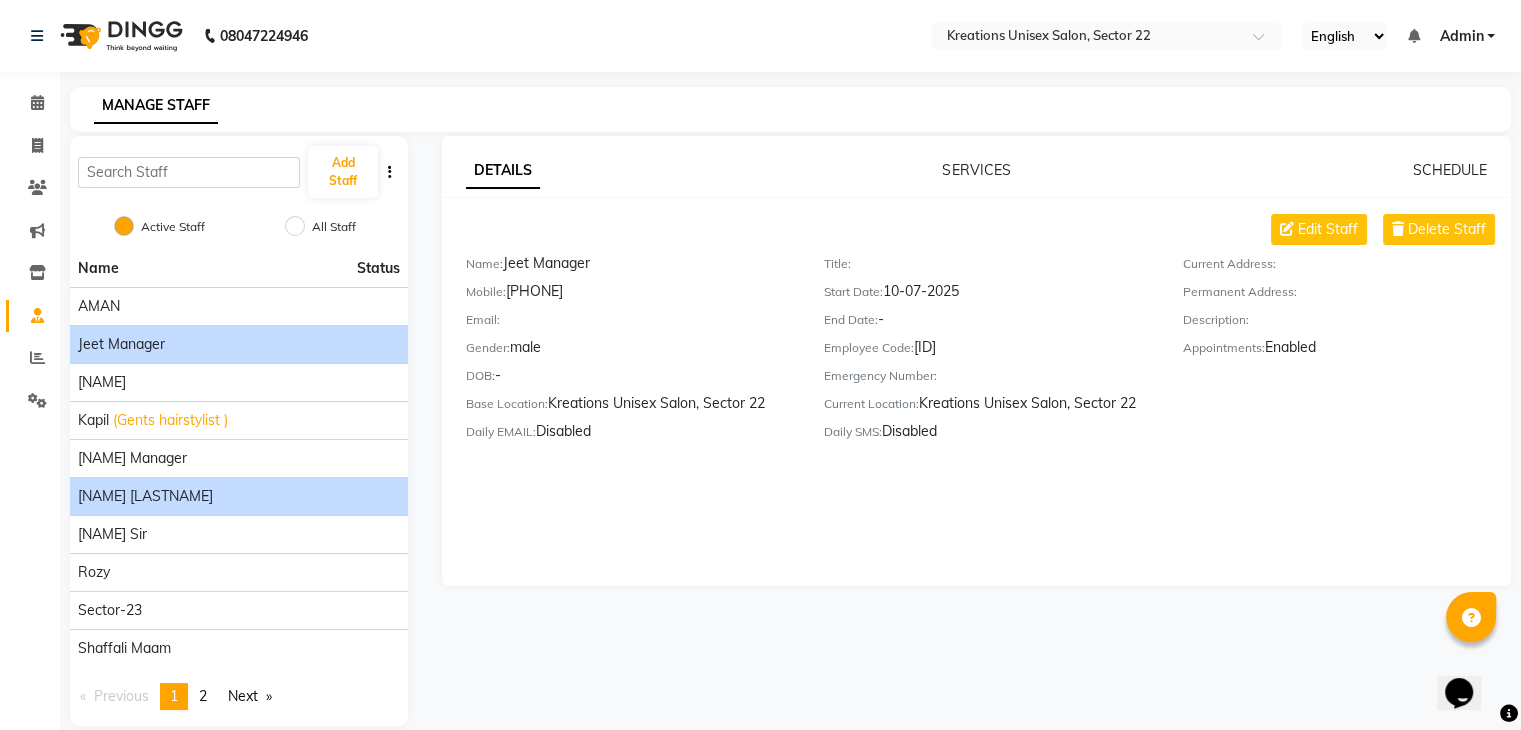 scroll, scrollTop: 24, scrollLeft: 0, axis: vertical 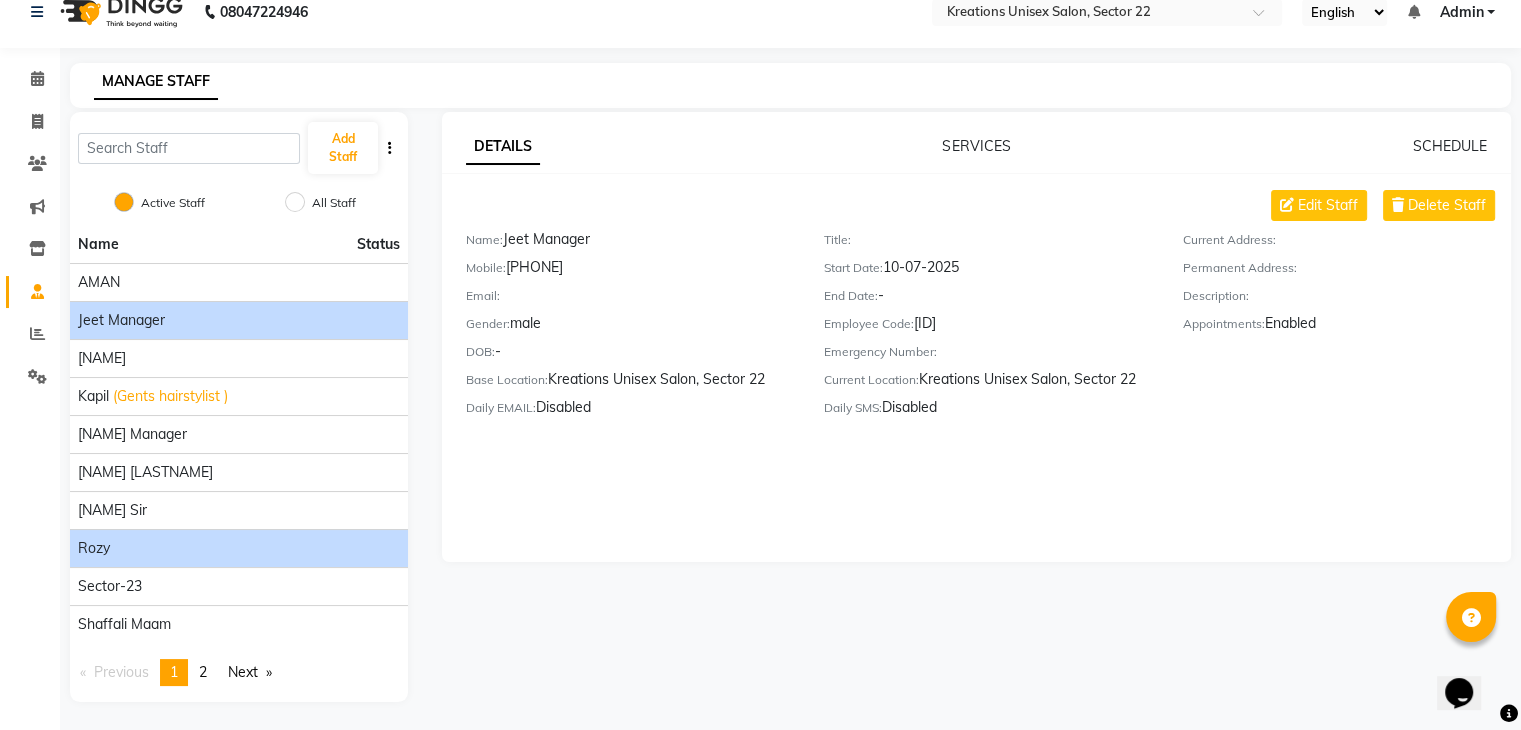 click on "rozy" 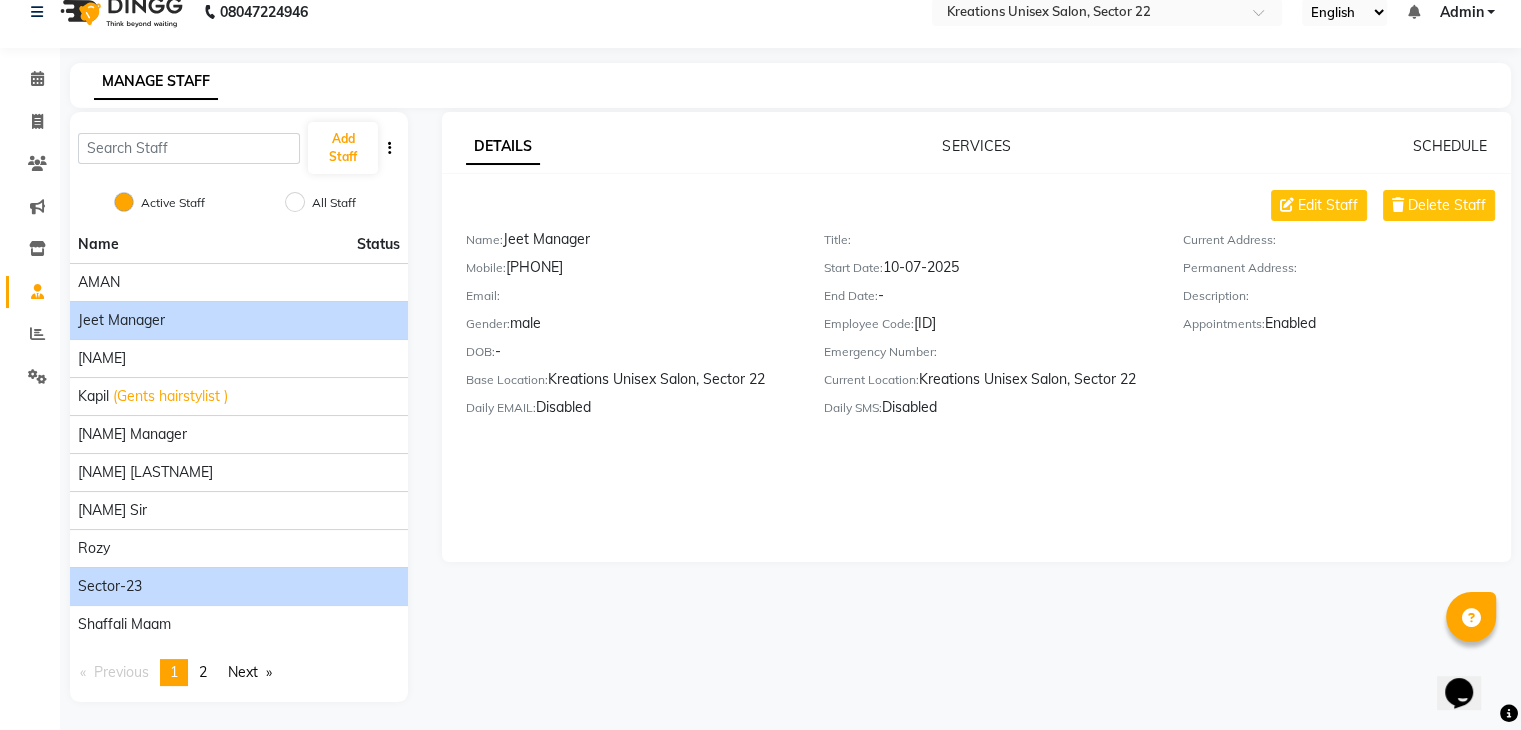 click on "Sector-23" 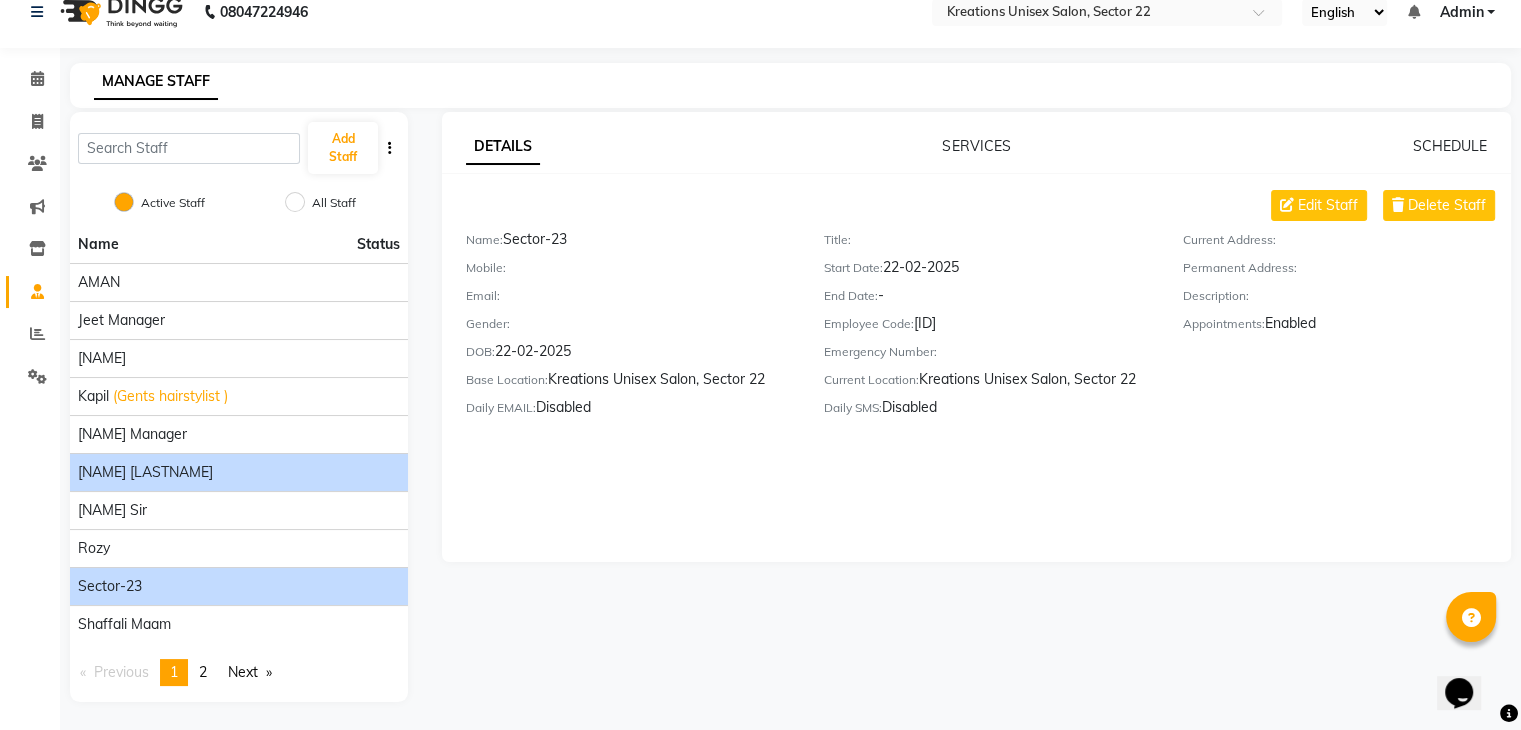 click on "[LAST] [LAST]" 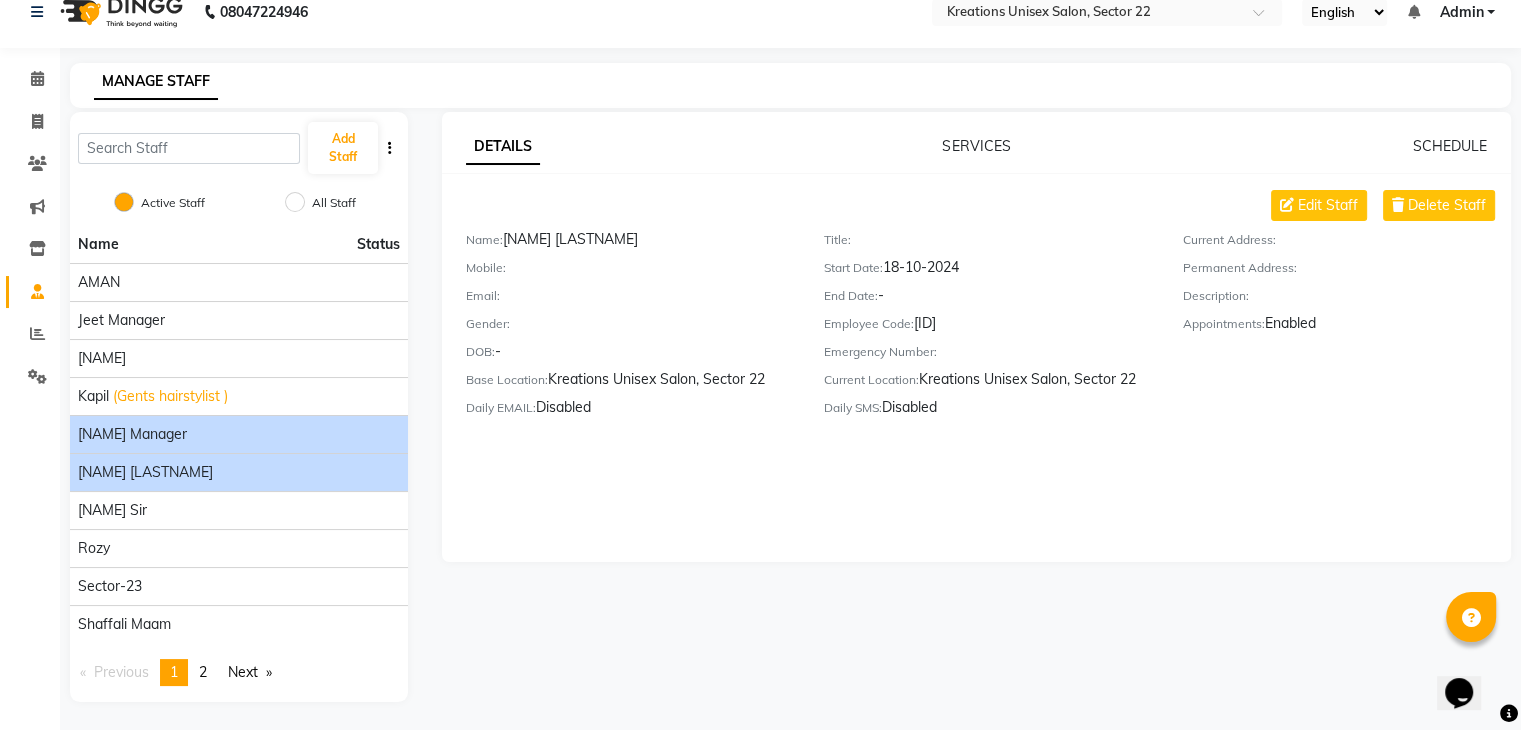 click on "[NAME] Manager" 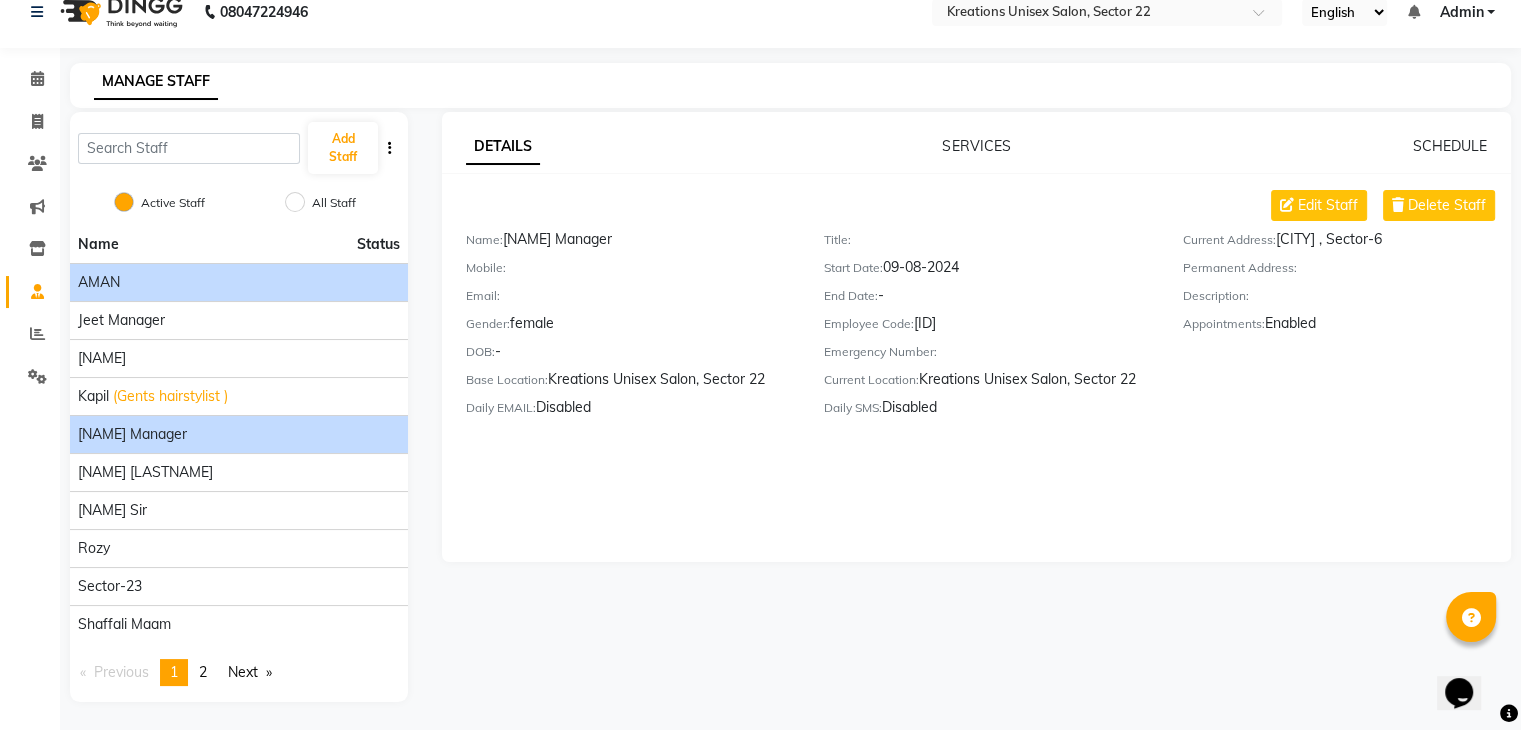 click on "AMAN" 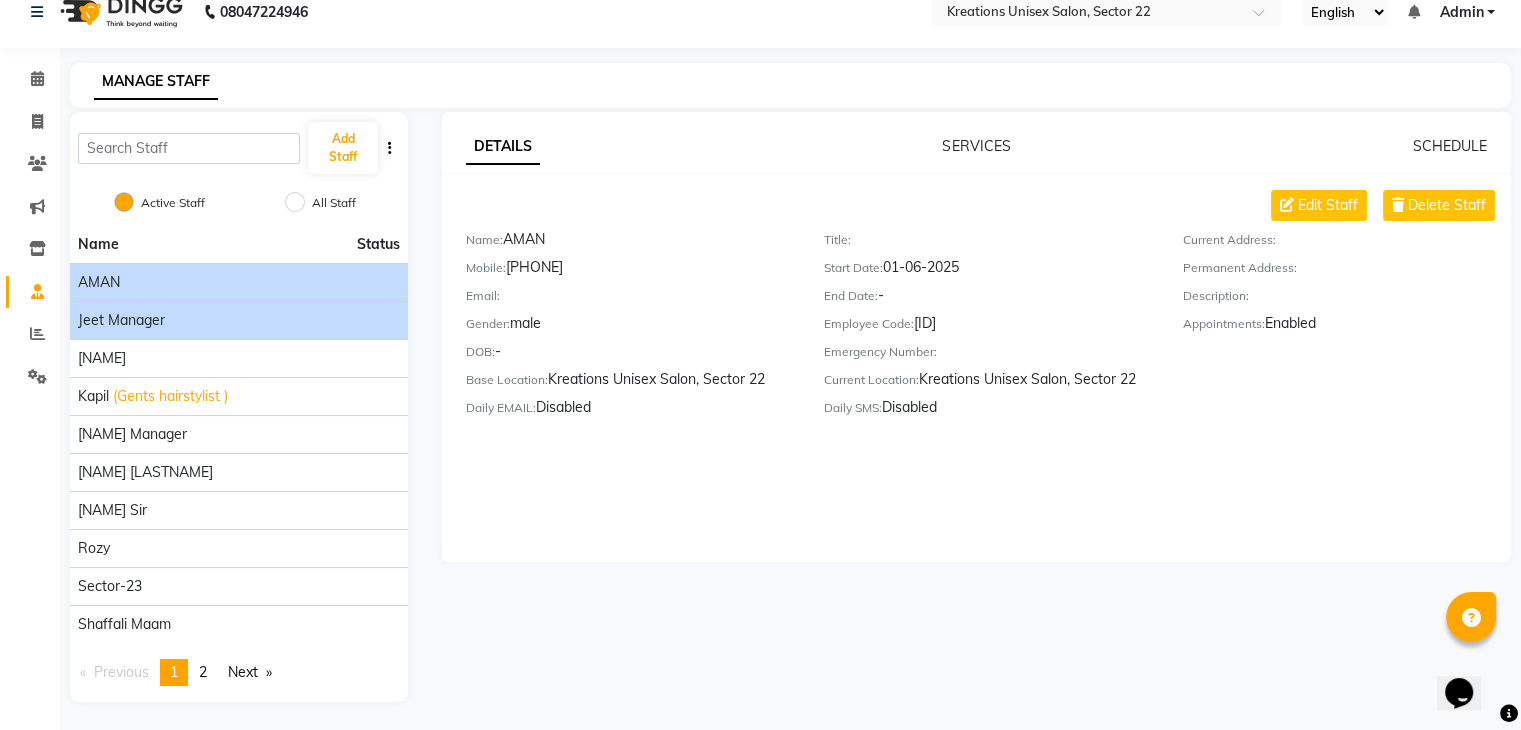 click on "Jeet Manager" 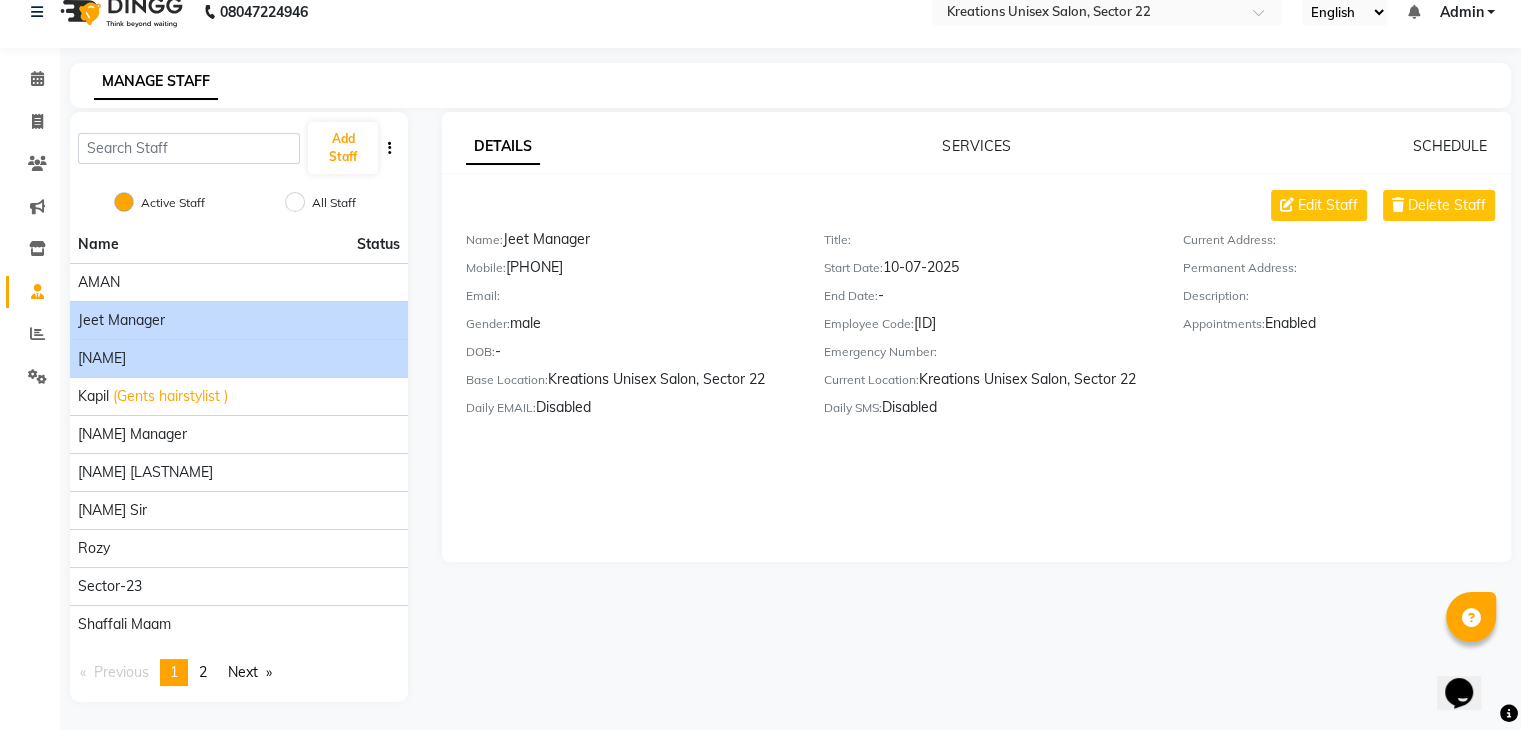 click on "[NAME]" 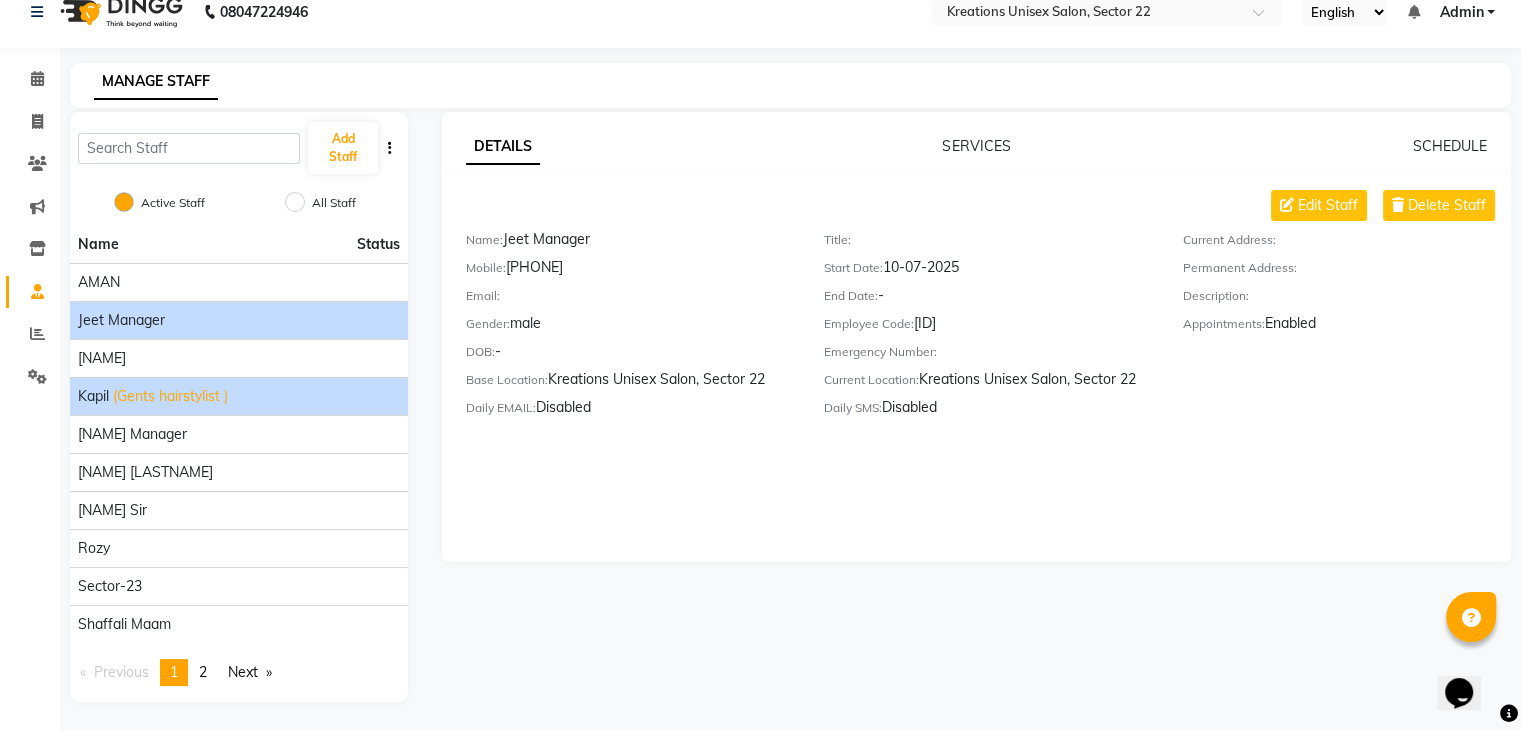 click on "(Gents hairstylist )" 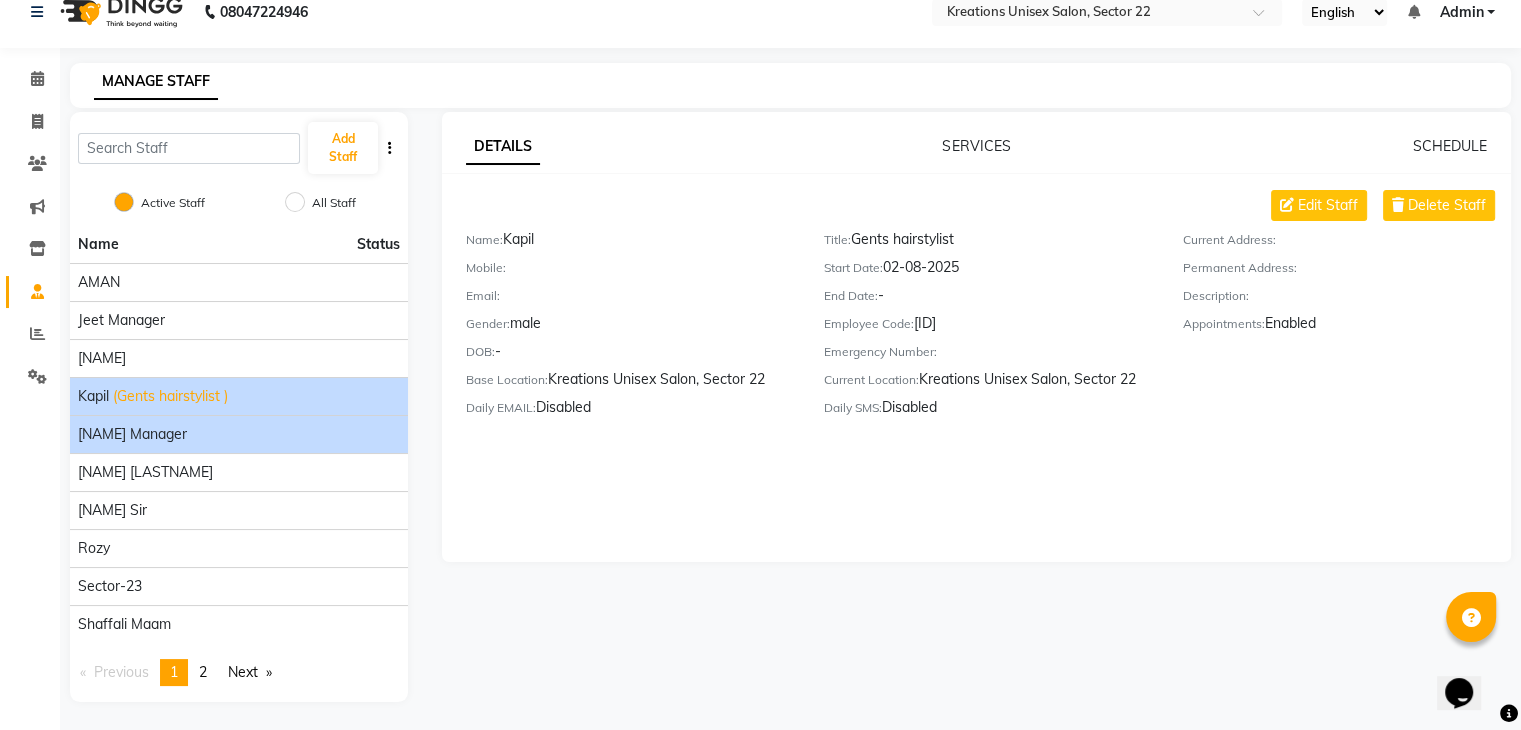 click on "[NAME] Manager" 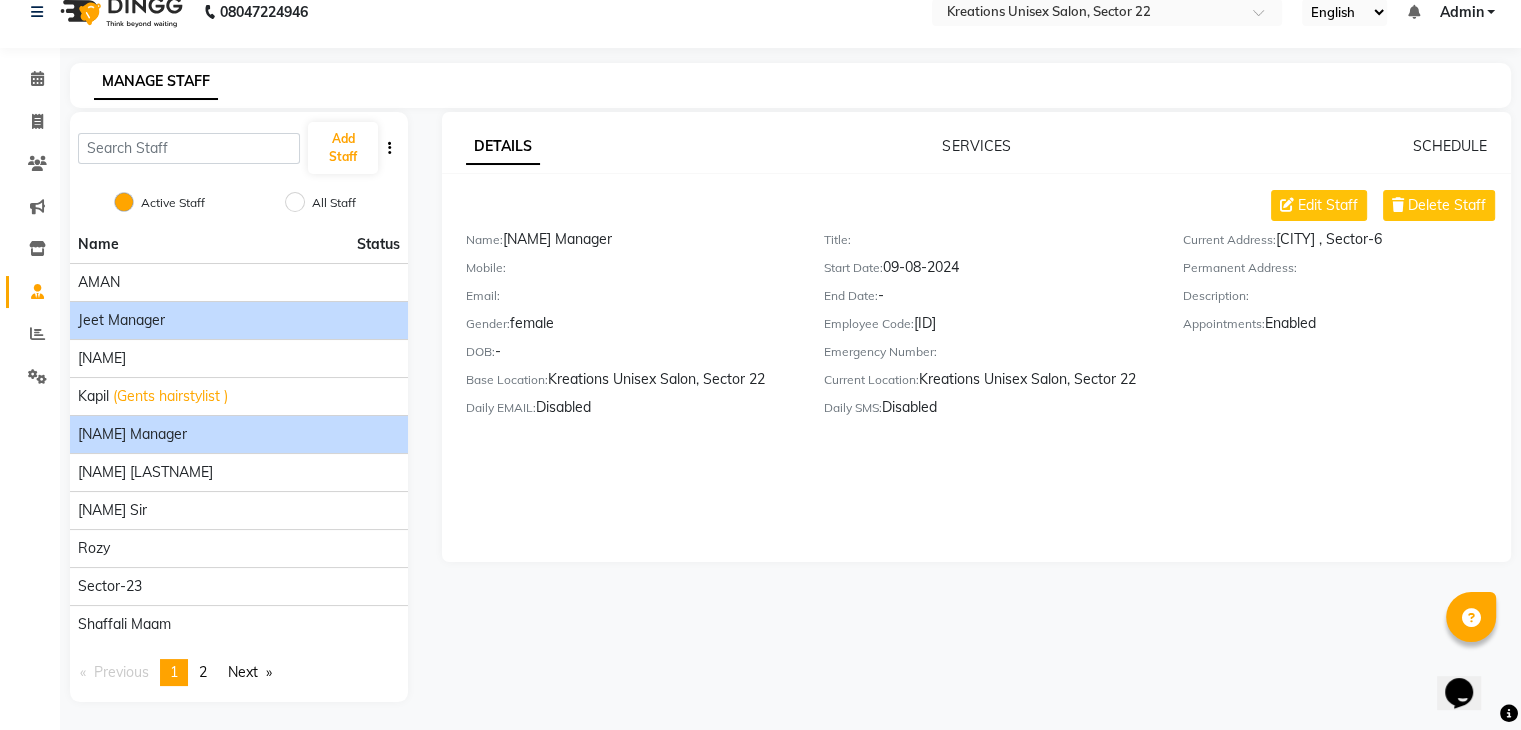 click on "Jeet Manager" 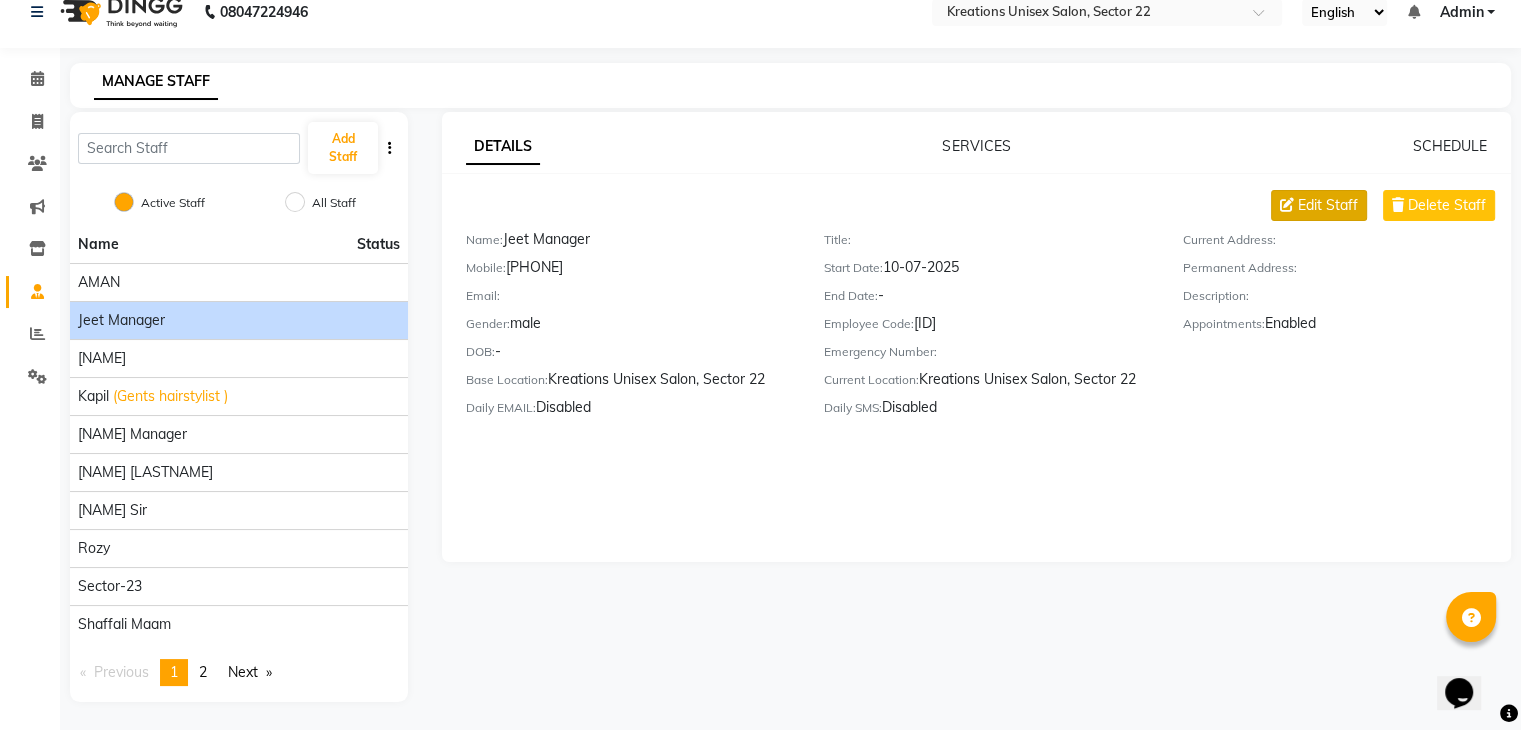 click on "Edit Staff" 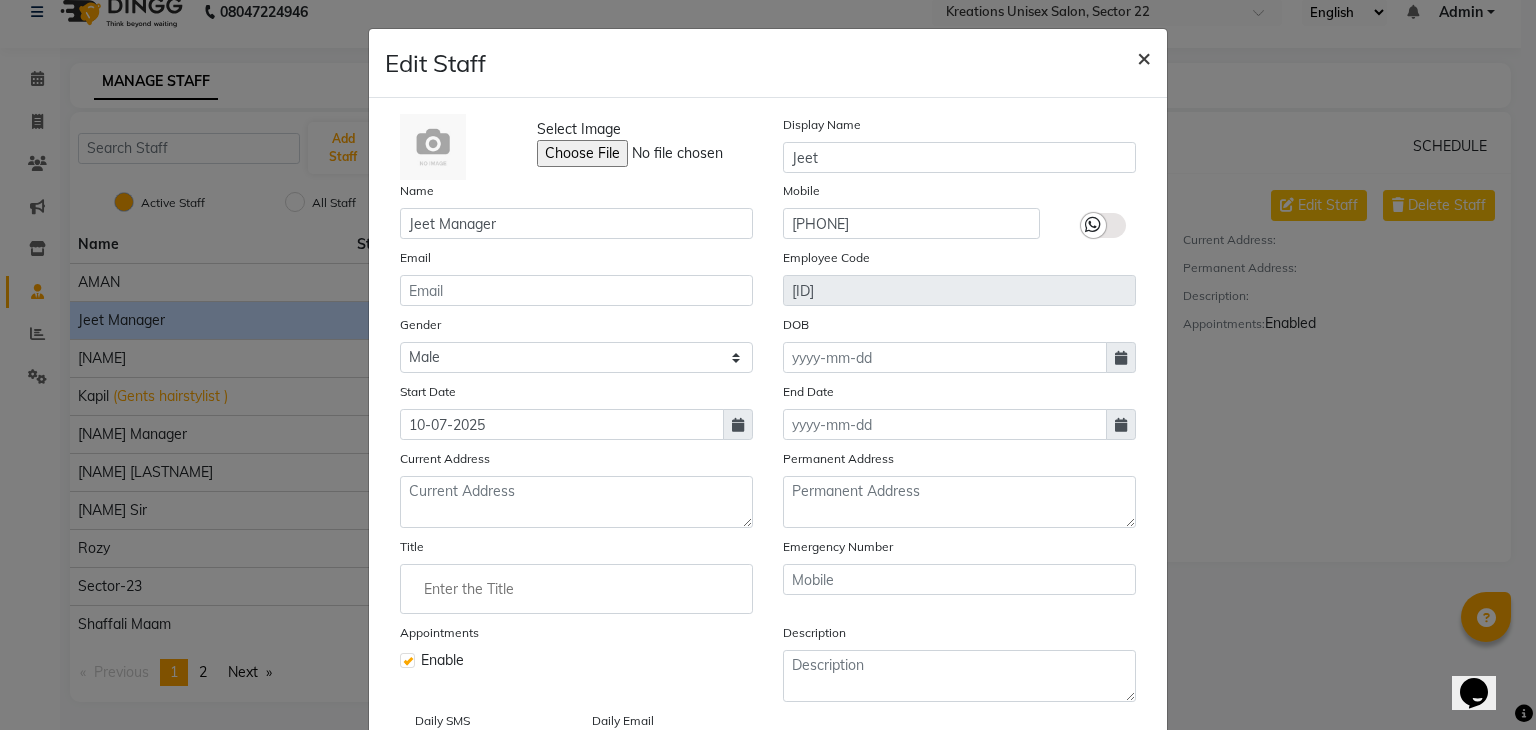click on "×" 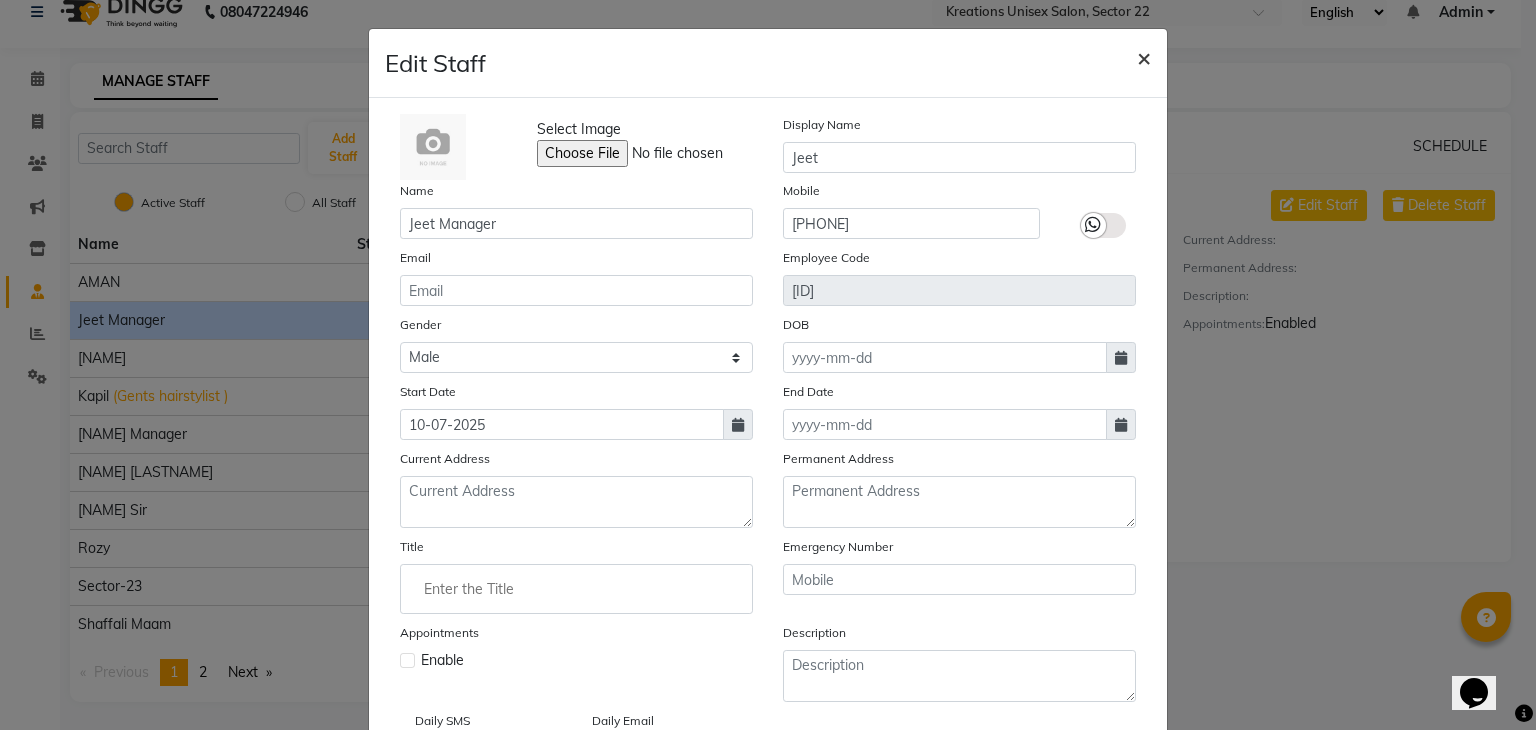 type 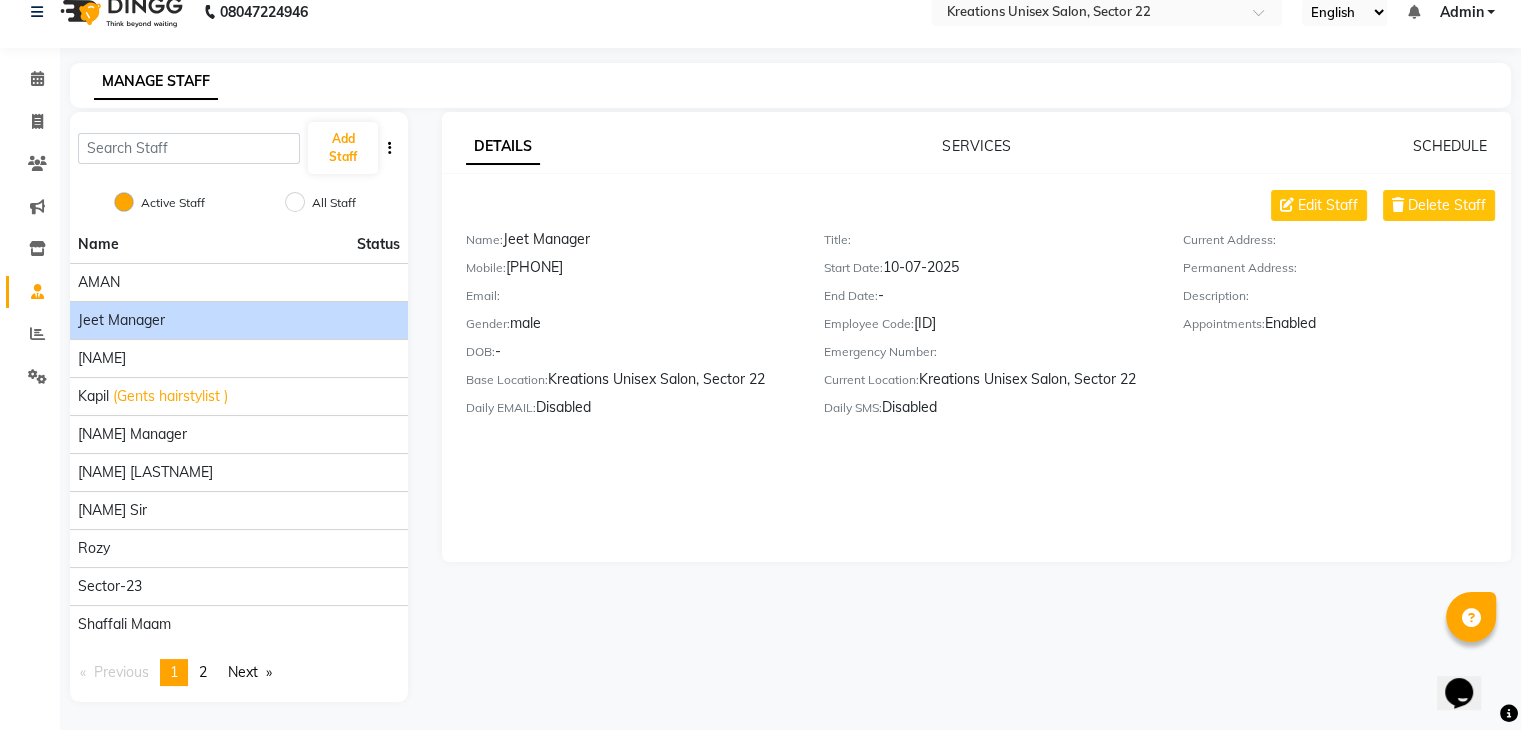 click on "DETAILS SERVICES SCHEDULE" 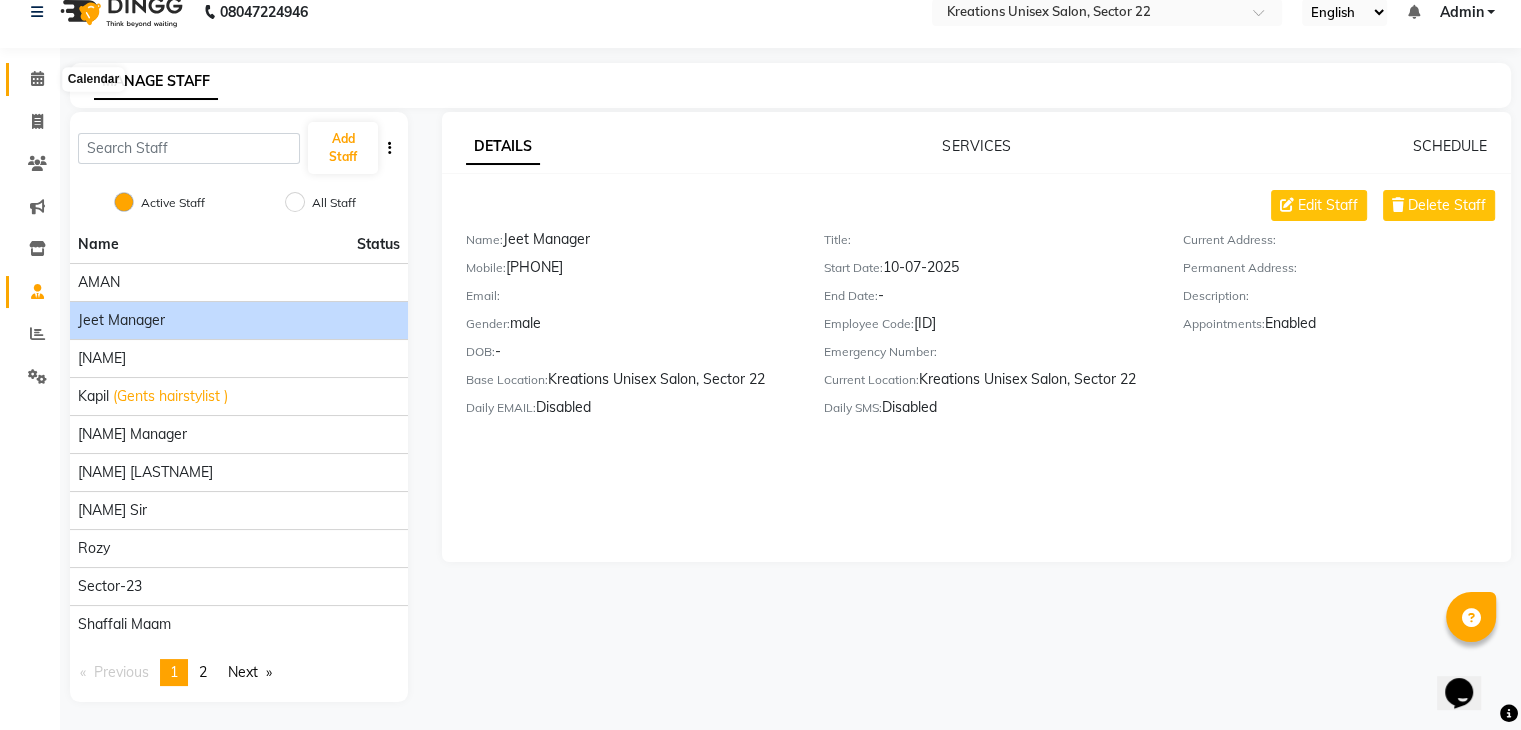 click 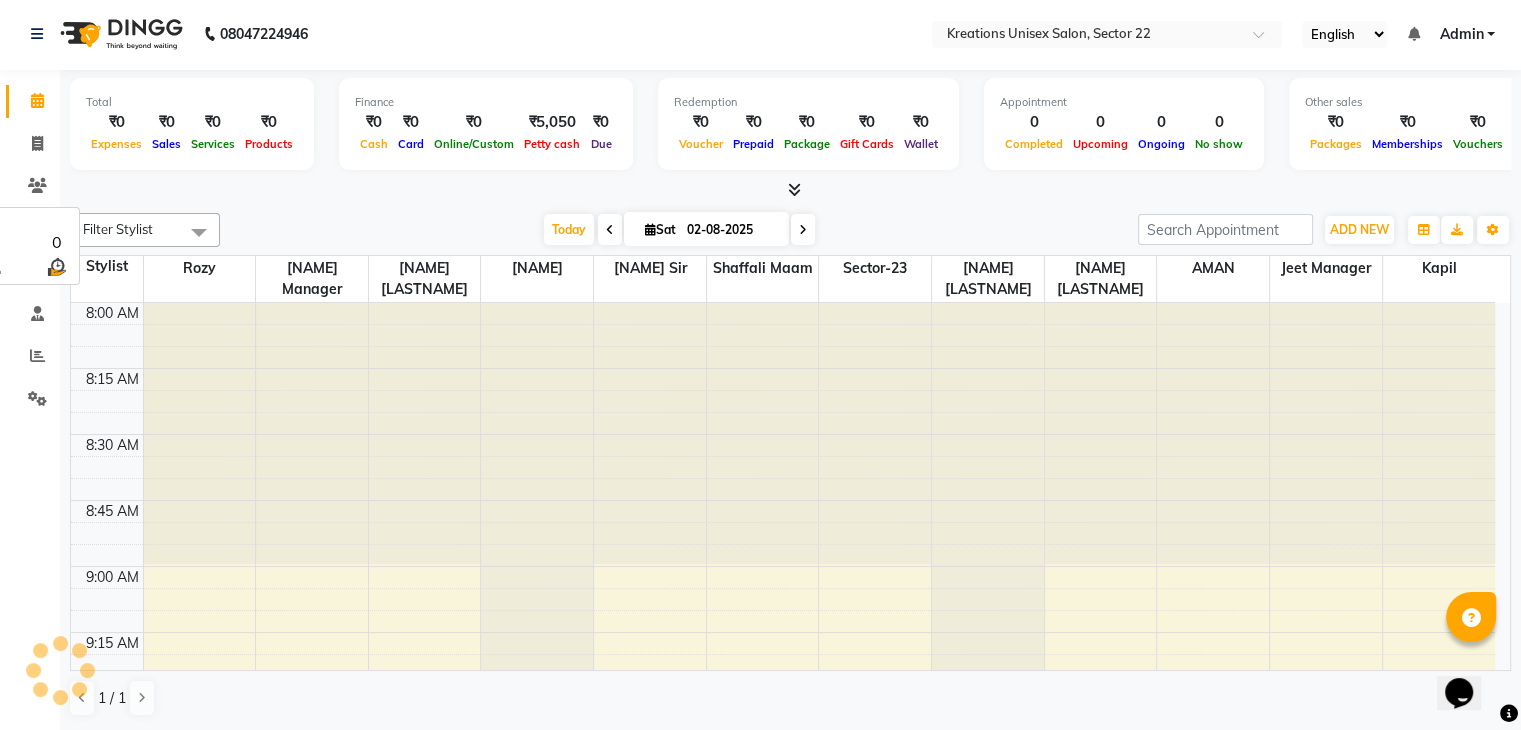 scroll, scrollTop: 0, scrollLeft: 0, axis: both 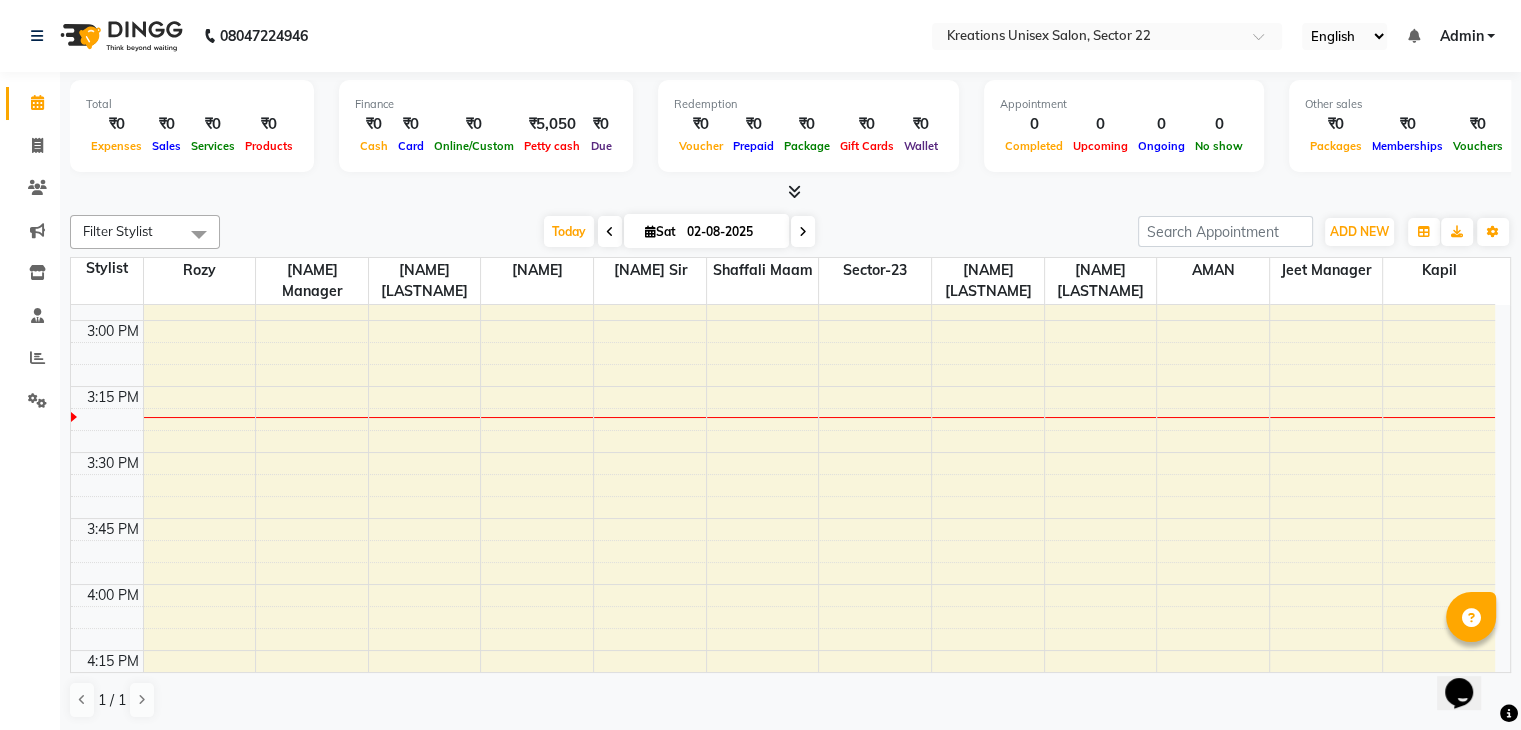 click on "Select Location × Kreations Unisex Salon, Sector 22" at bounding box center (1107, 36) 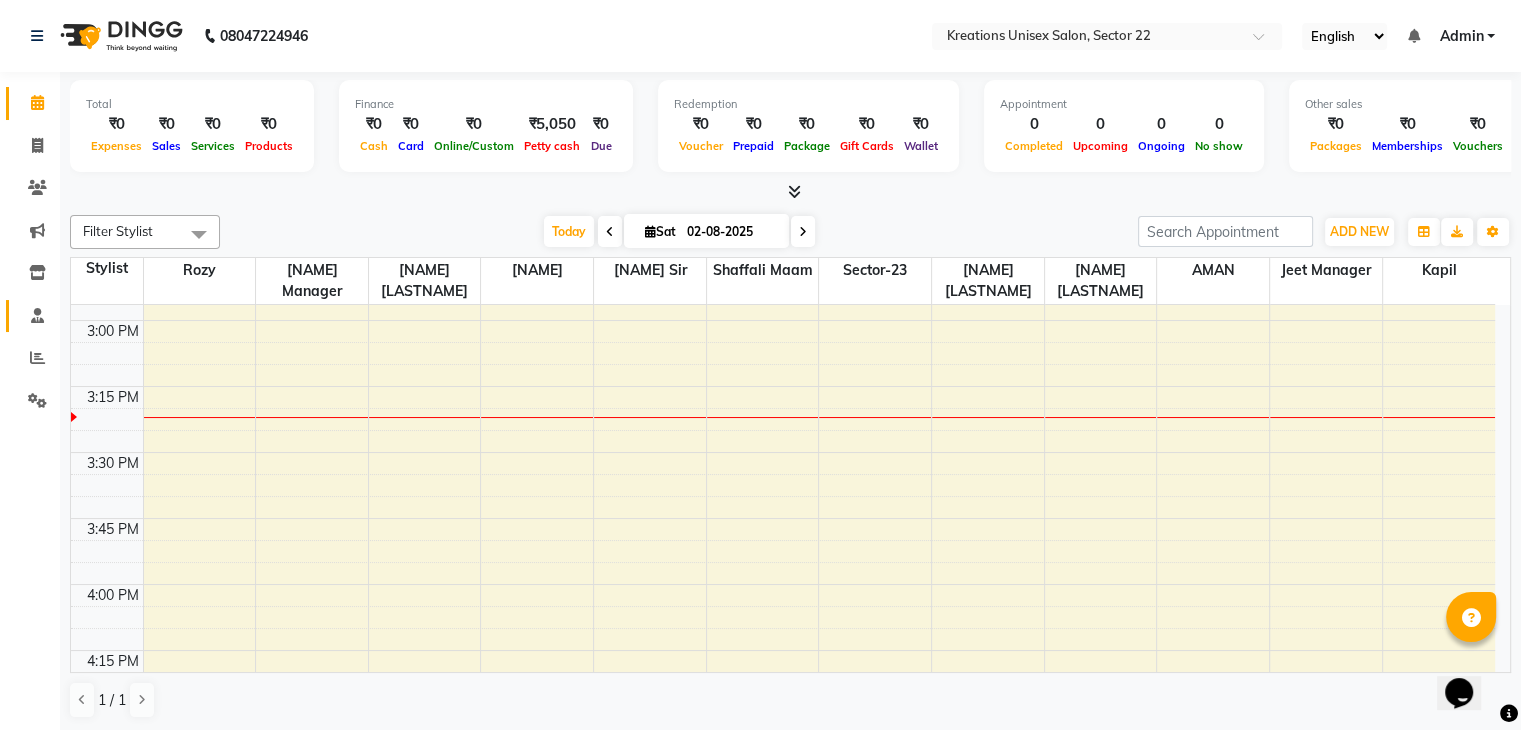 click on "Staff" 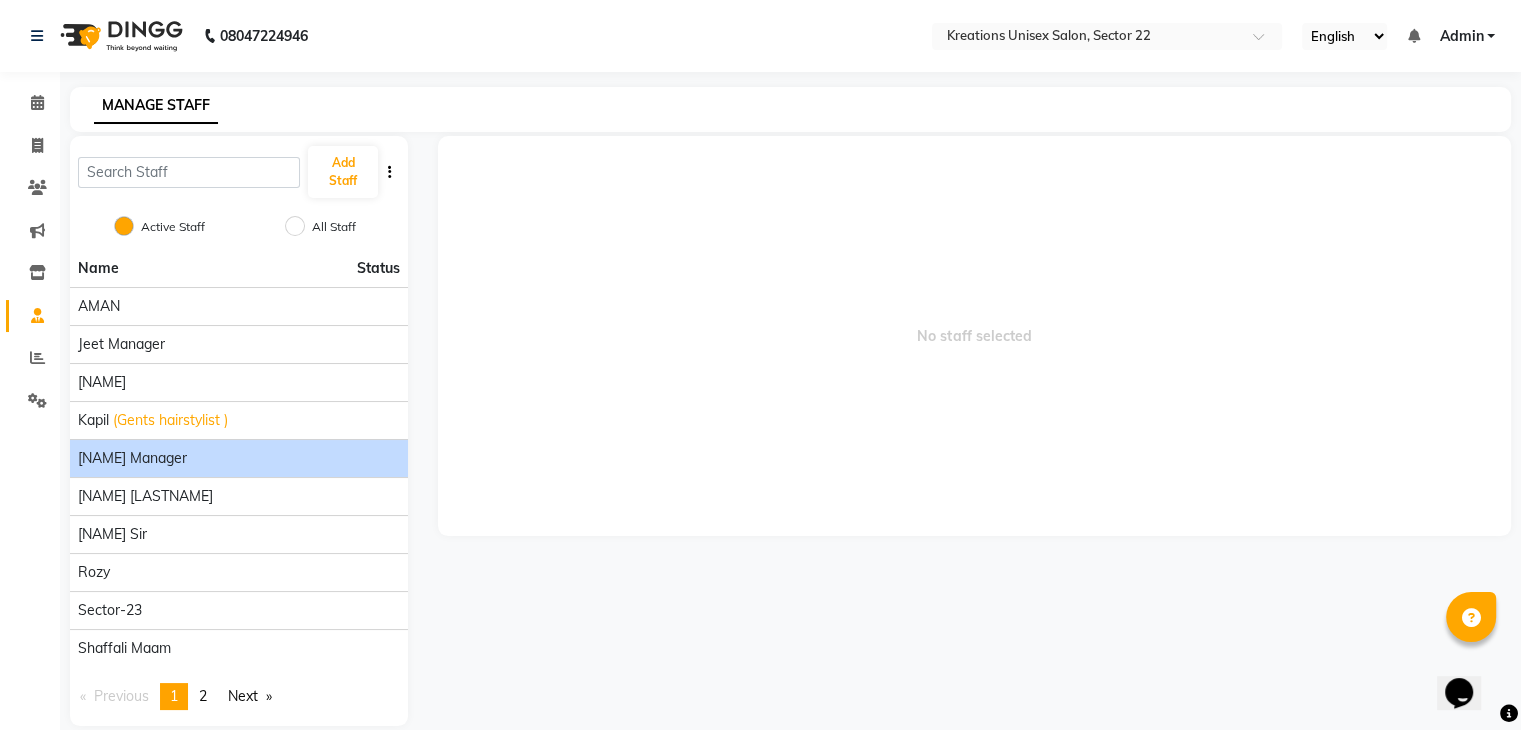 click on "[NAME] Manager" 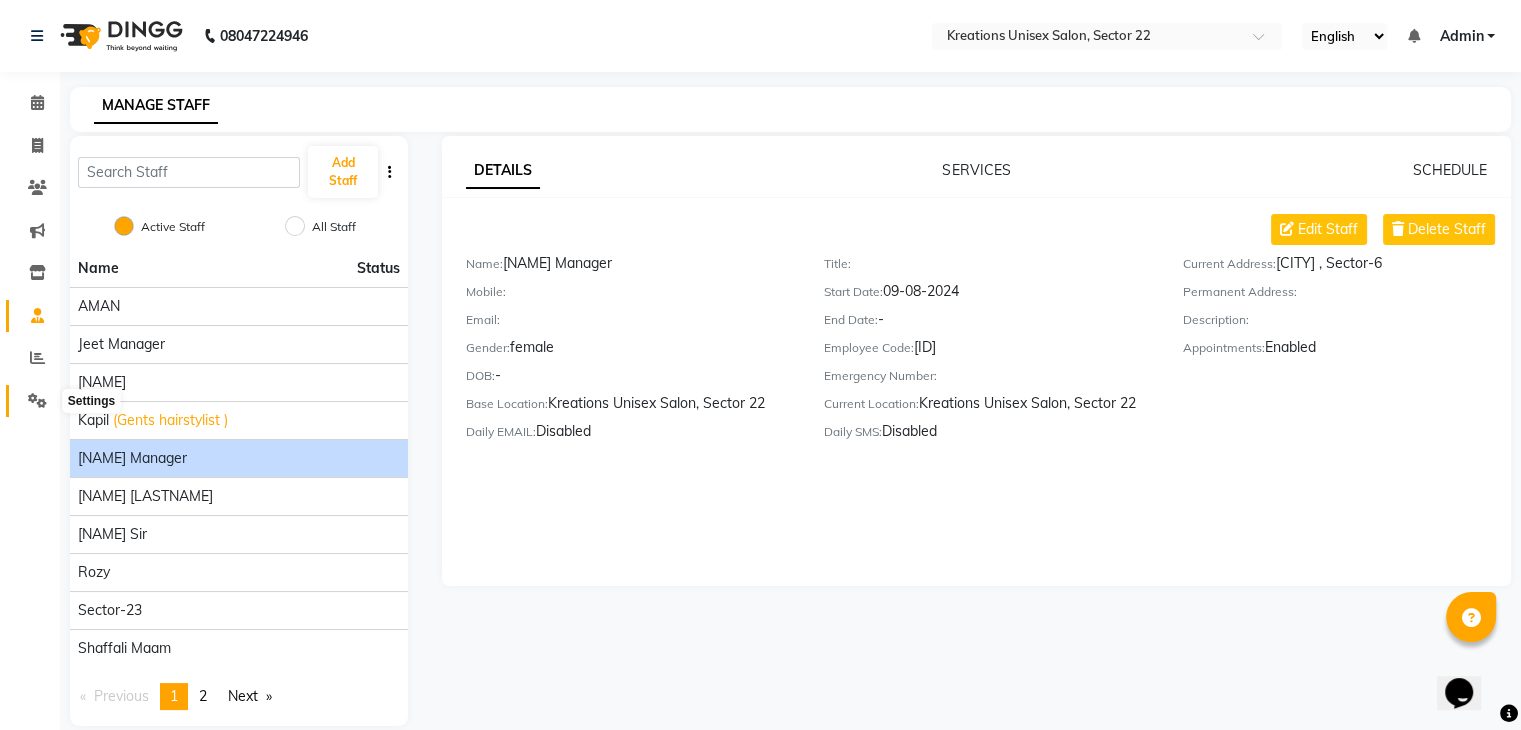 click 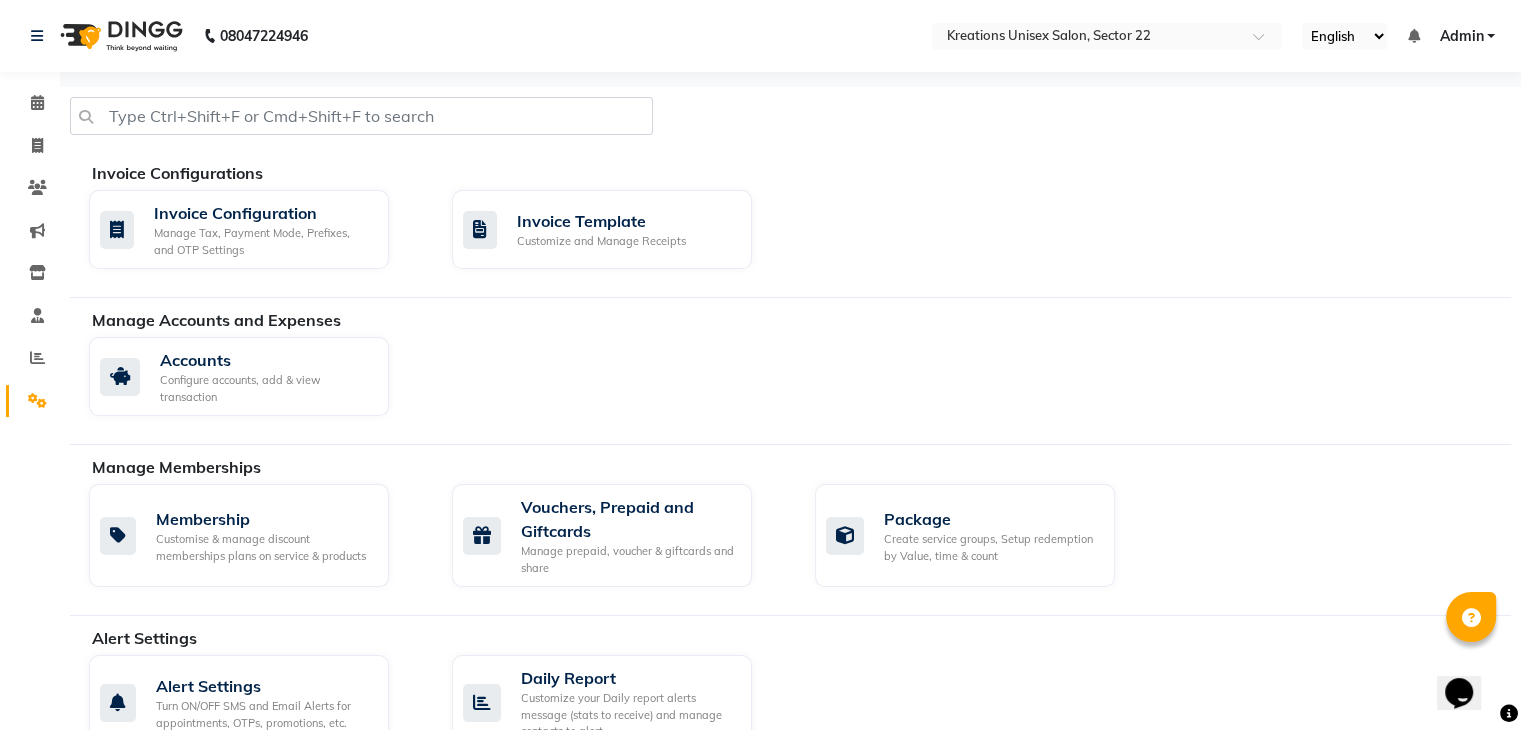 scroll, scrollTop: 822, scrollLeft: 0, axis: vertical 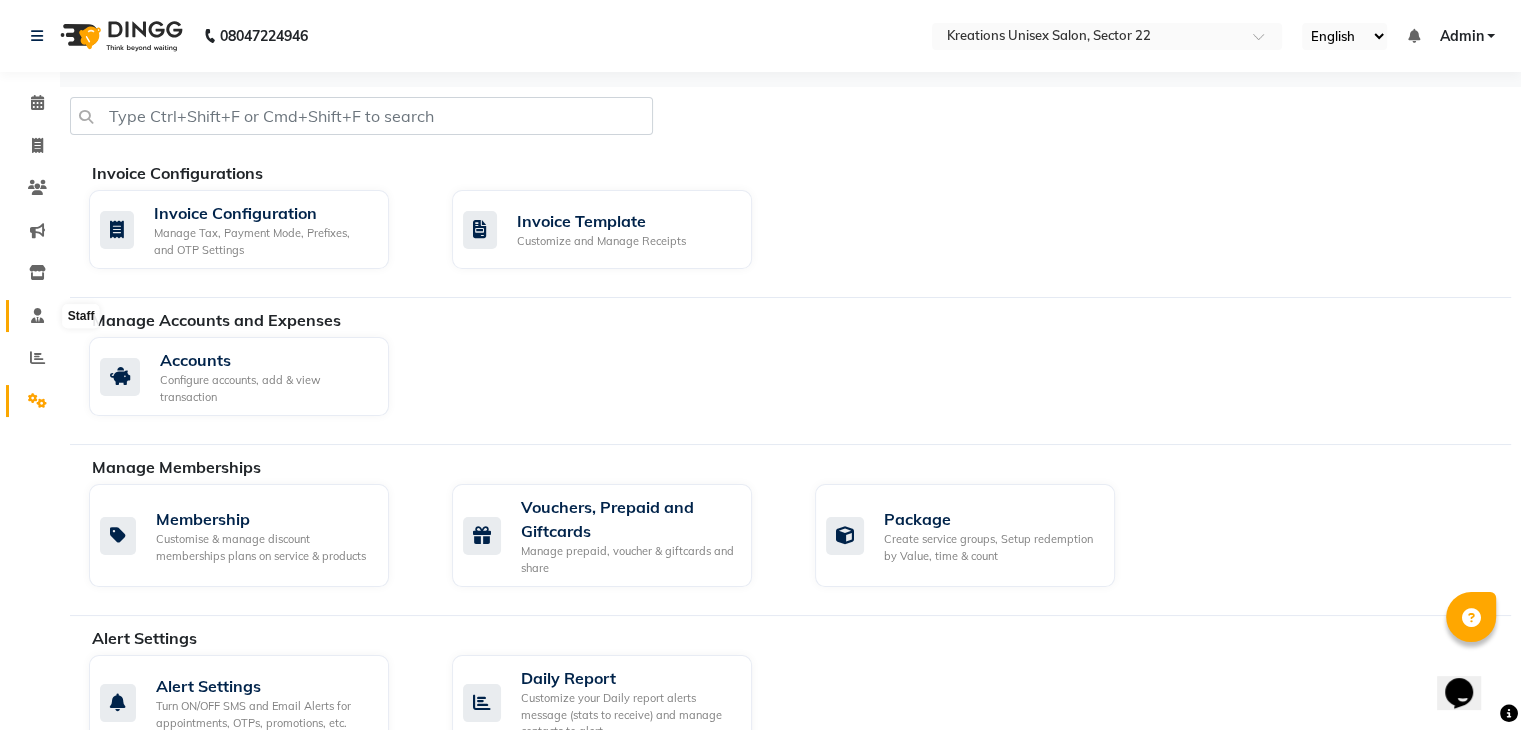 click 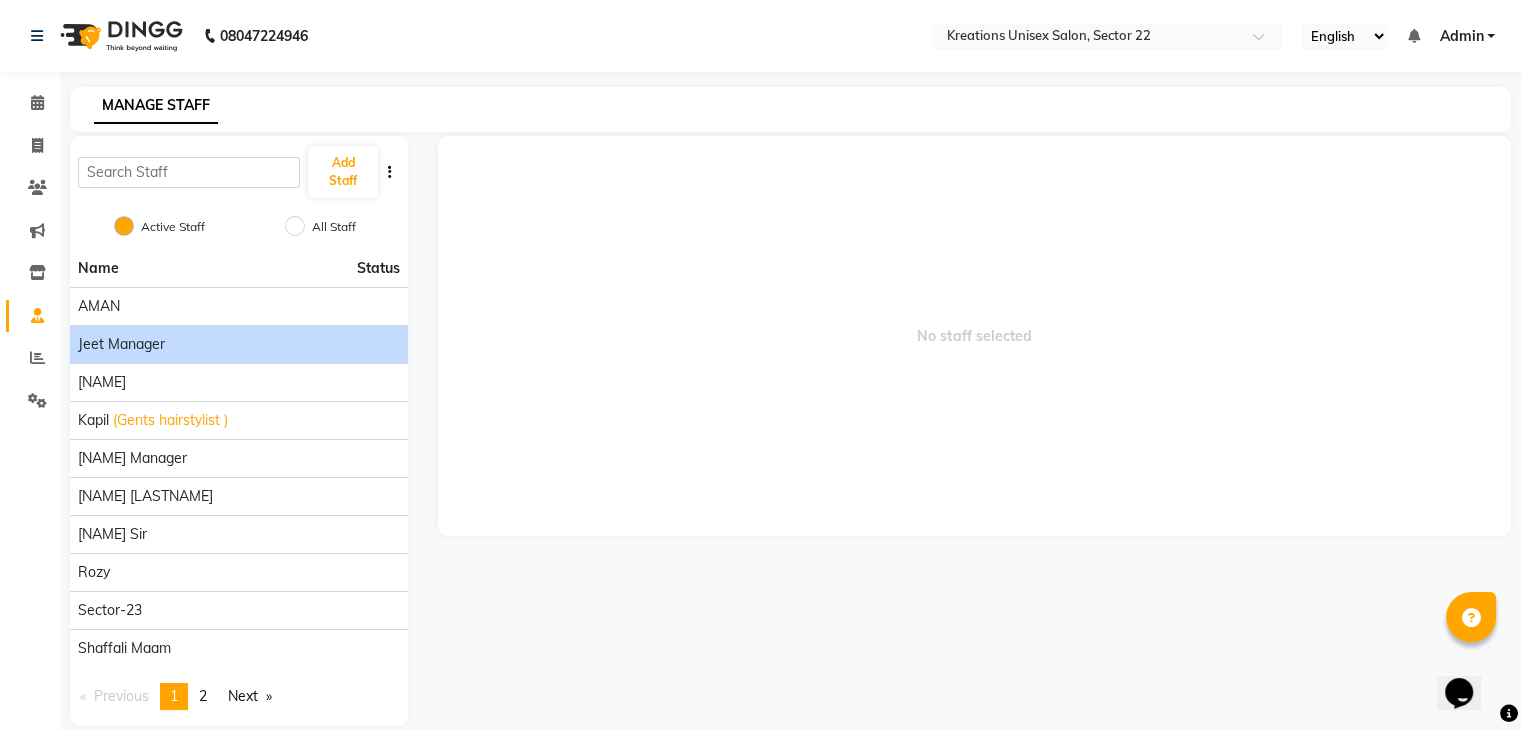 click on "Jeet Manager" 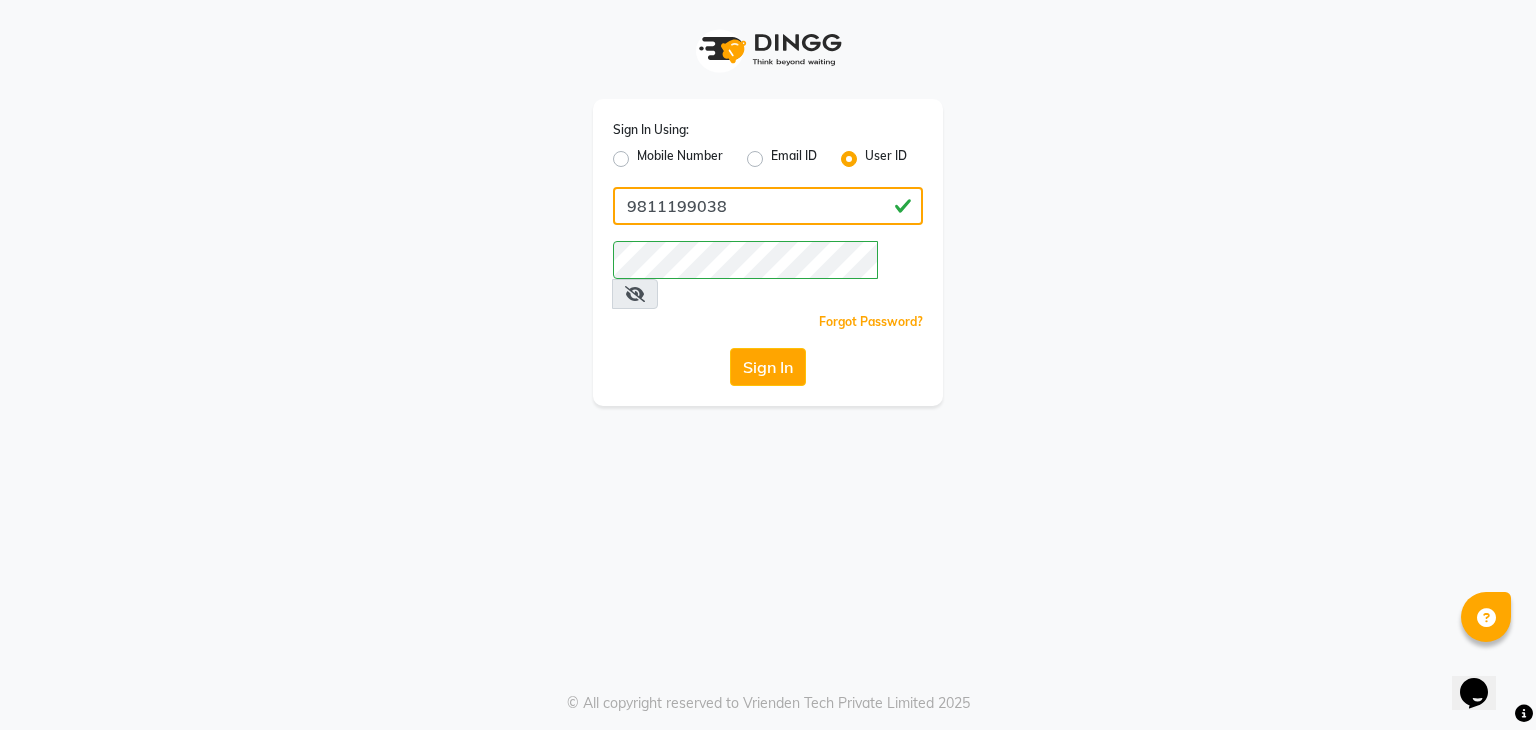 click on "9811199038" 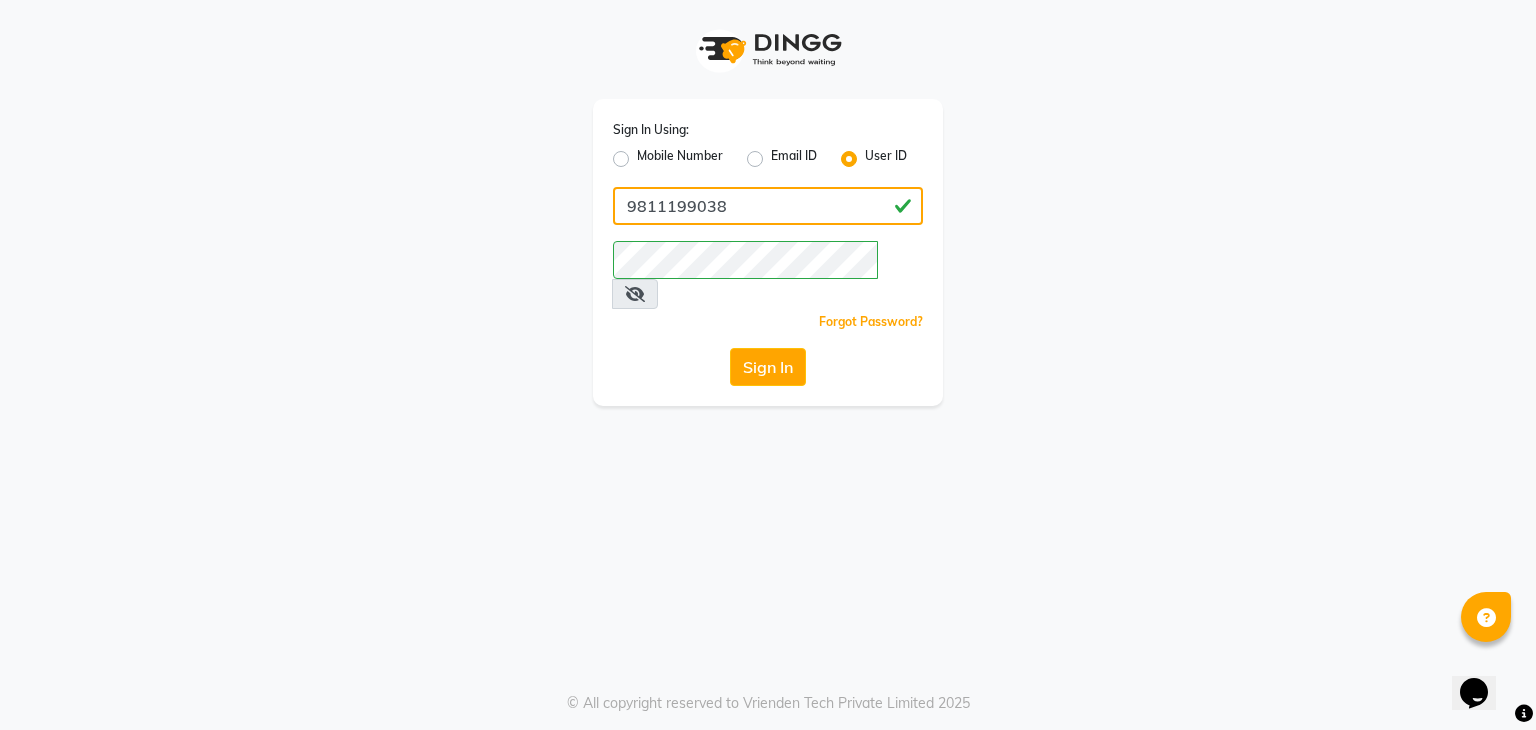 click on "9811199038" 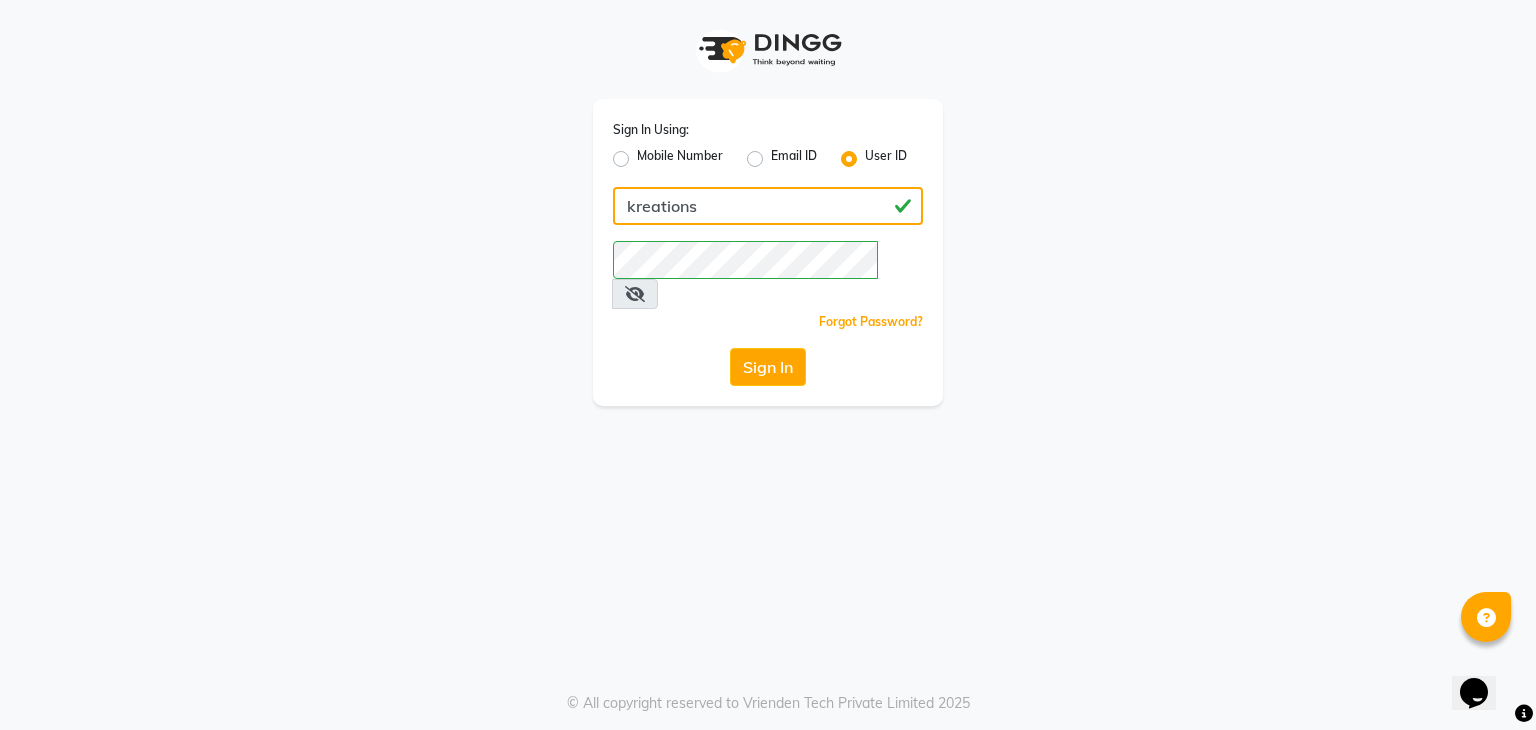 click on "kreations" 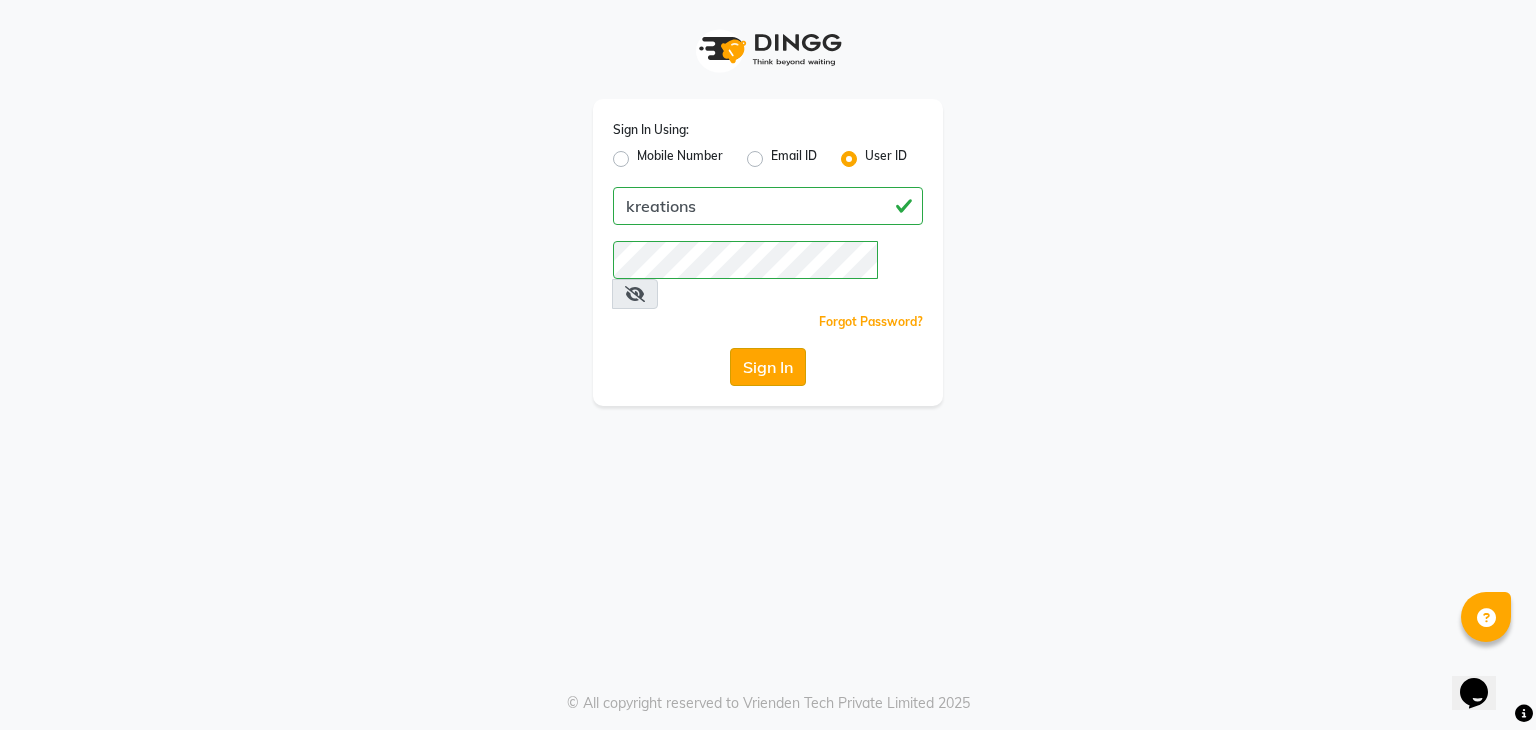 click on "Sign In" 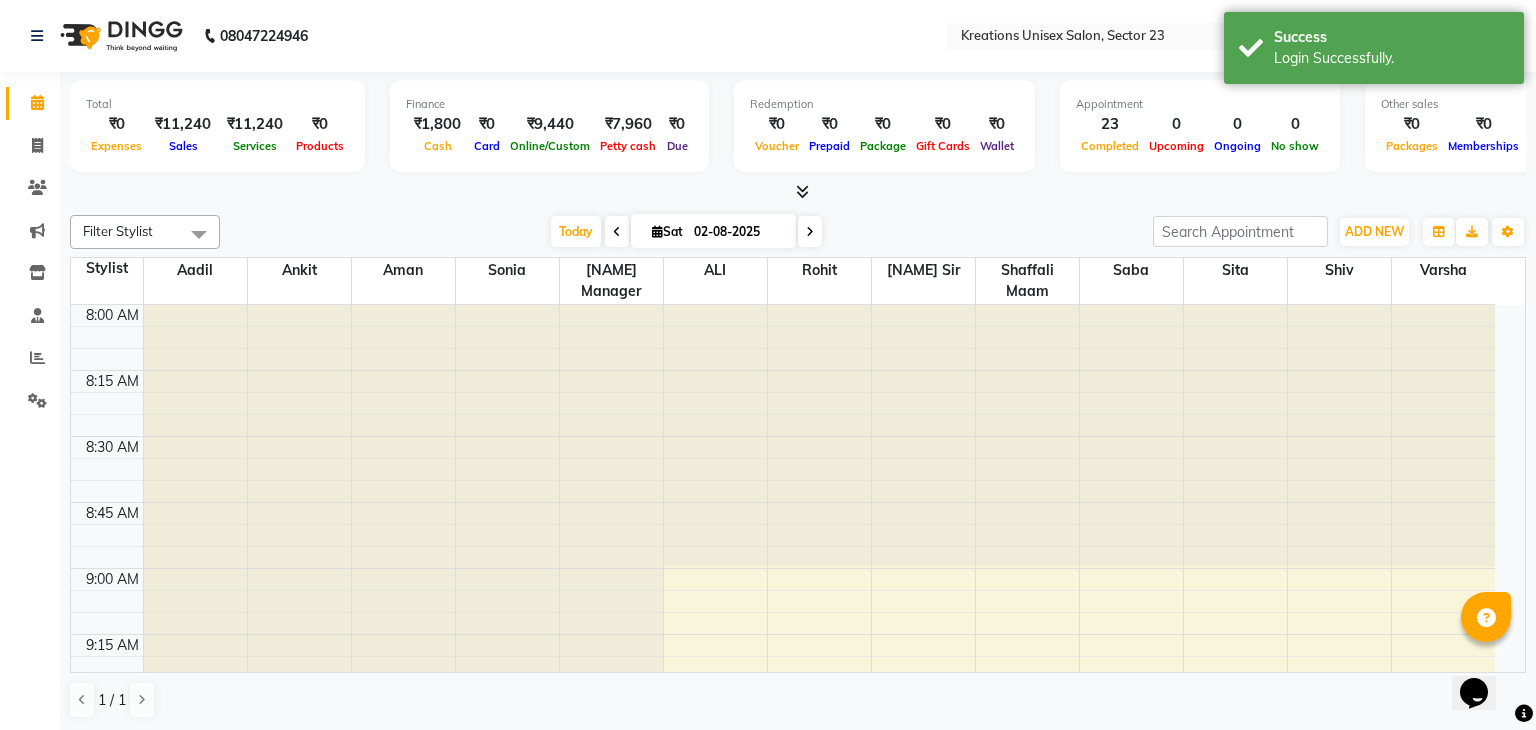 select on "en" 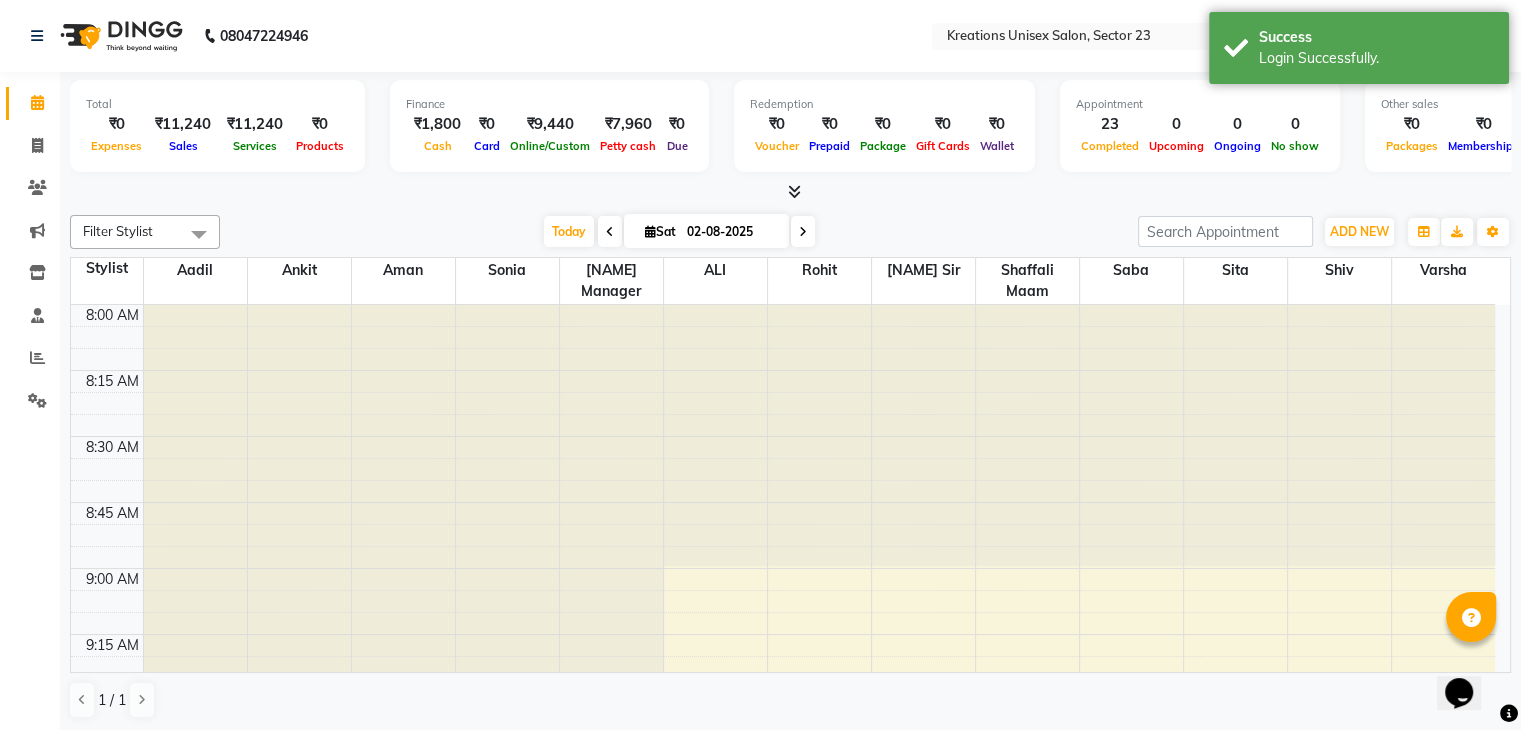 scroll, scrollTop: 0, scrollLeft: 0, axis: both 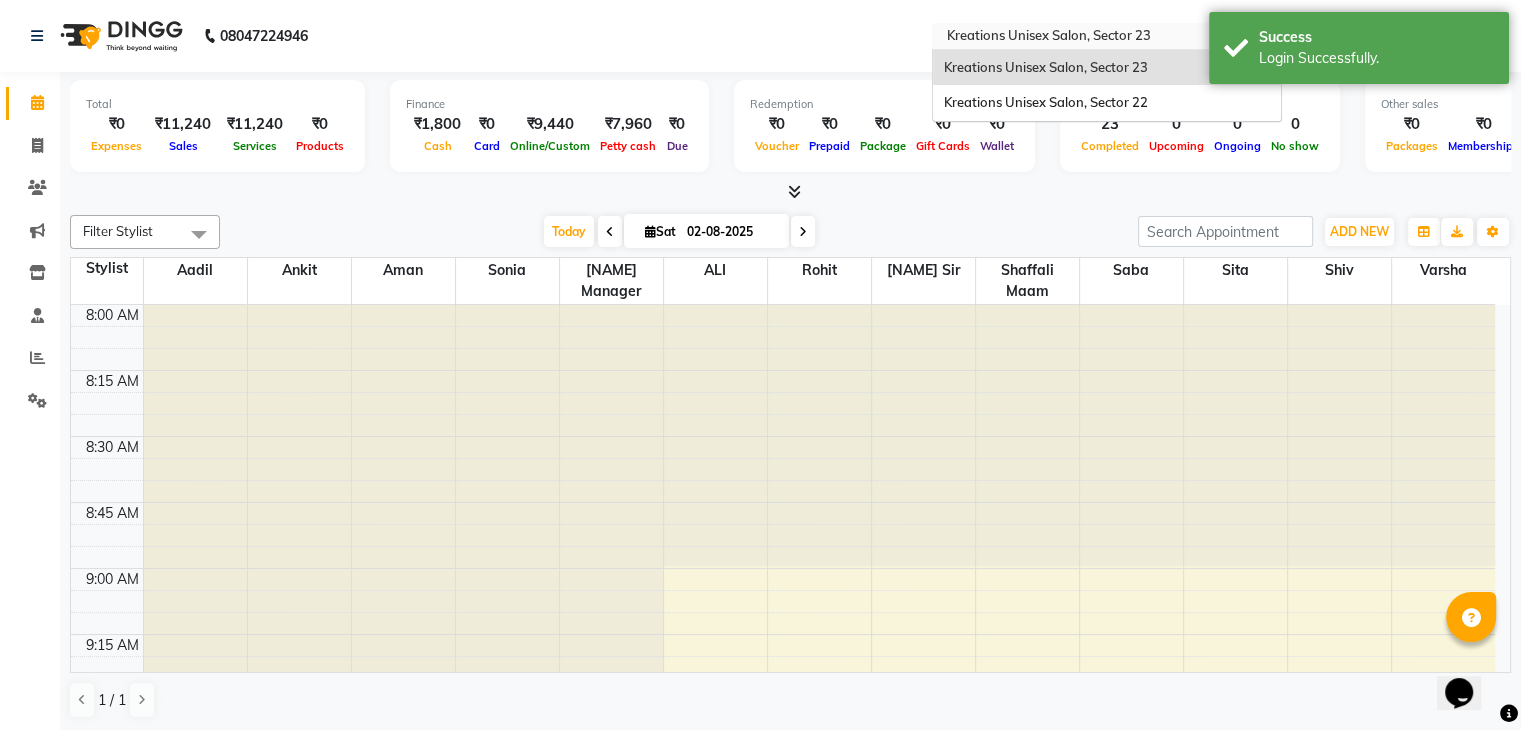 drag, startPoint x: 1018, startPoint y: 39, endPoint x: 1023, endPoint y: 78, distance: 39.319206 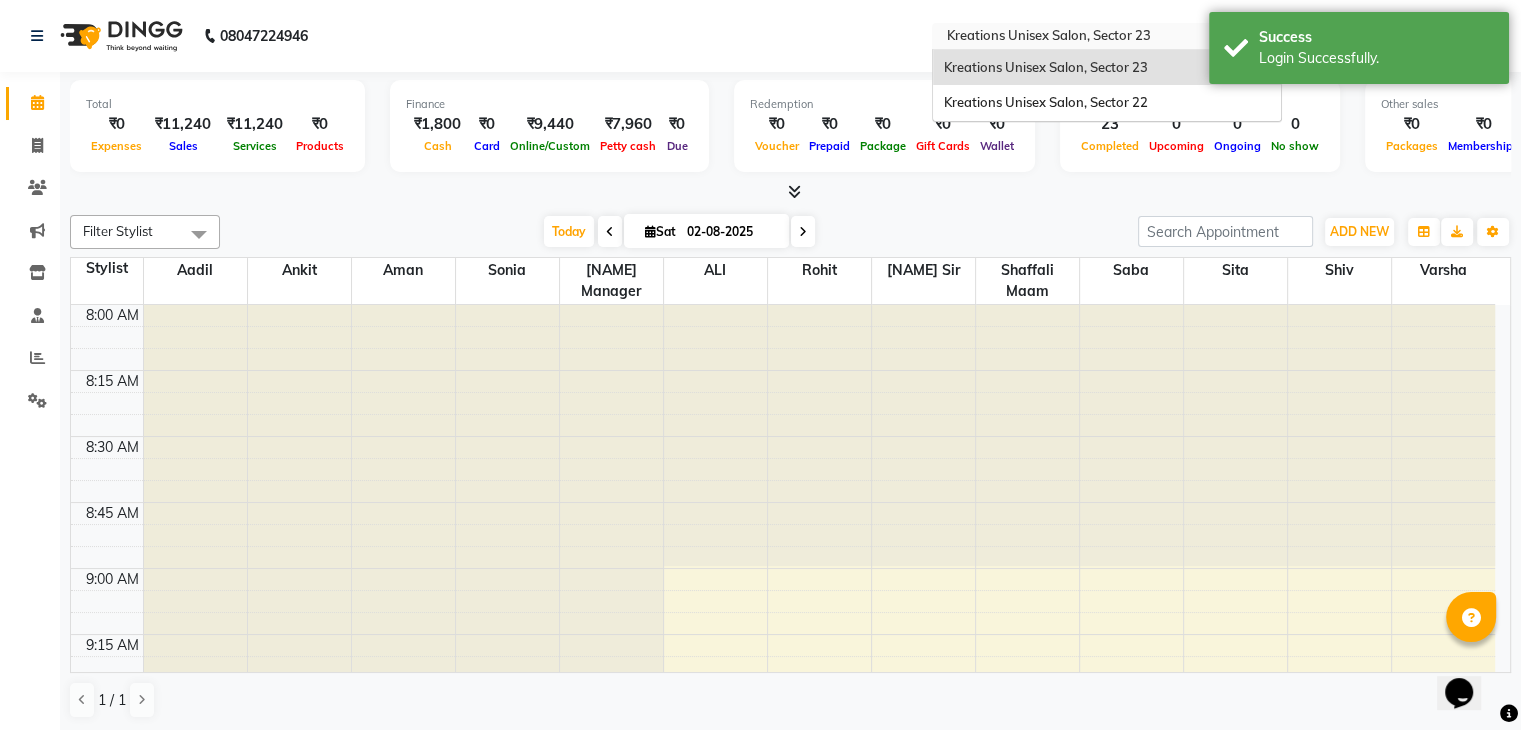 click on "Select Location × Kreations Unisex Salon, Sector 23 Kreations Unisex Salon, Sector 23 Kreations Unisex Salon, Sector 22" at bounding box center [1107, 36] 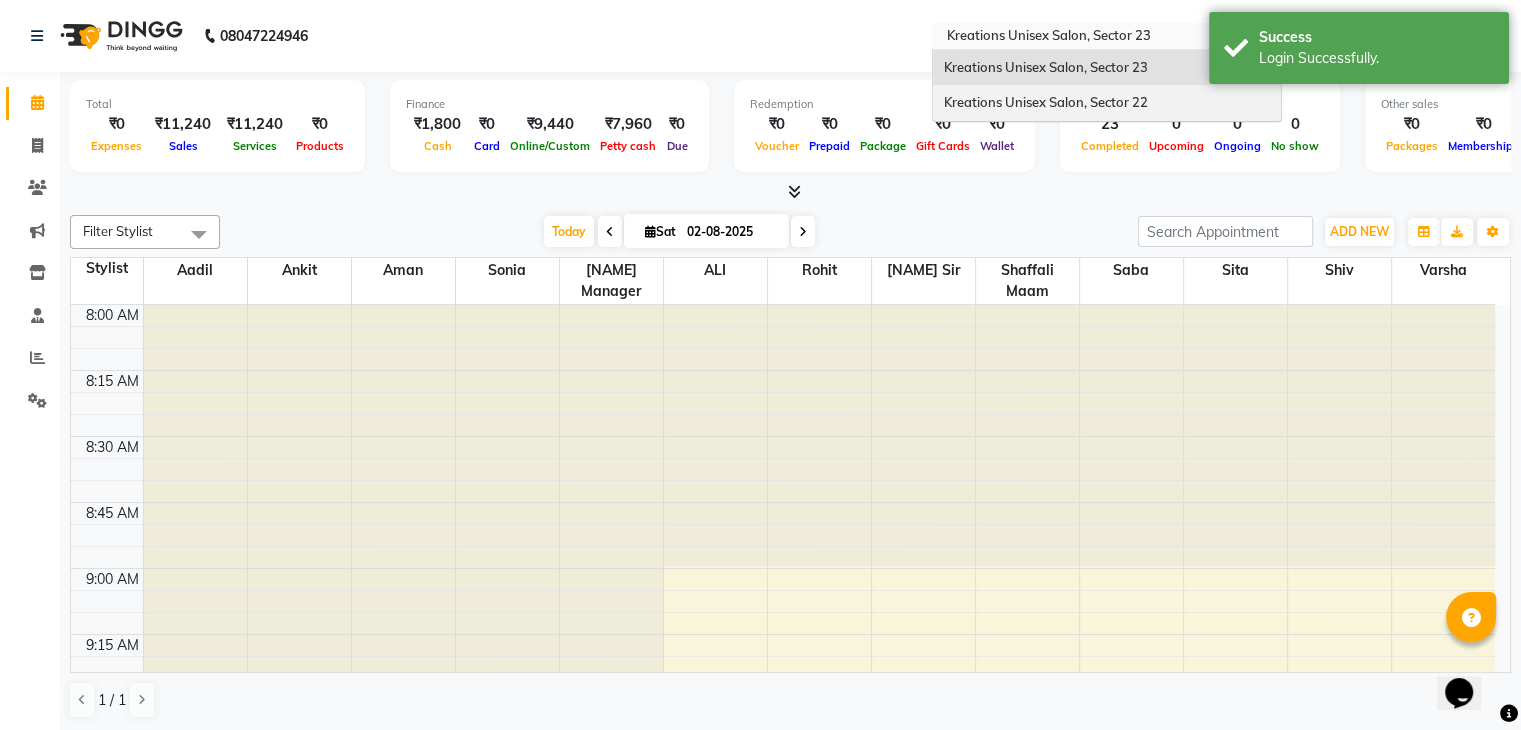 click on "Kreations Unisex Salon, Sector 22" at bounding box center (1045, 102) 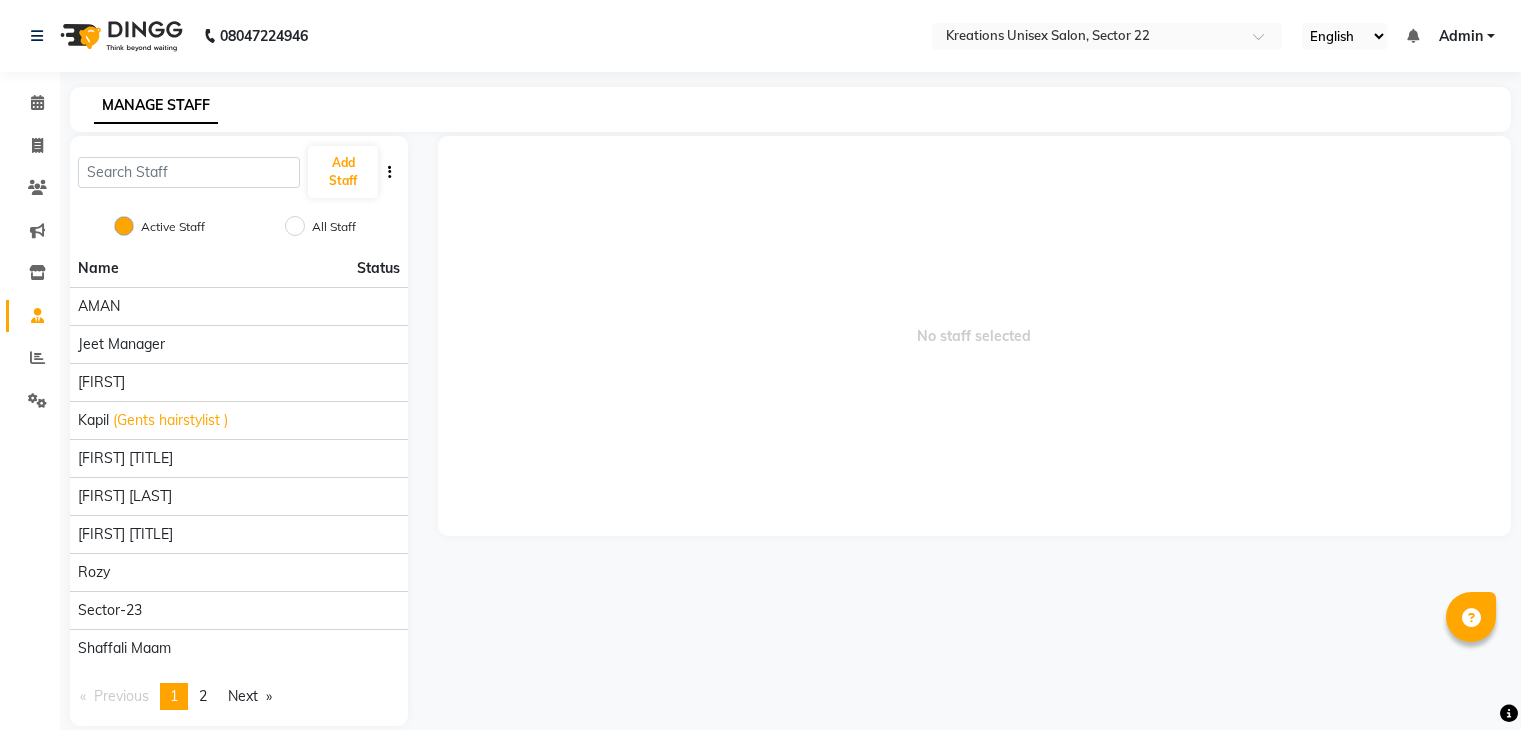scroll, scrollTop: 0, scrollLeft: 0, axis: both 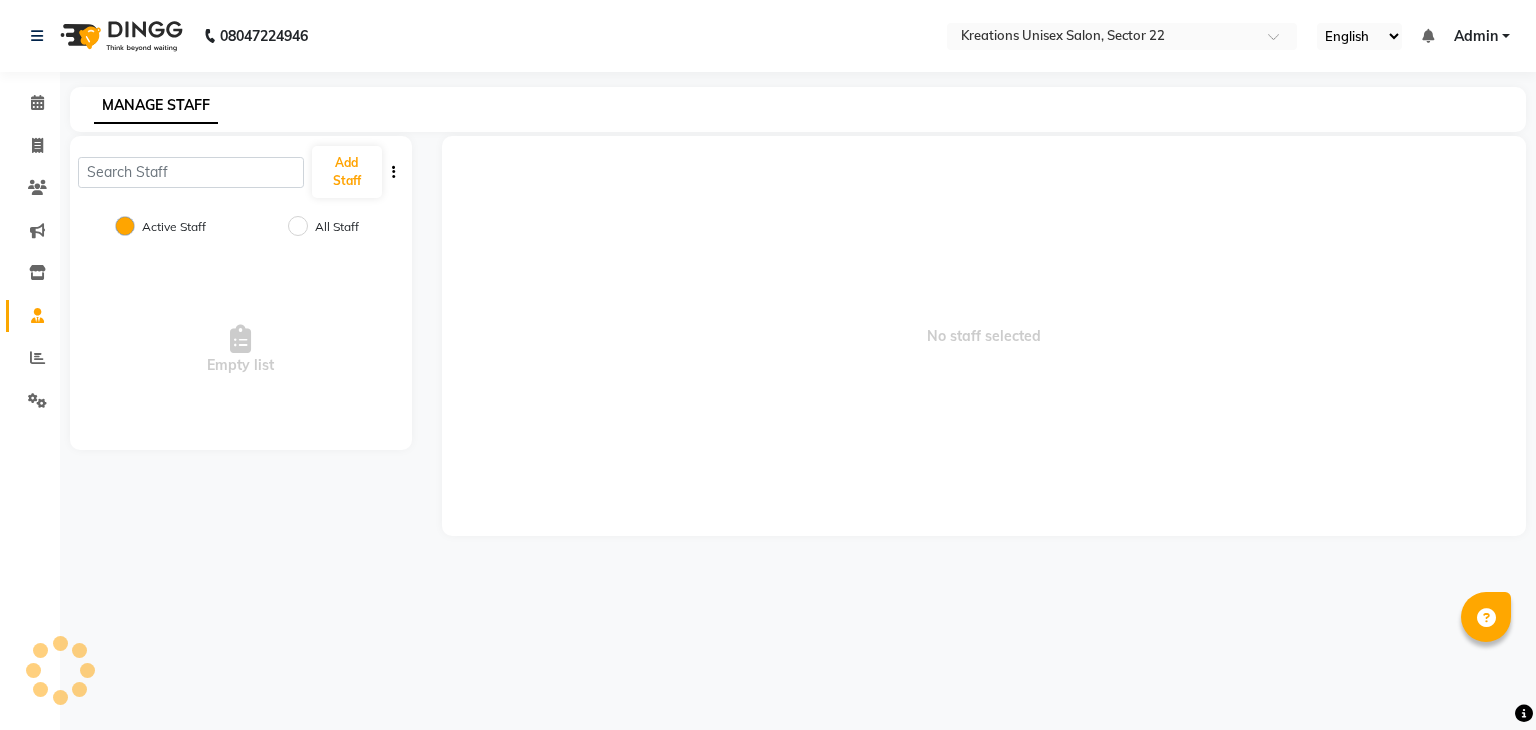 select on "en" 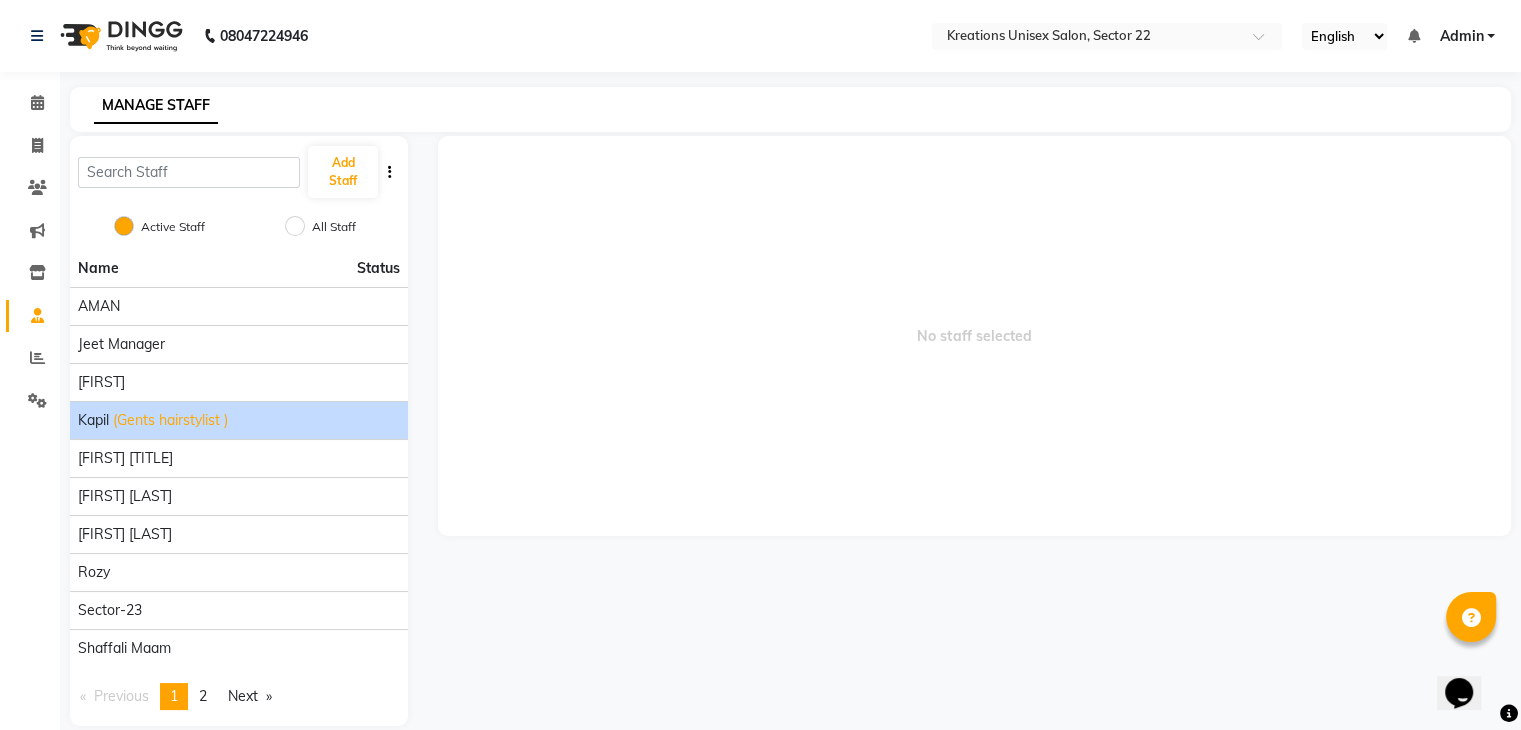 scroll, scrollTop: 0, scrollLeft: 0, axis: both 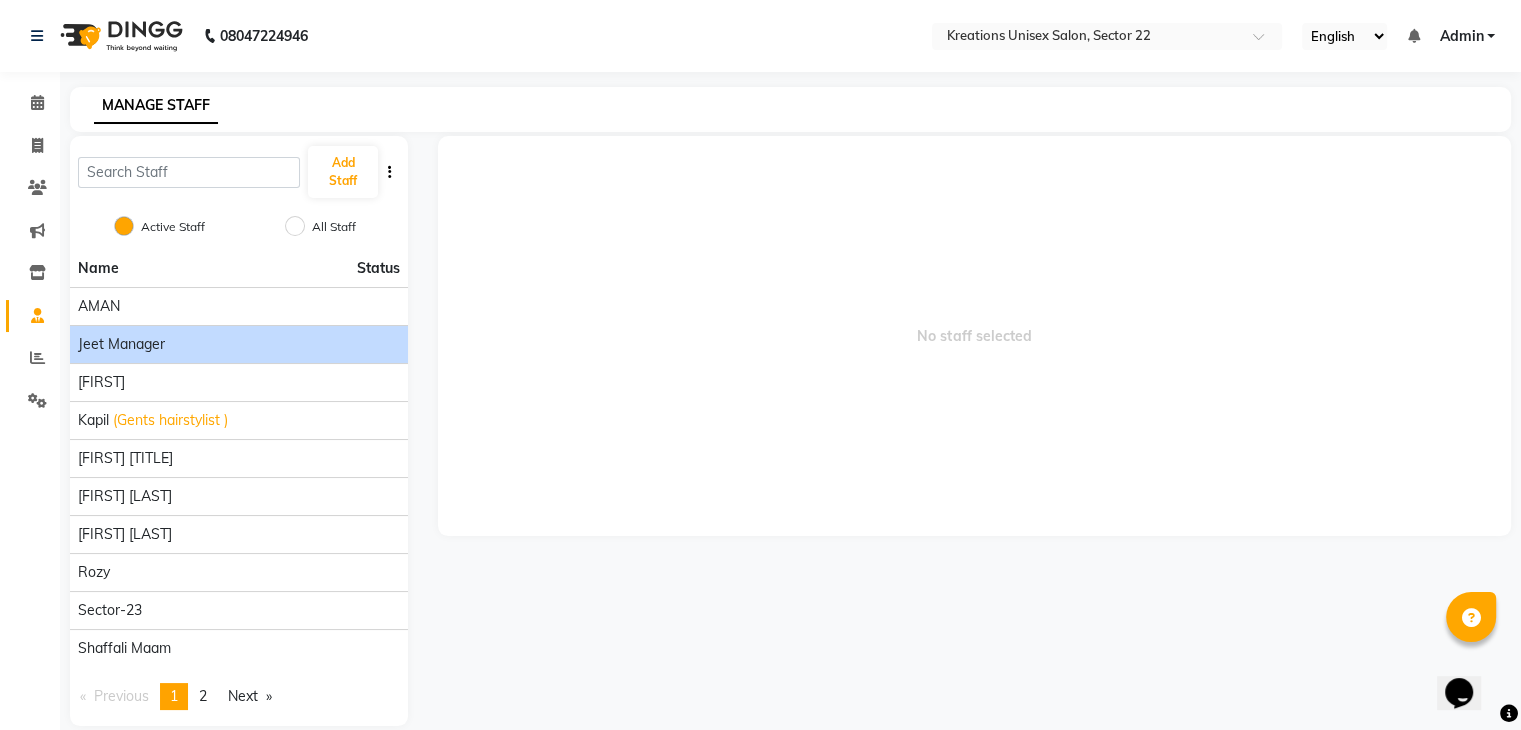 click on "Jeet Manager" 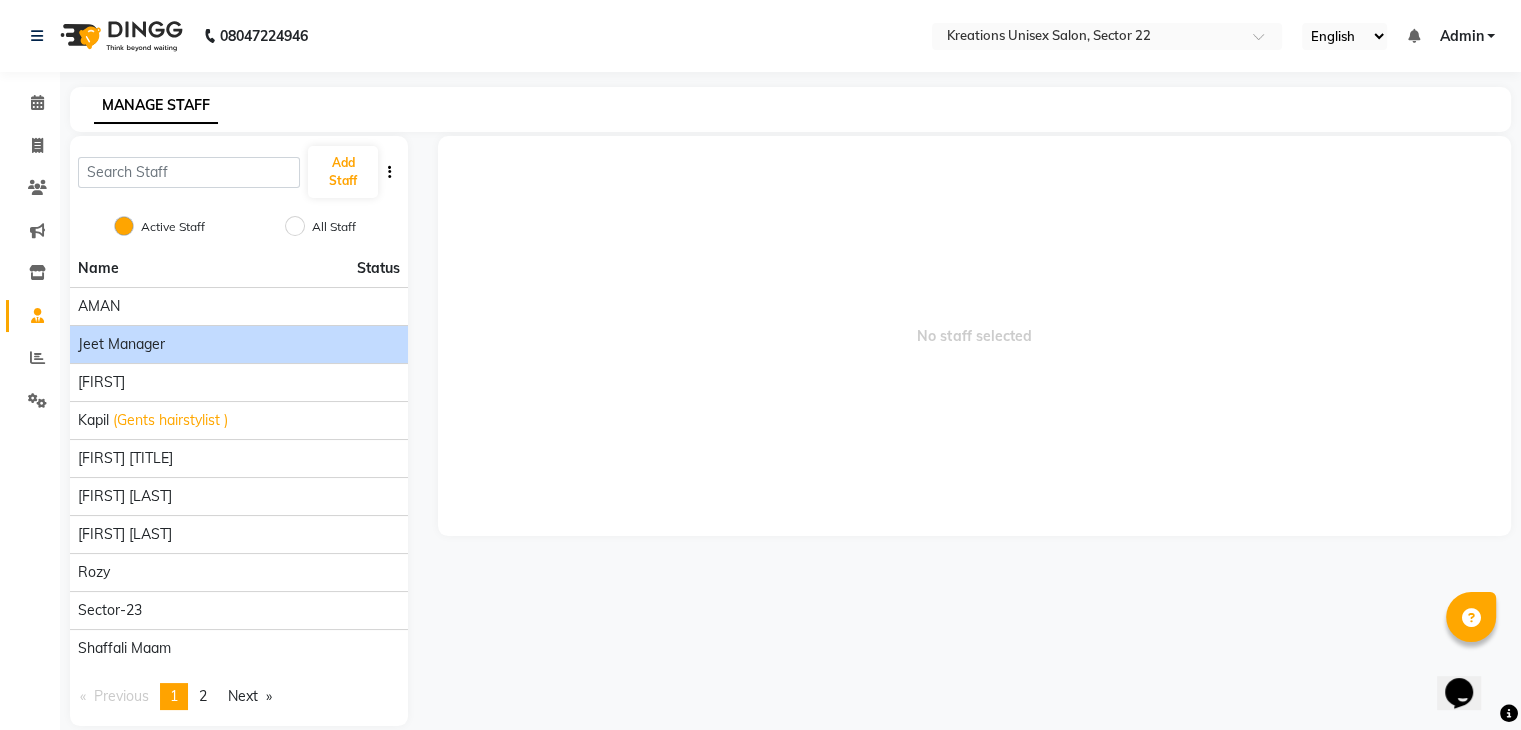 click on "Jeet Manager" 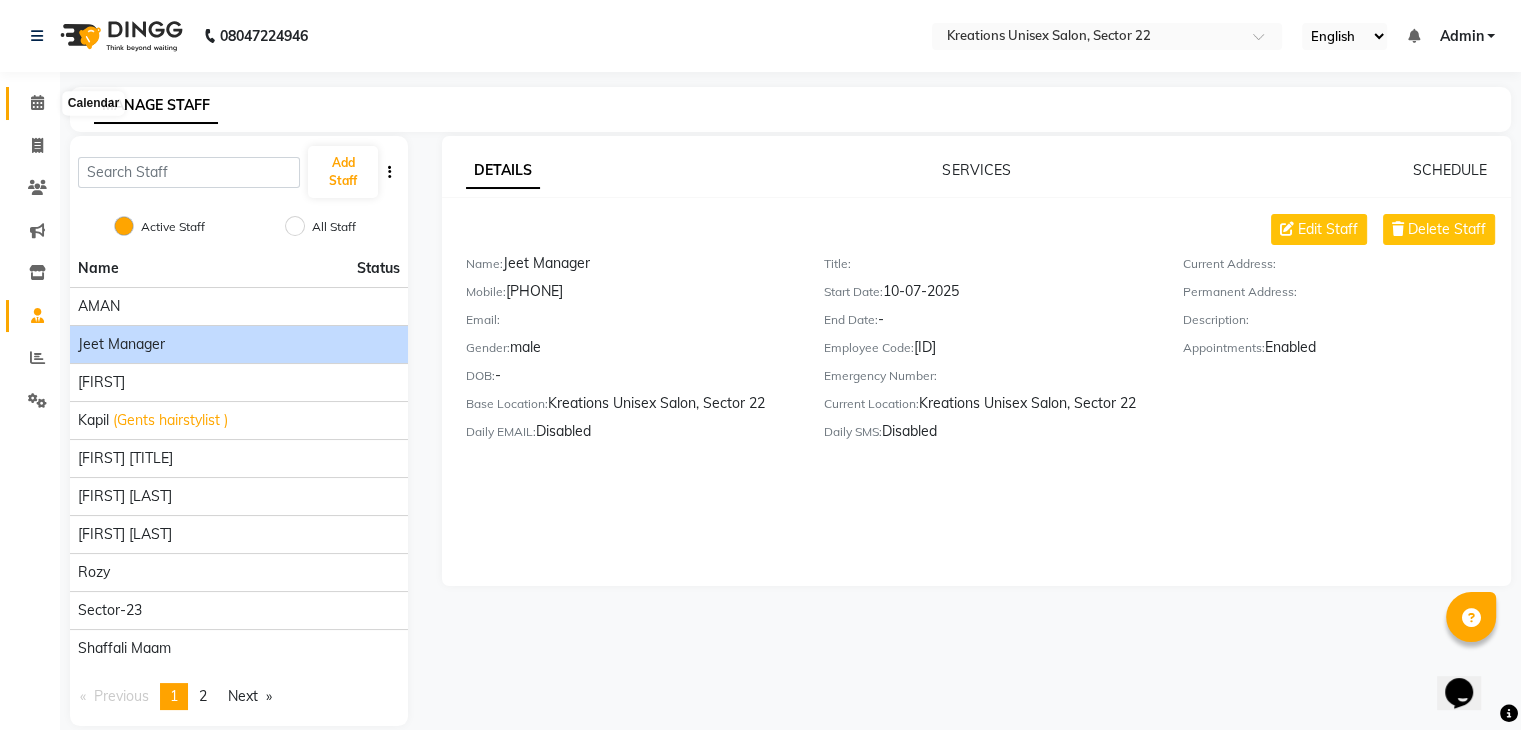 click 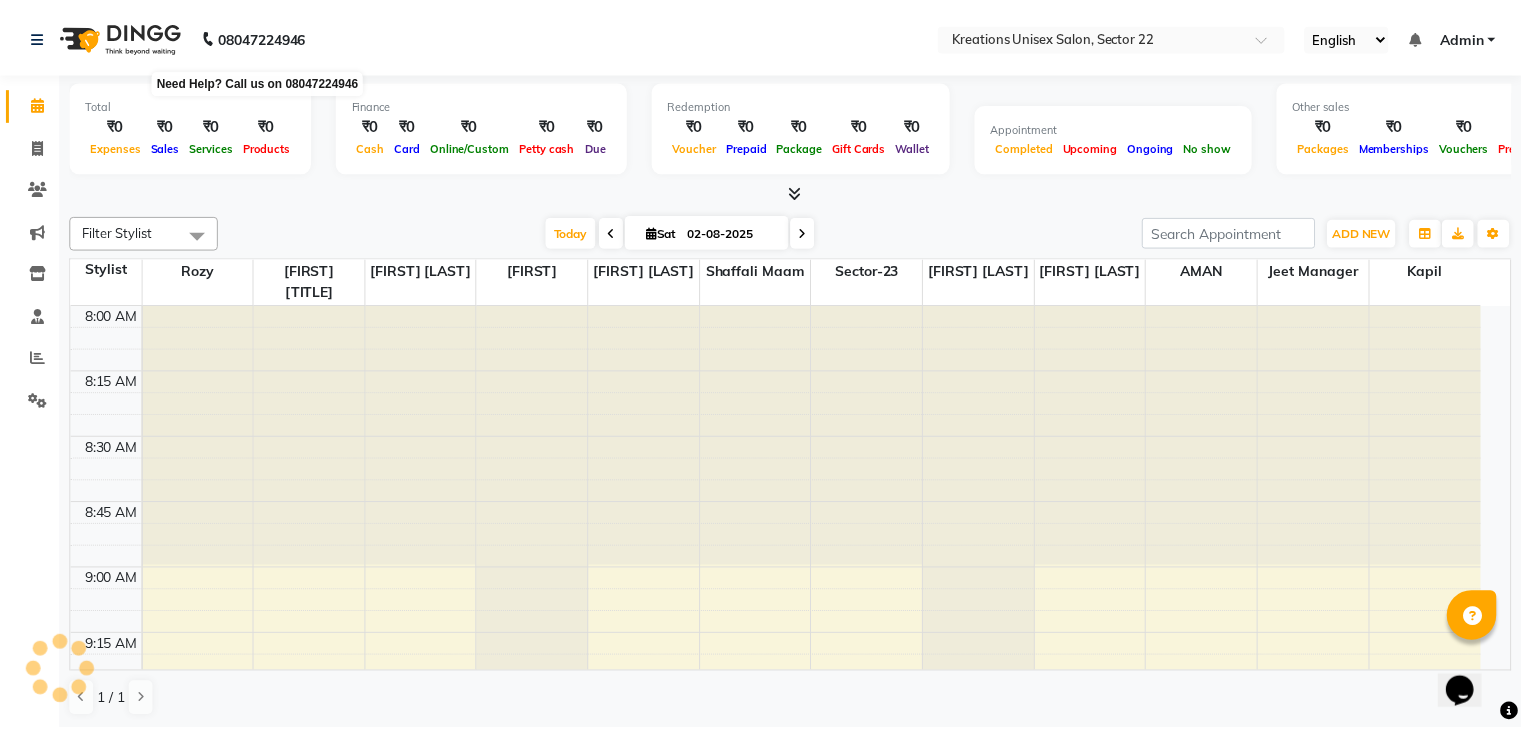scroll, scrollTop: 1832, scrollLeft: 0, axis: vertical 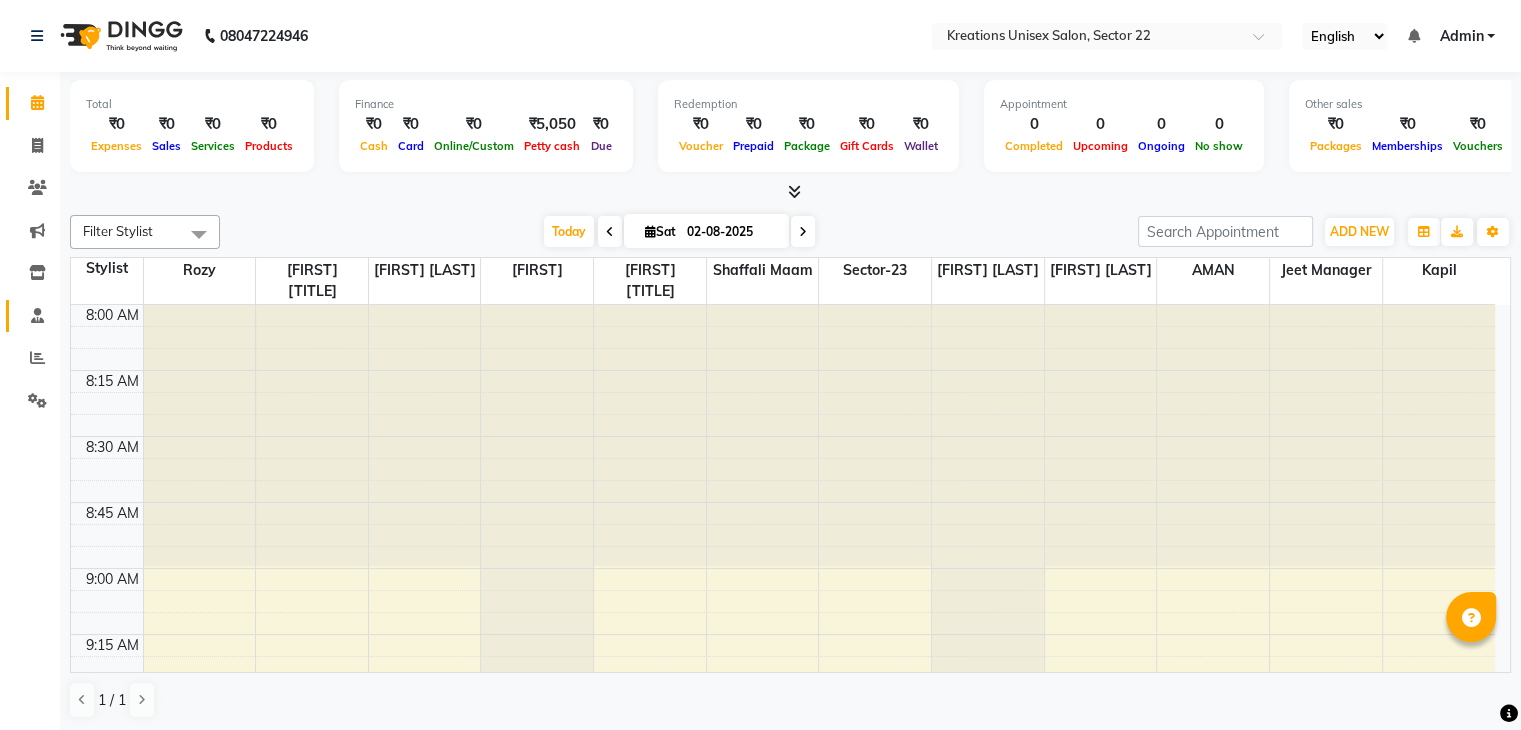 select on "en" 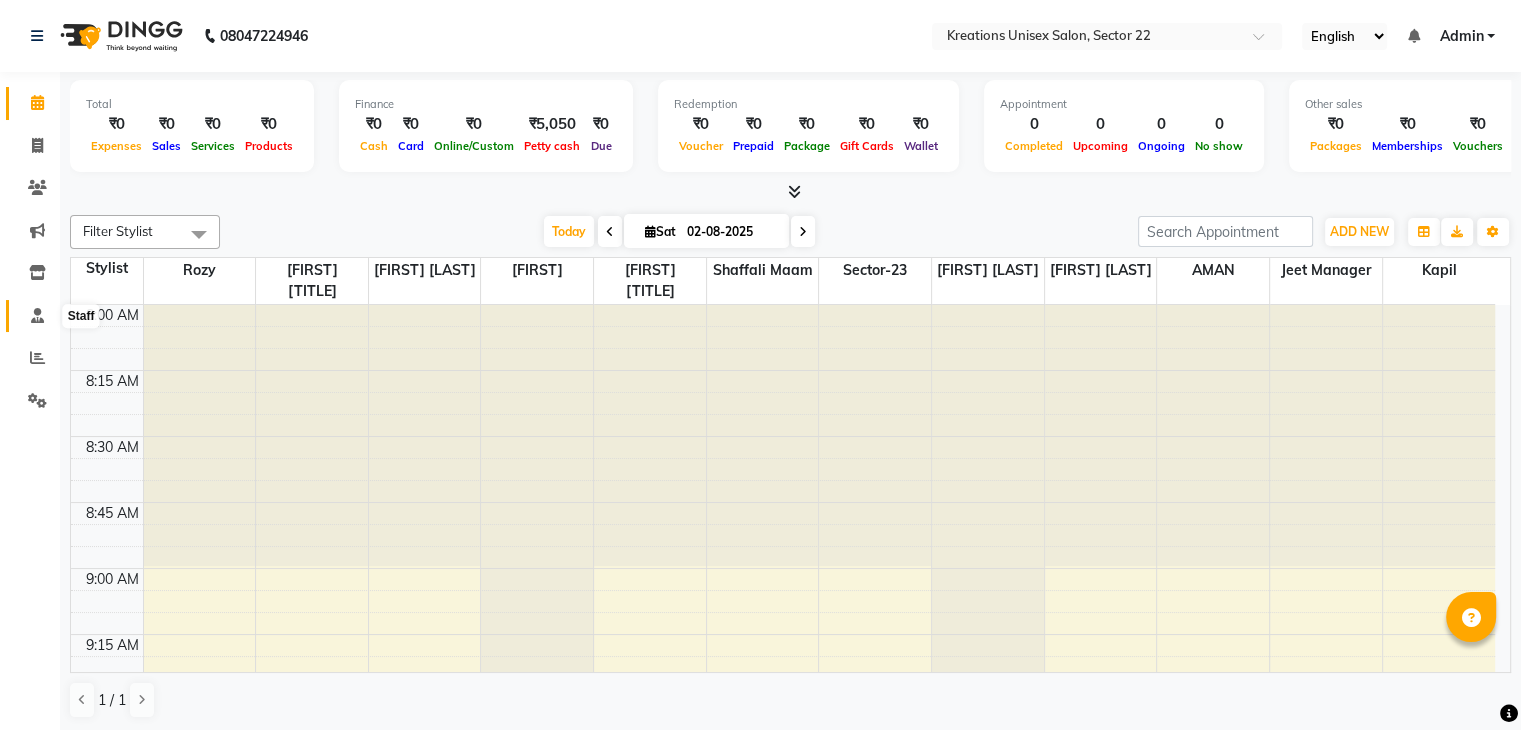 click 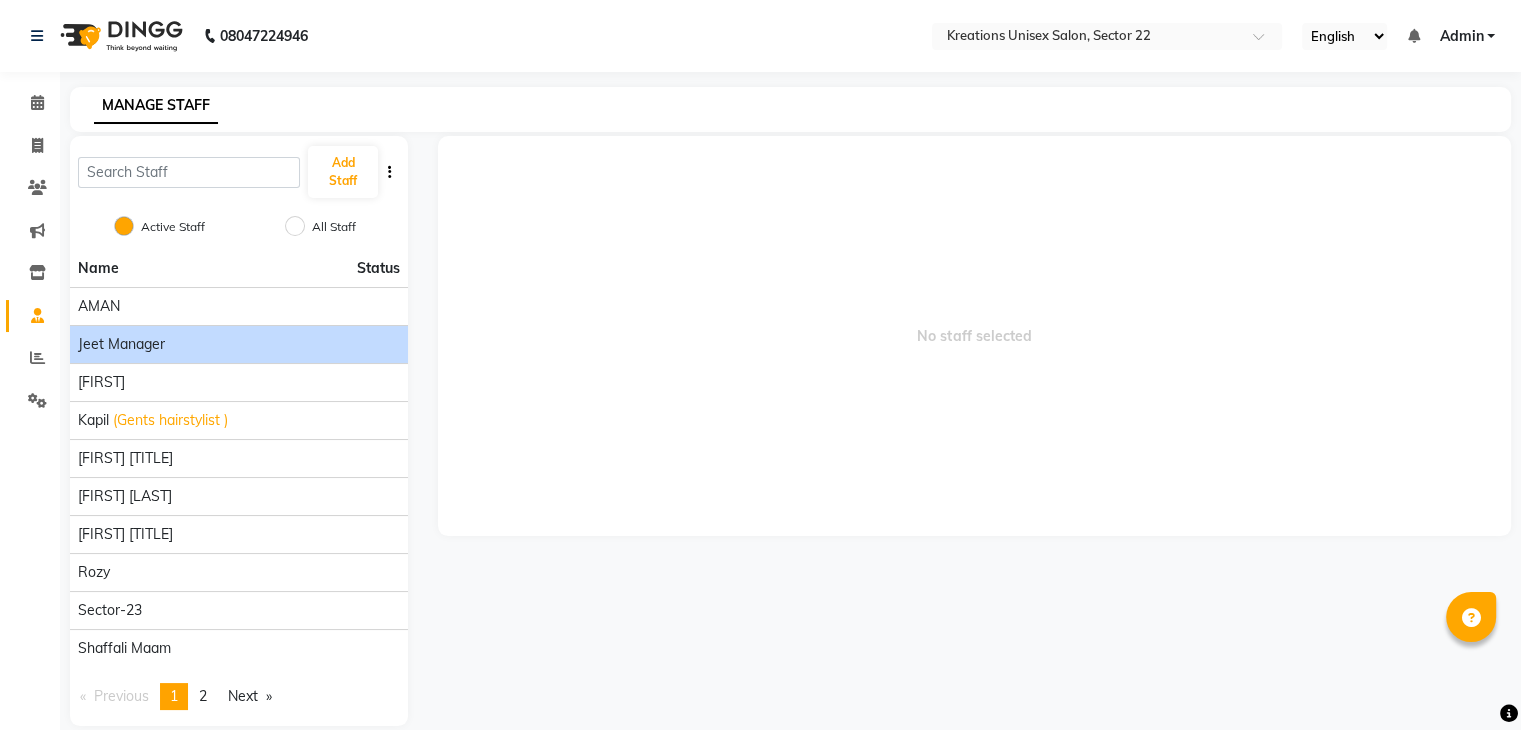 click on "Jeet Manager" 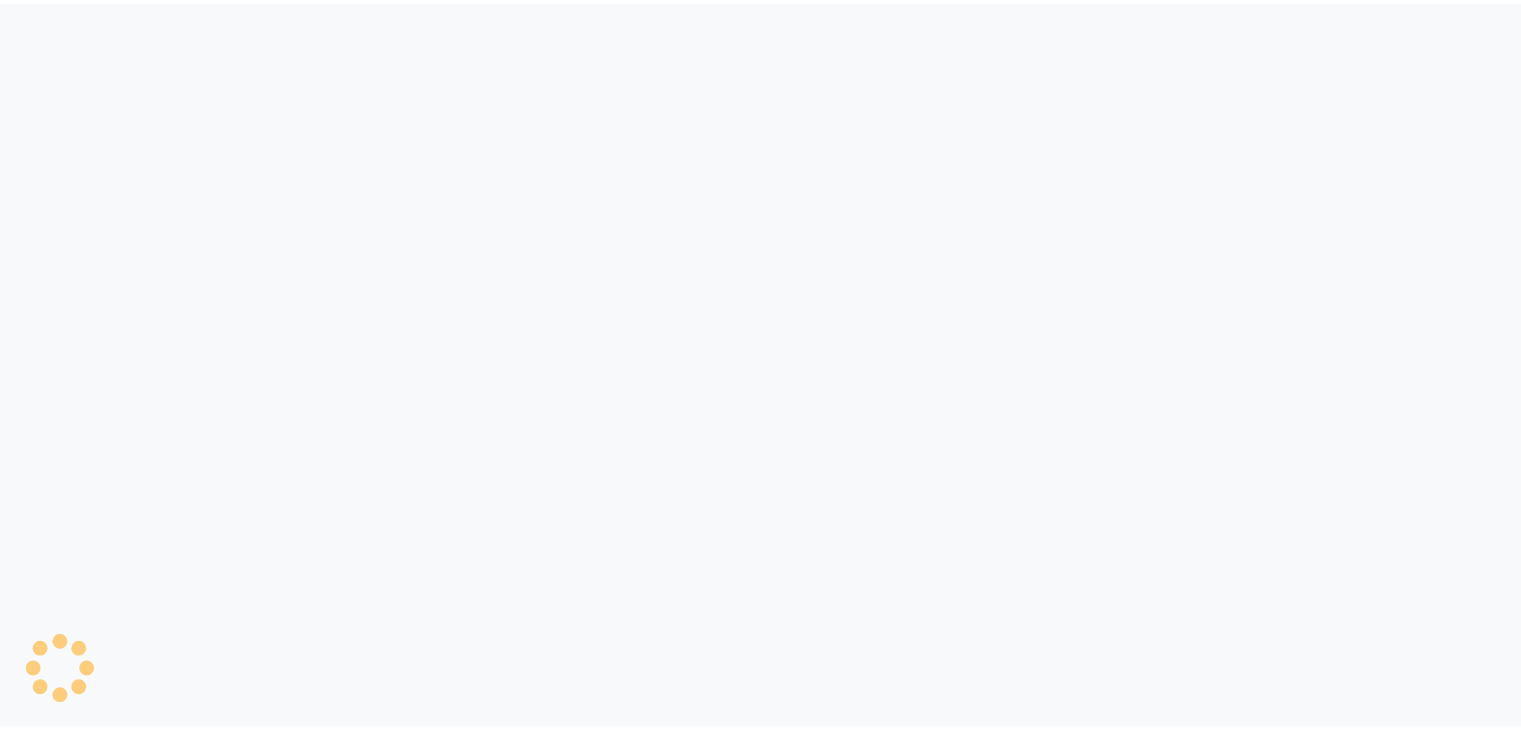 scroll, scrollTop: 0, scrollLeft: 0, axis: both 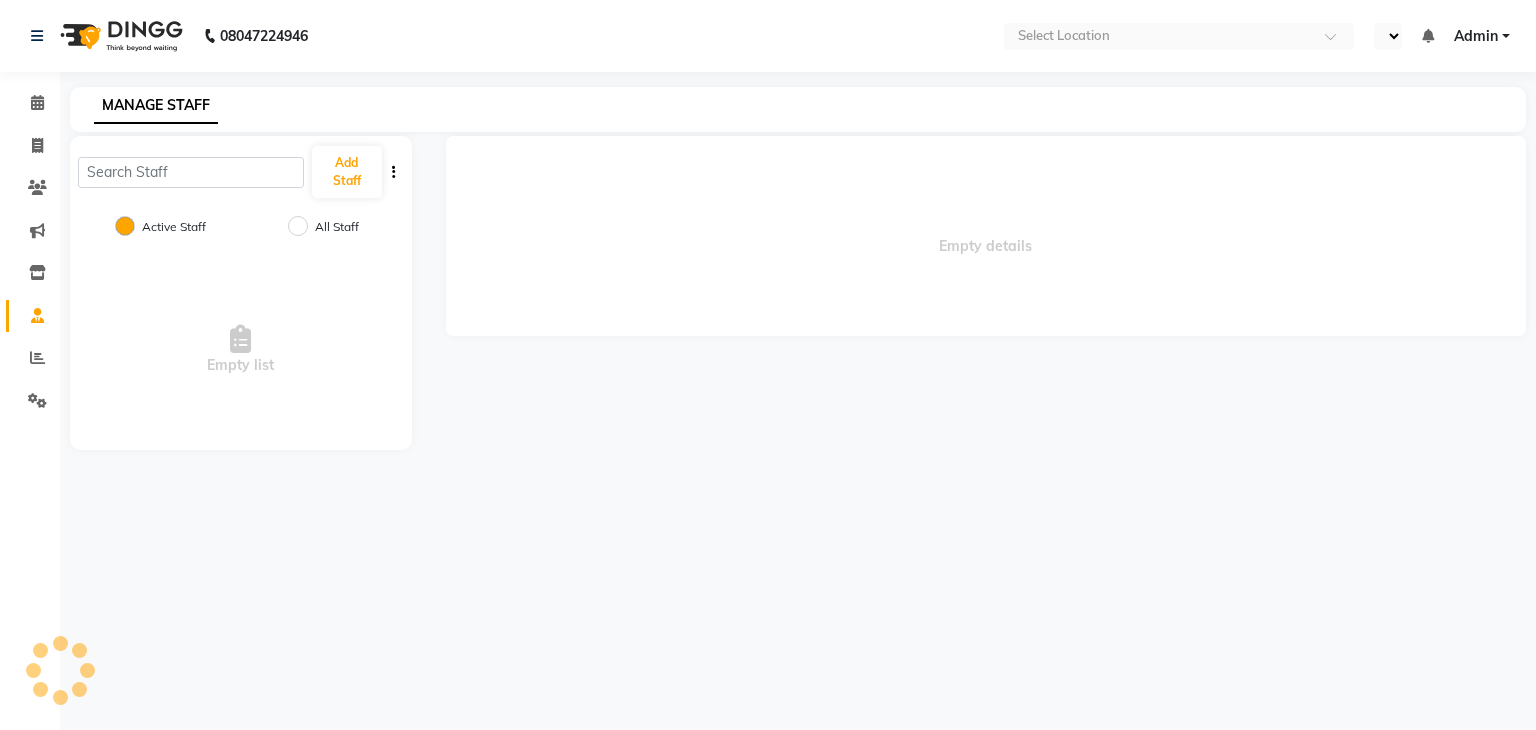 select on "en" 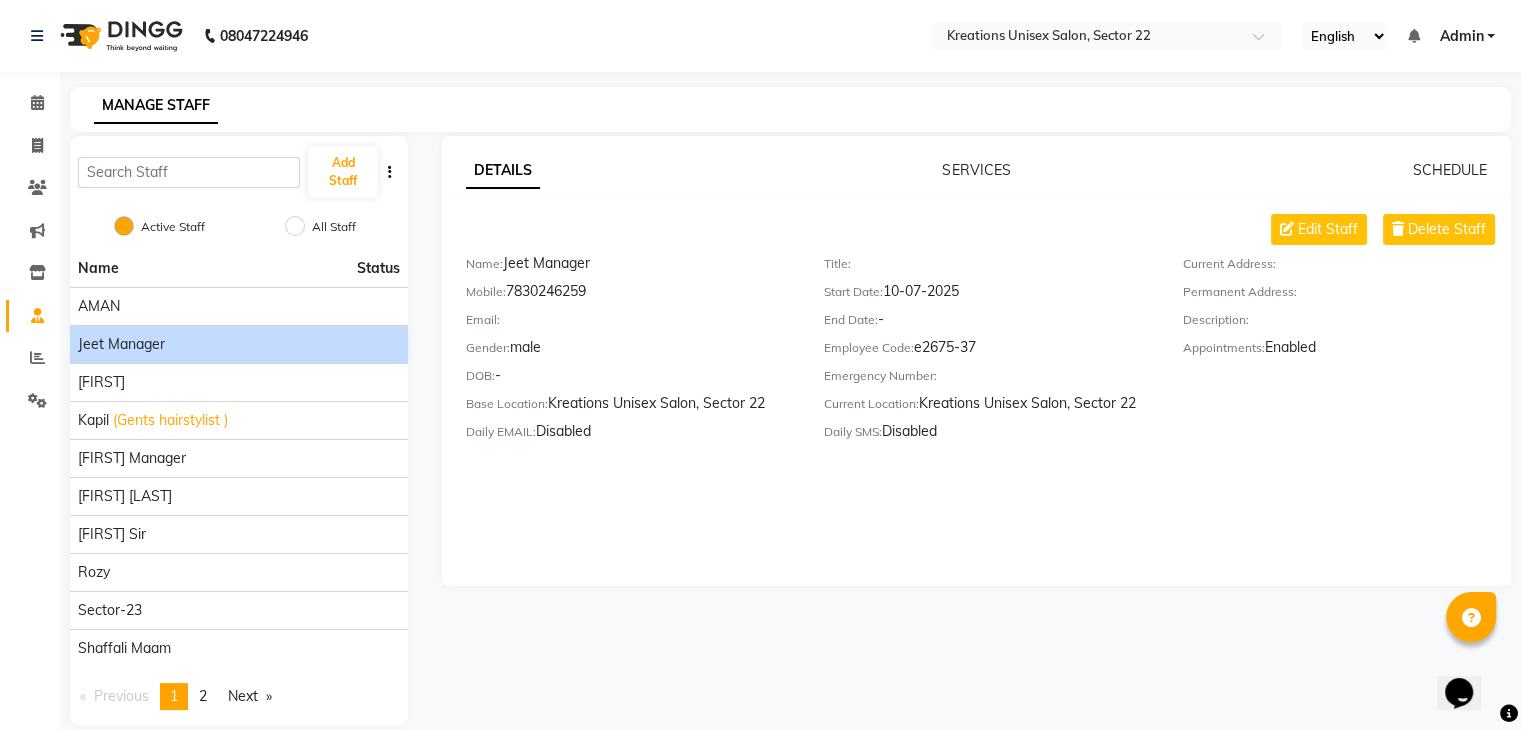 scroll, scrollTop: 0, scrollLeft: 0, axis: both 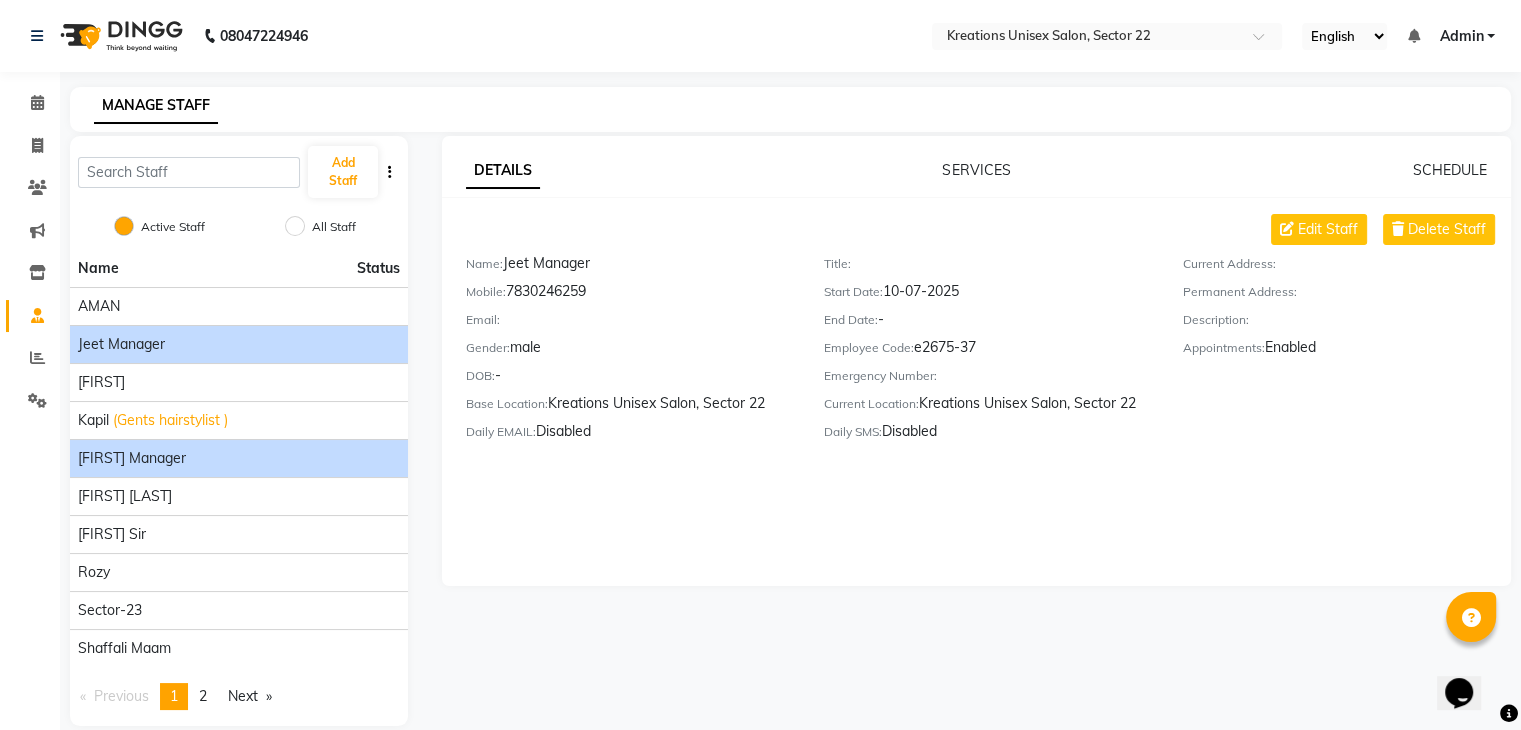 click on "[FIRST] Manager" 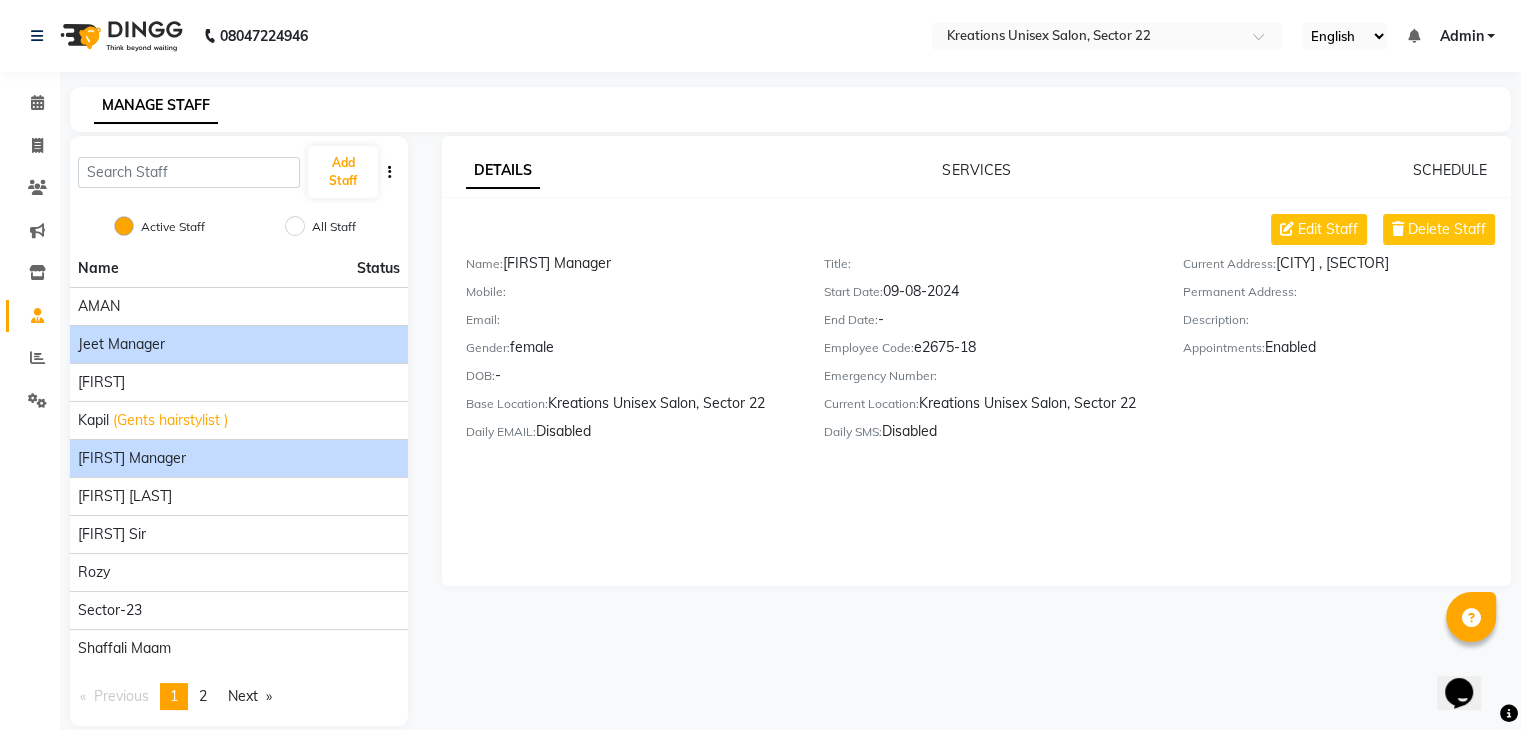 click on "Jeet Manager" 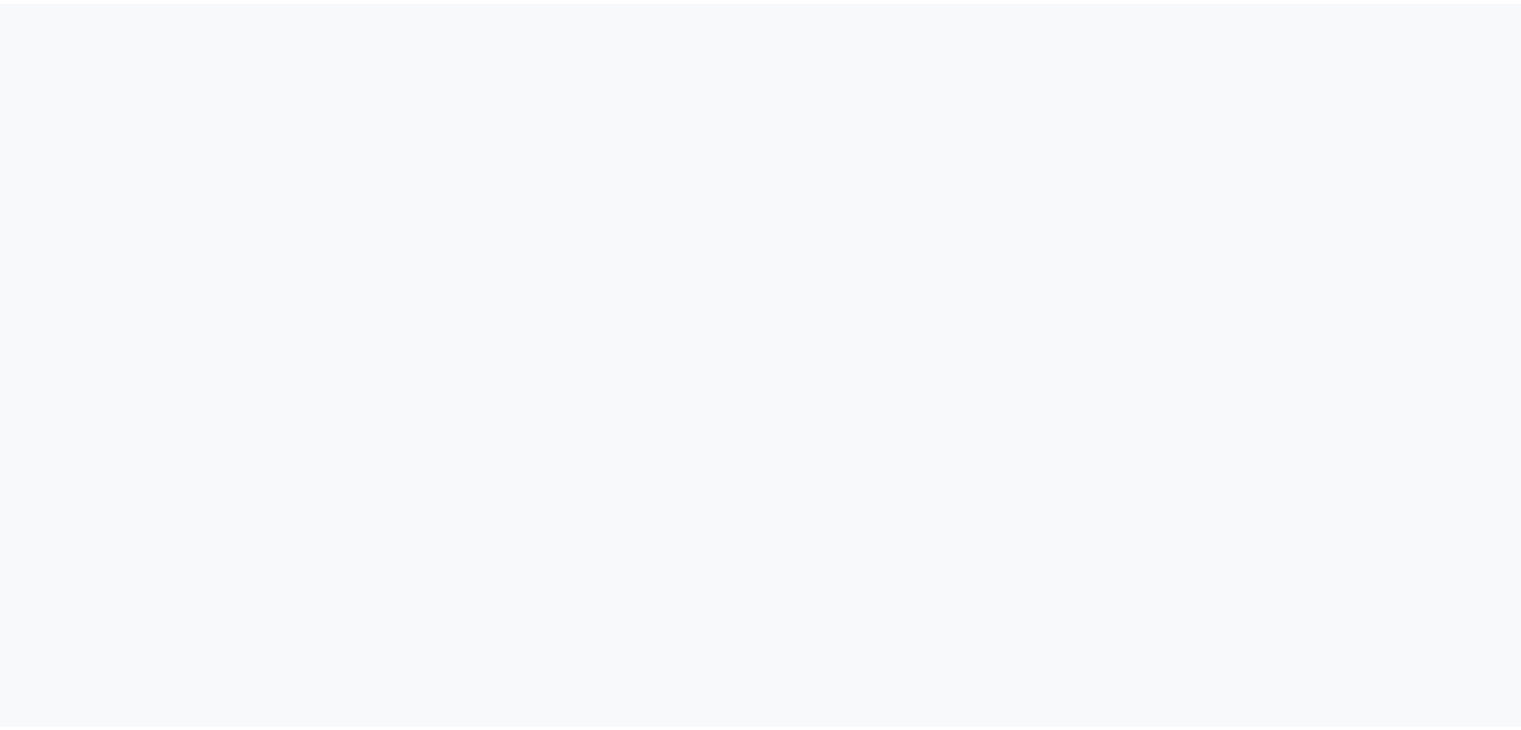 scroll, scrollTop: 0, scrollLeft: 0, axis: both 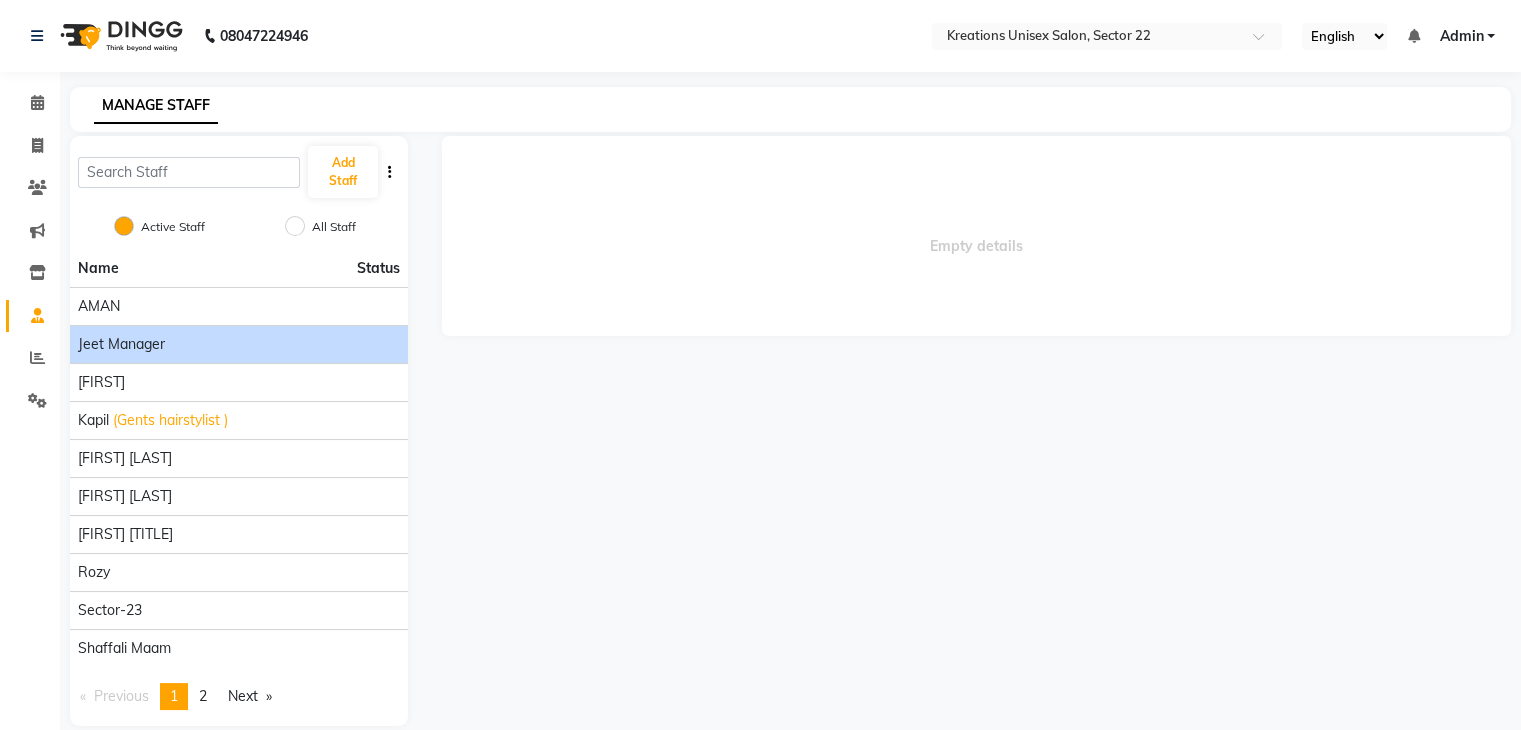 select on "en" 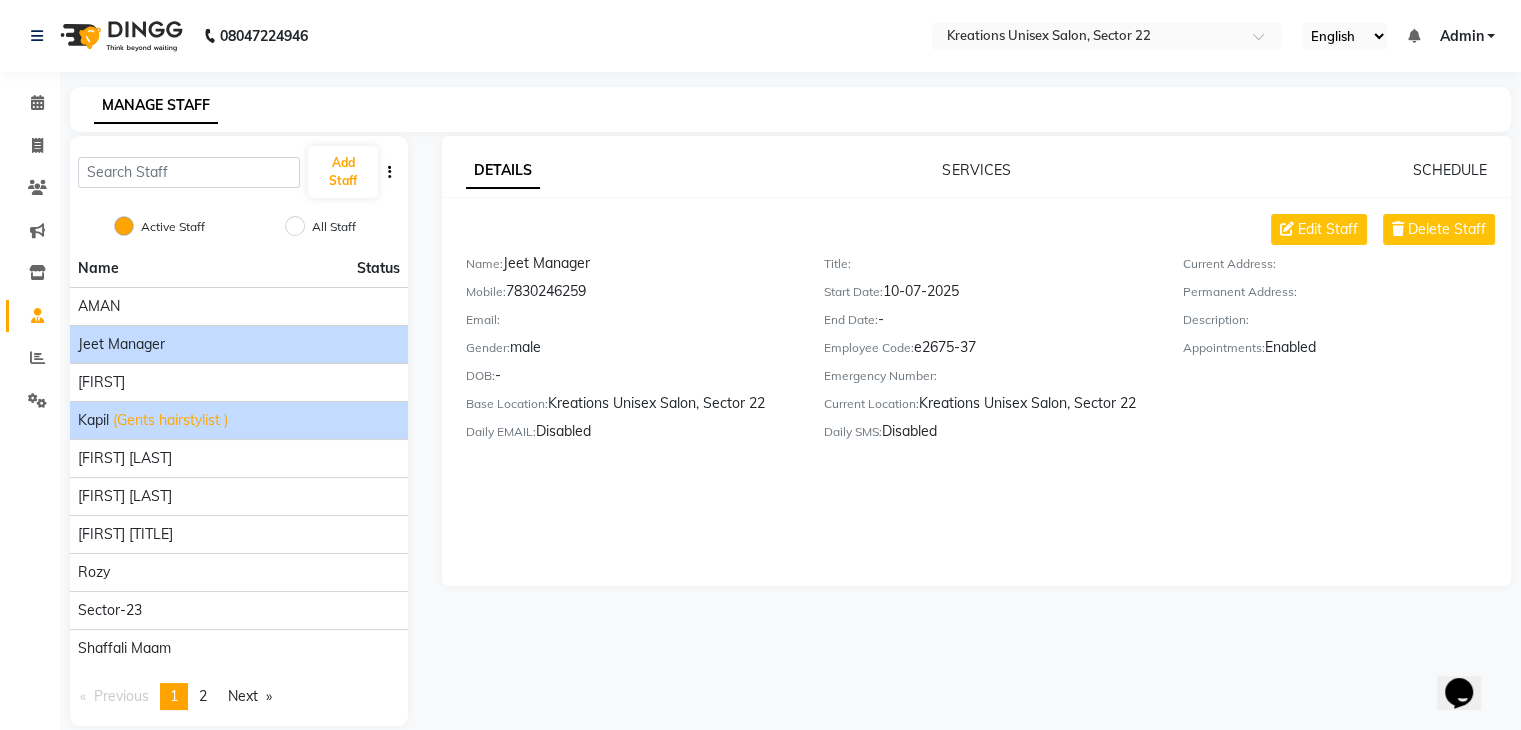 scroll, scrollTop: 0, scrollLeft: 0, axis: both 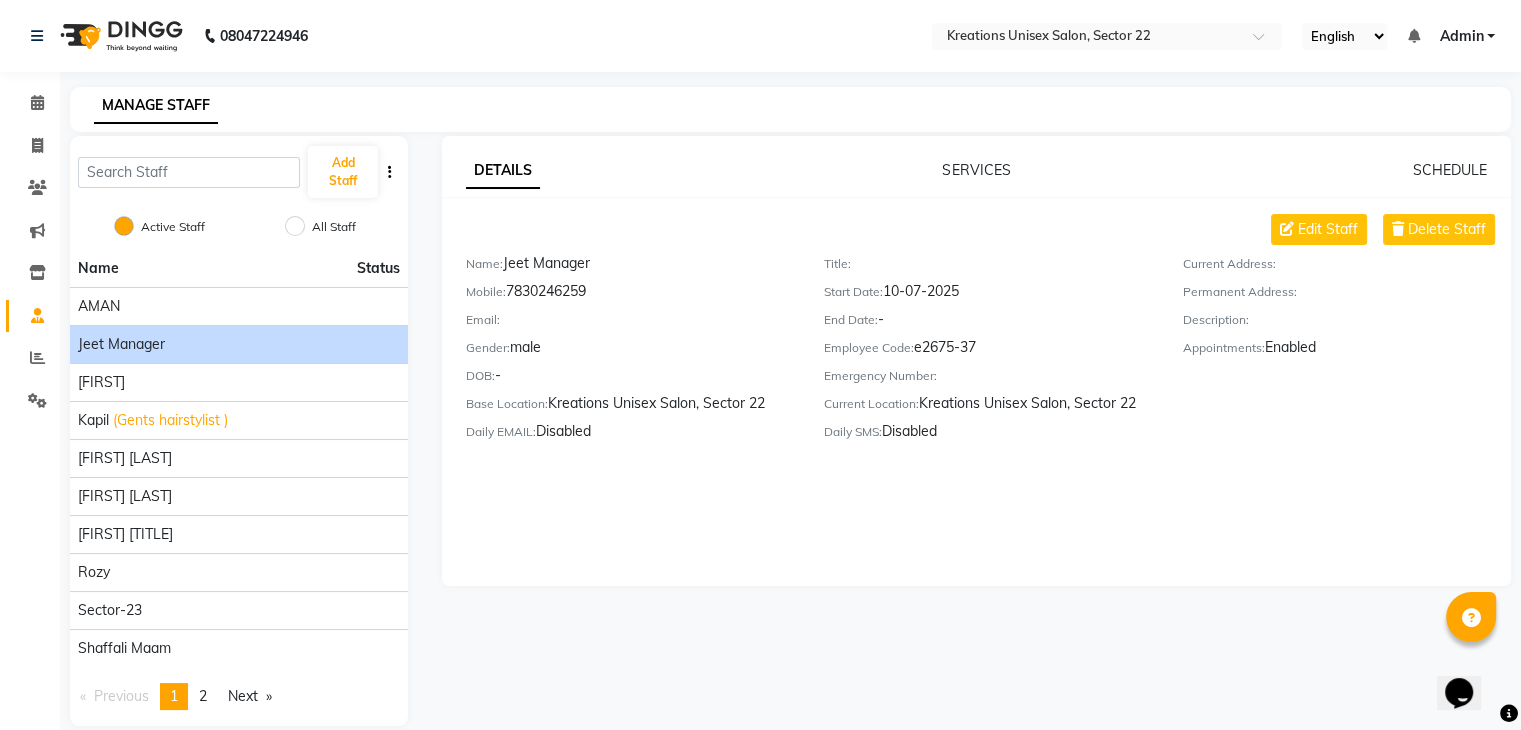 click on "Jeet Manager" 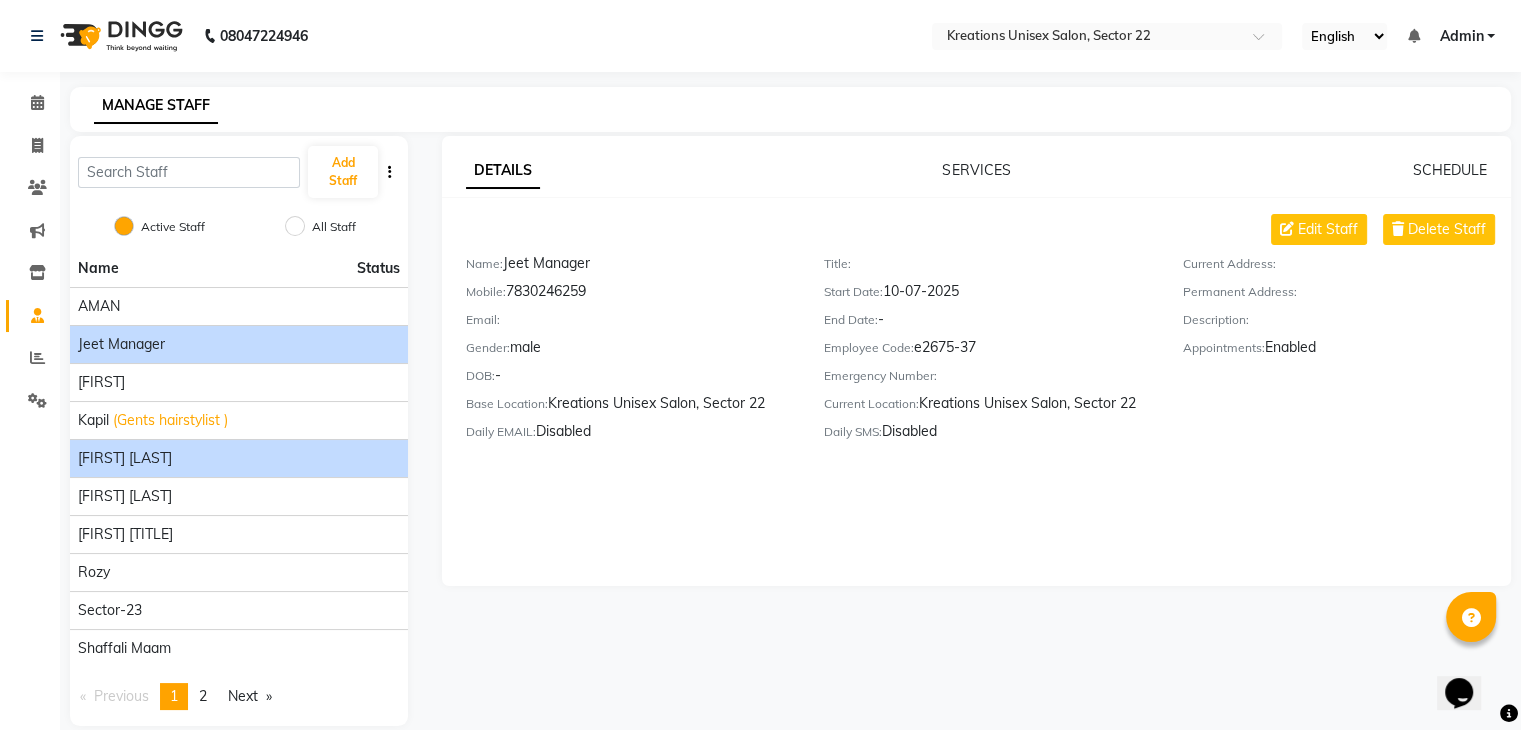 click on "[FIRST] [LAST]" 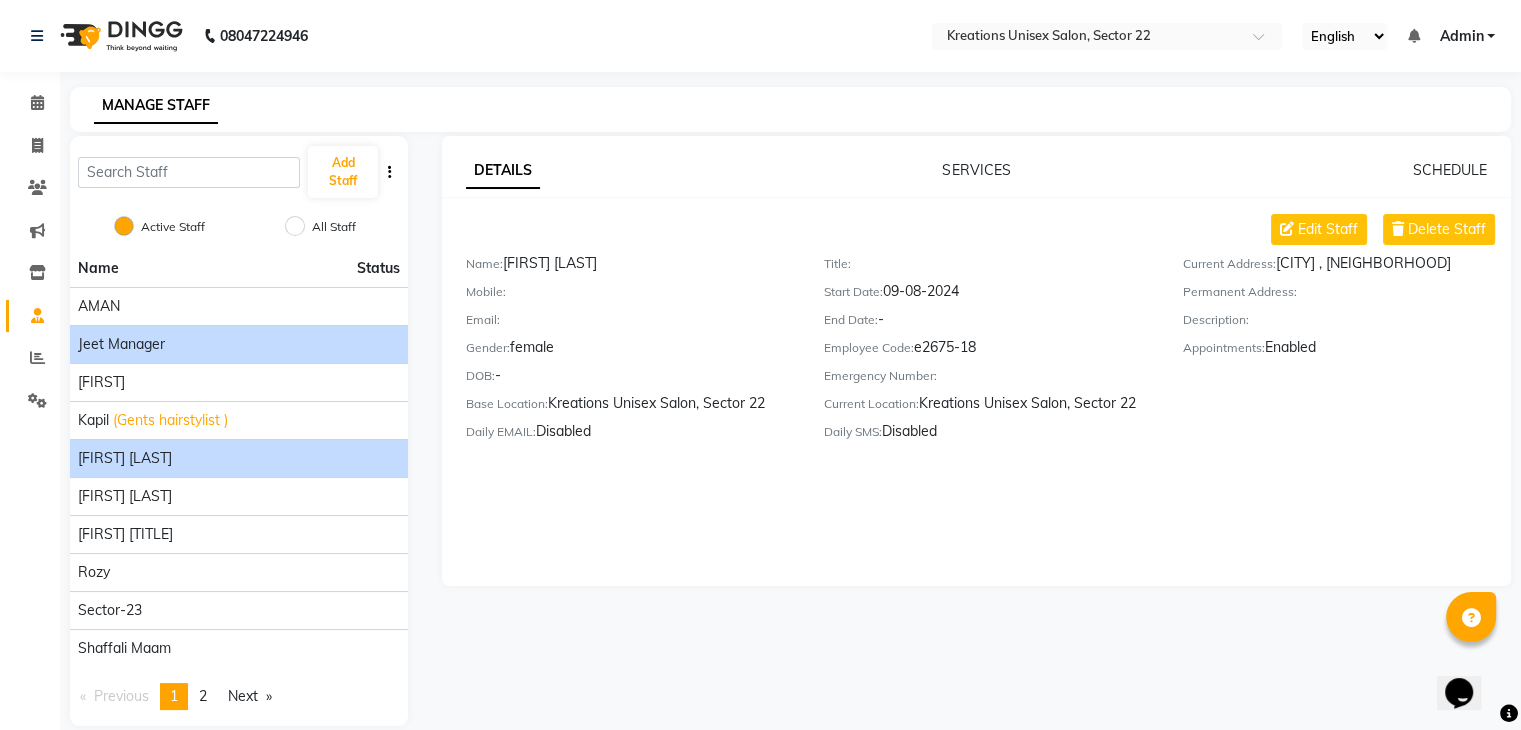 click on "Jeet Manager" 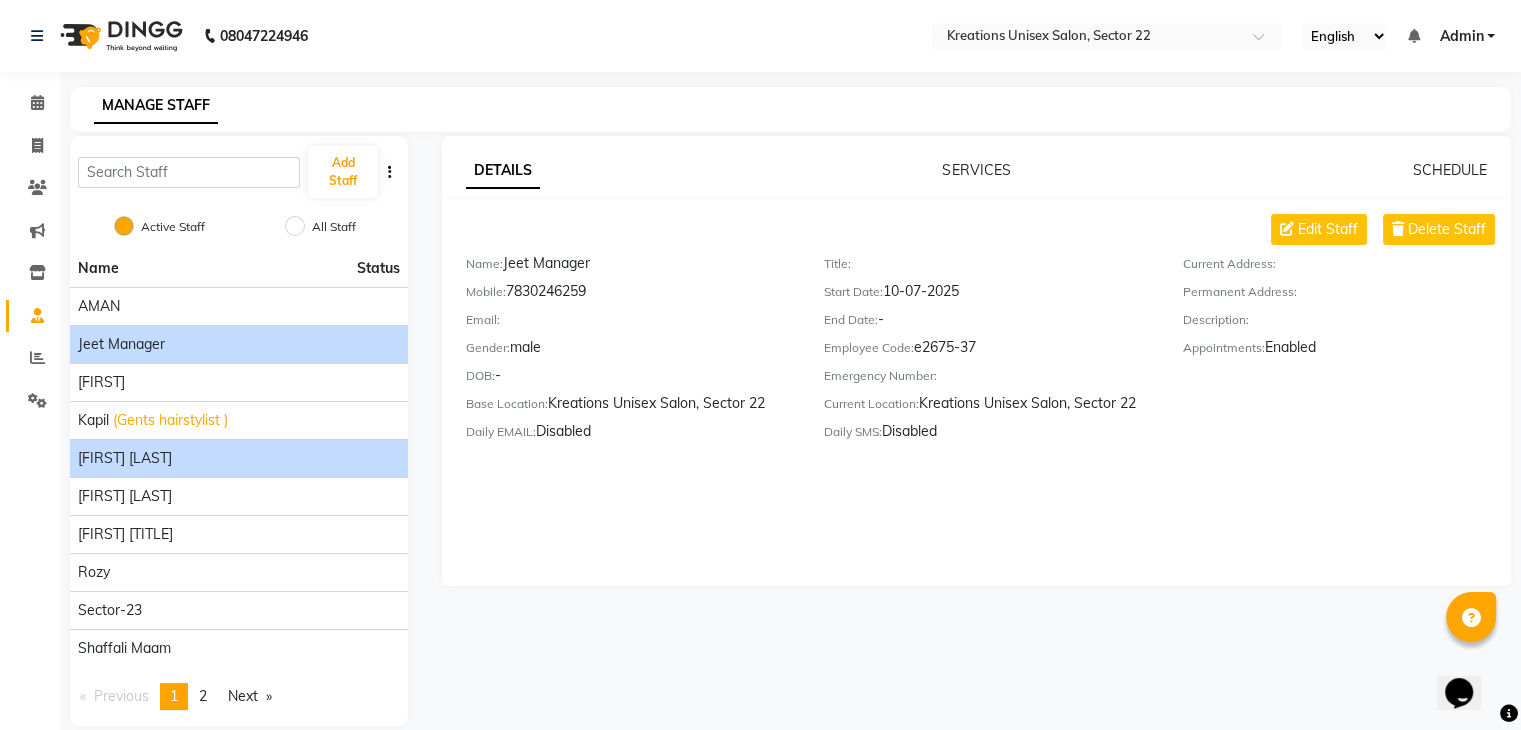 click on "[FIRST] [LAST]" 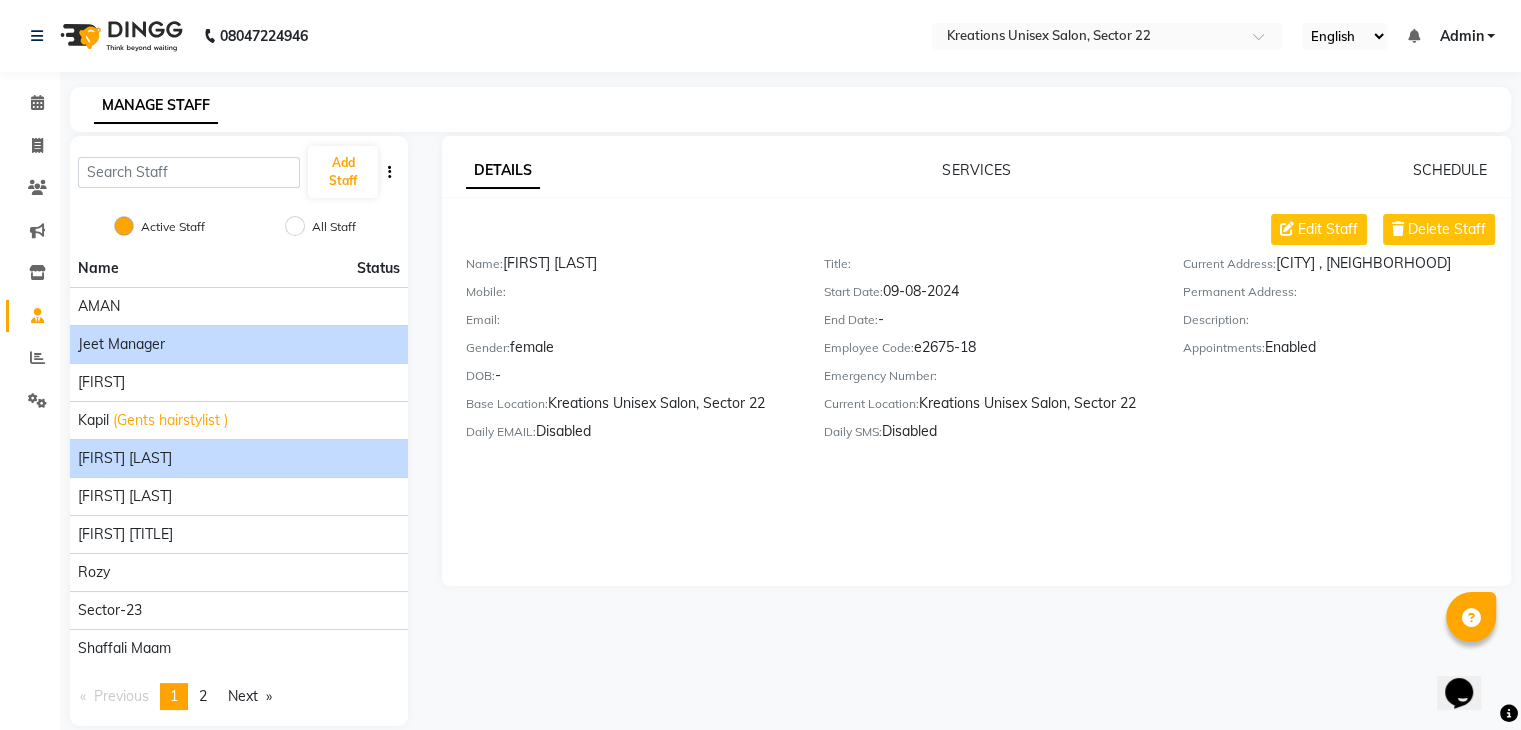 click on "Jeet Manager" 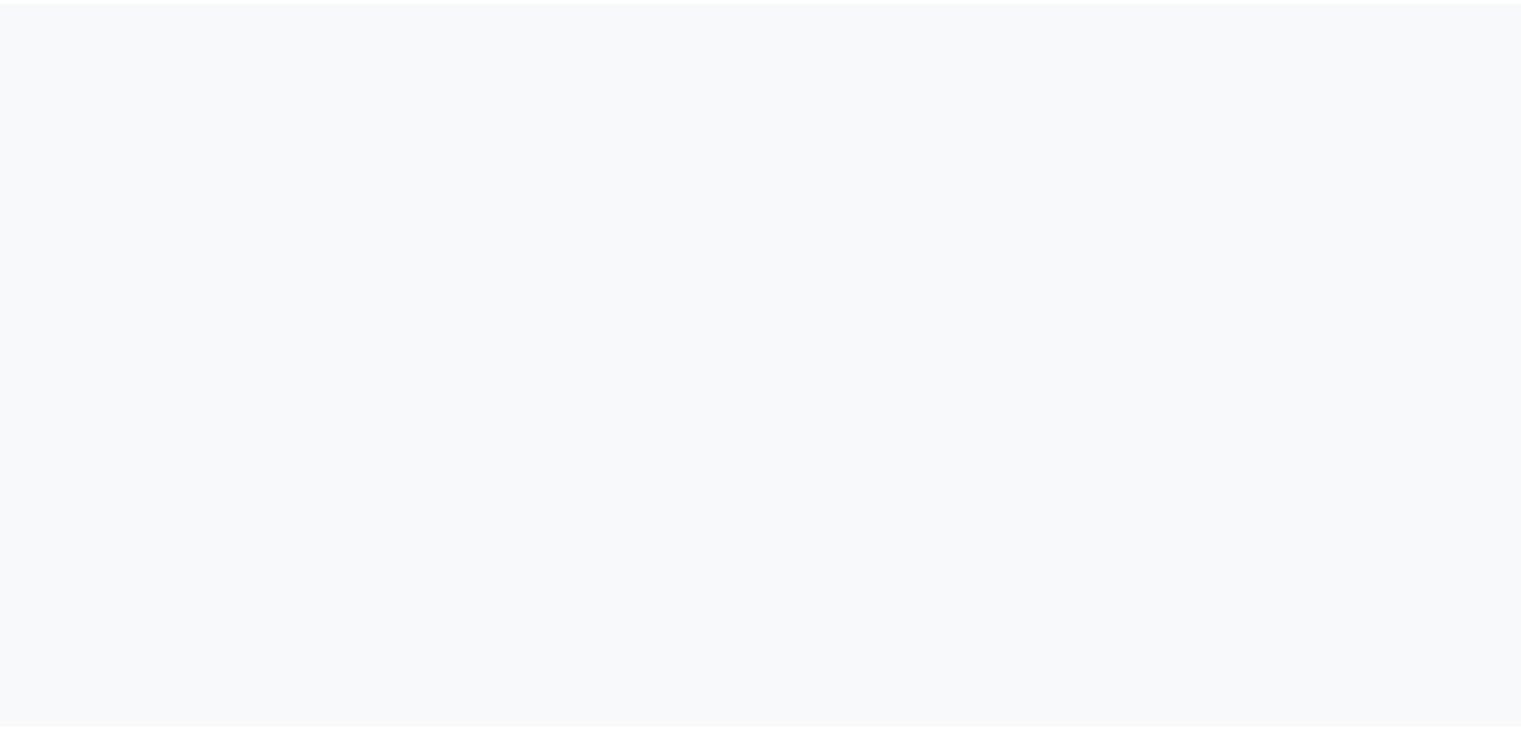 scroll, scrollTop: 0, scrollLeft: 0, axis: both 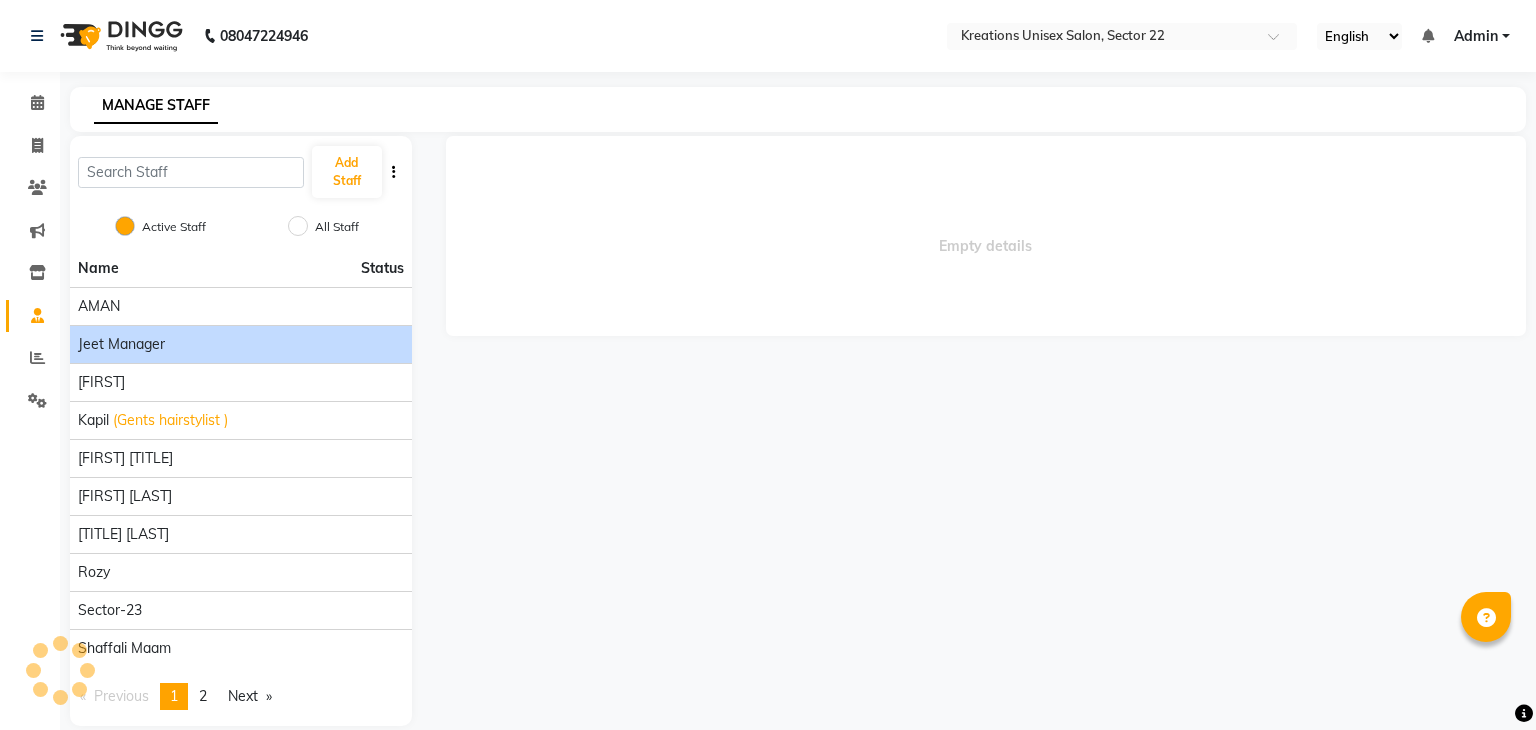 select on "en" 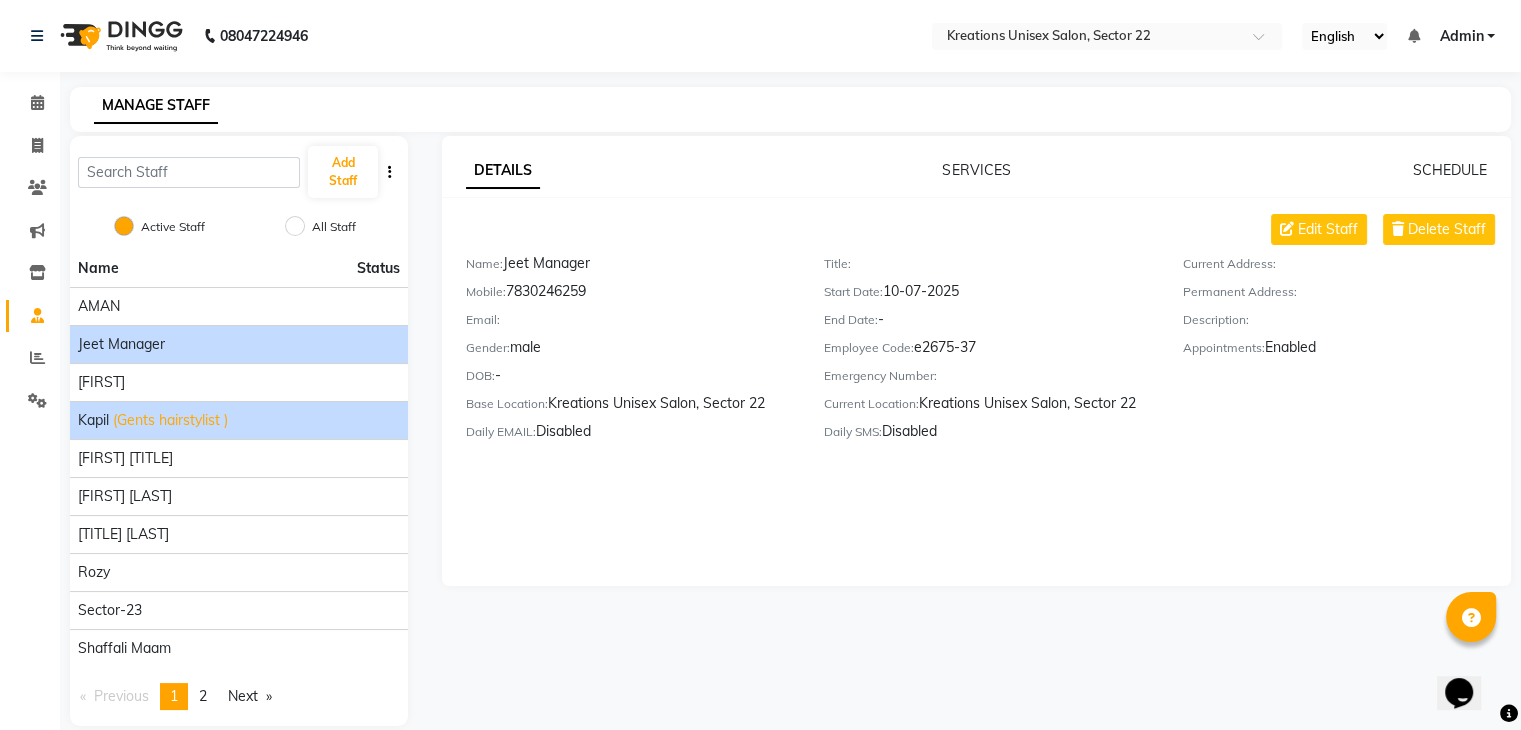 scroll, scrollTop: 0, scrollLeft: 0, axis: both 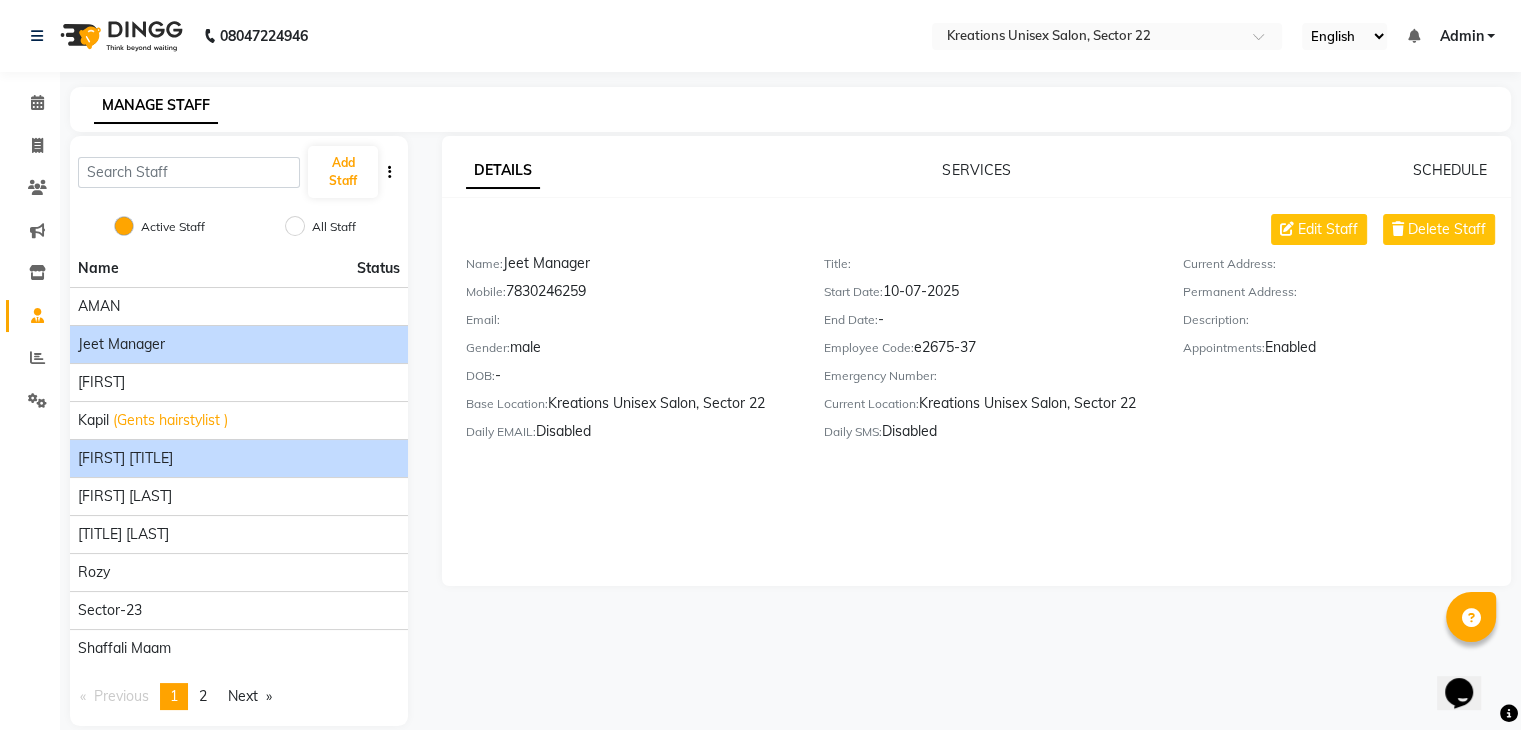 click on "[FIRST] [TITLE]" 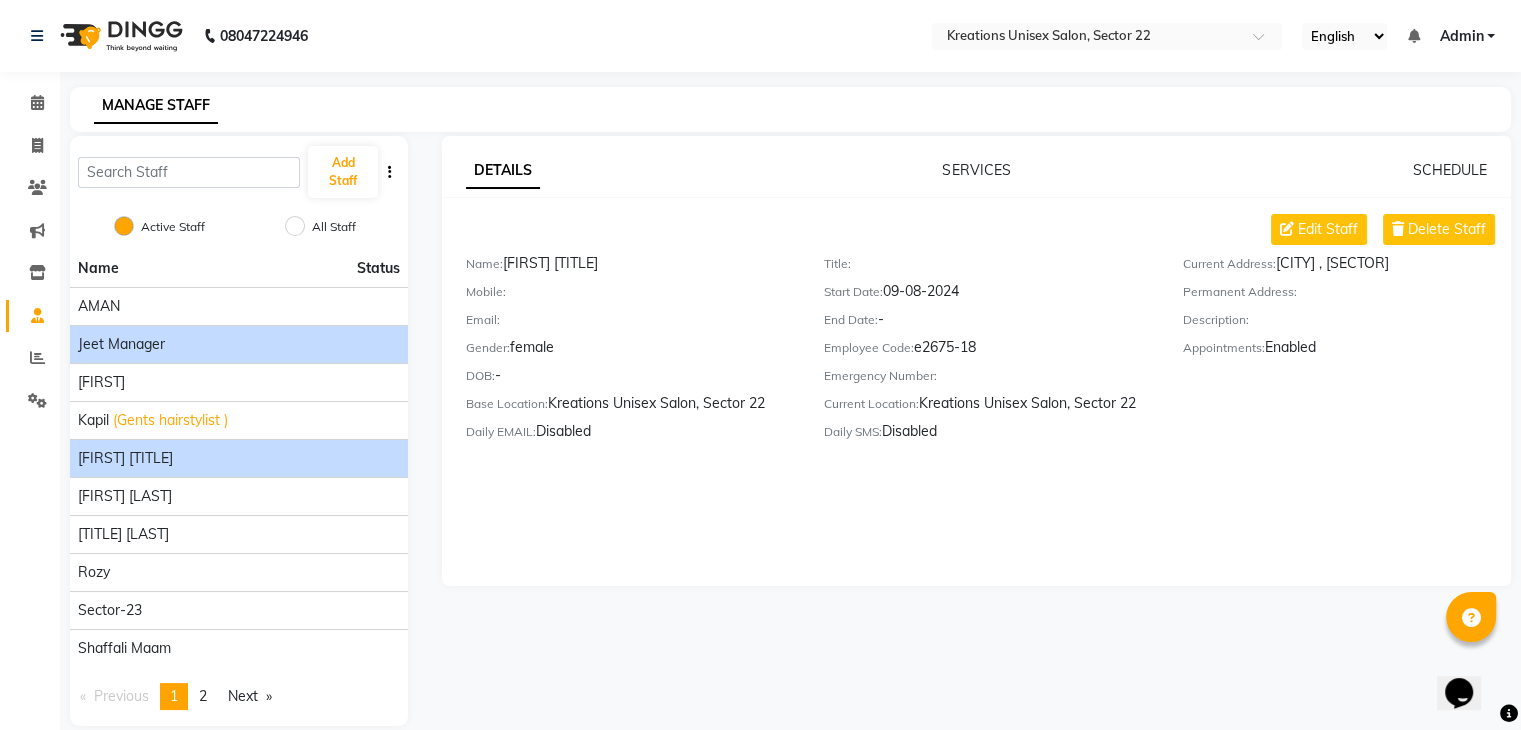 click on "Jeet Manager" 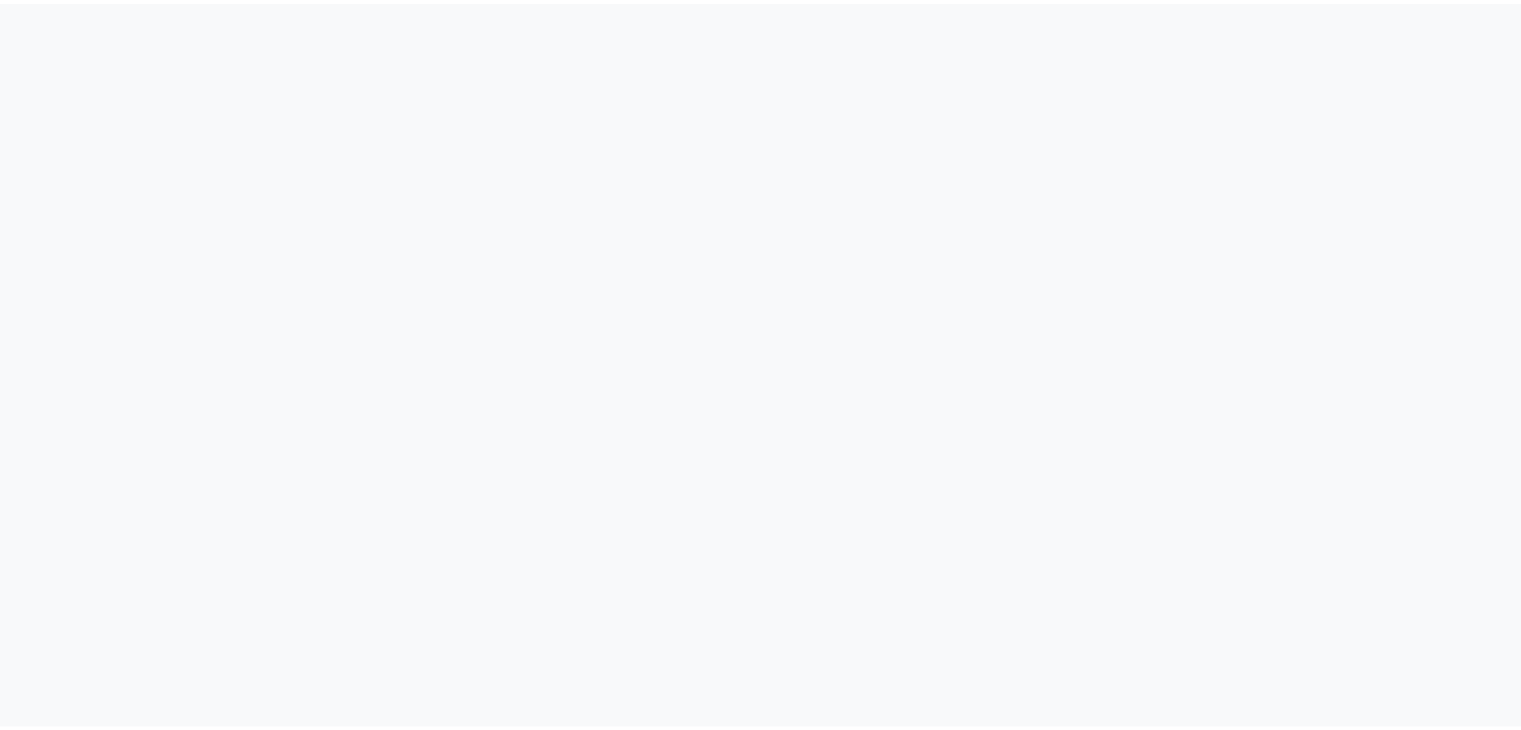 scroll, scrollTop: 0, scrollLeft: 0, axis: both 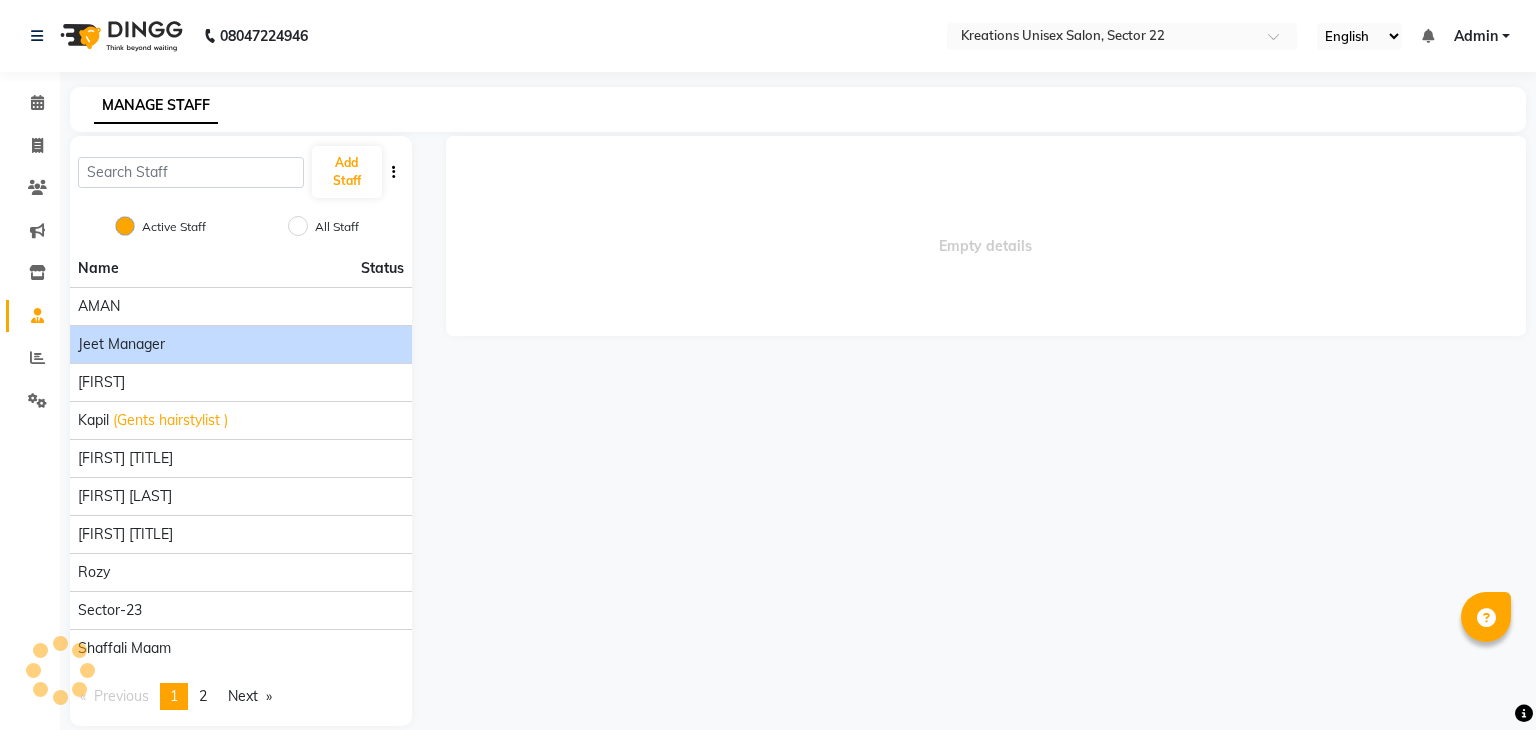 select on "en" 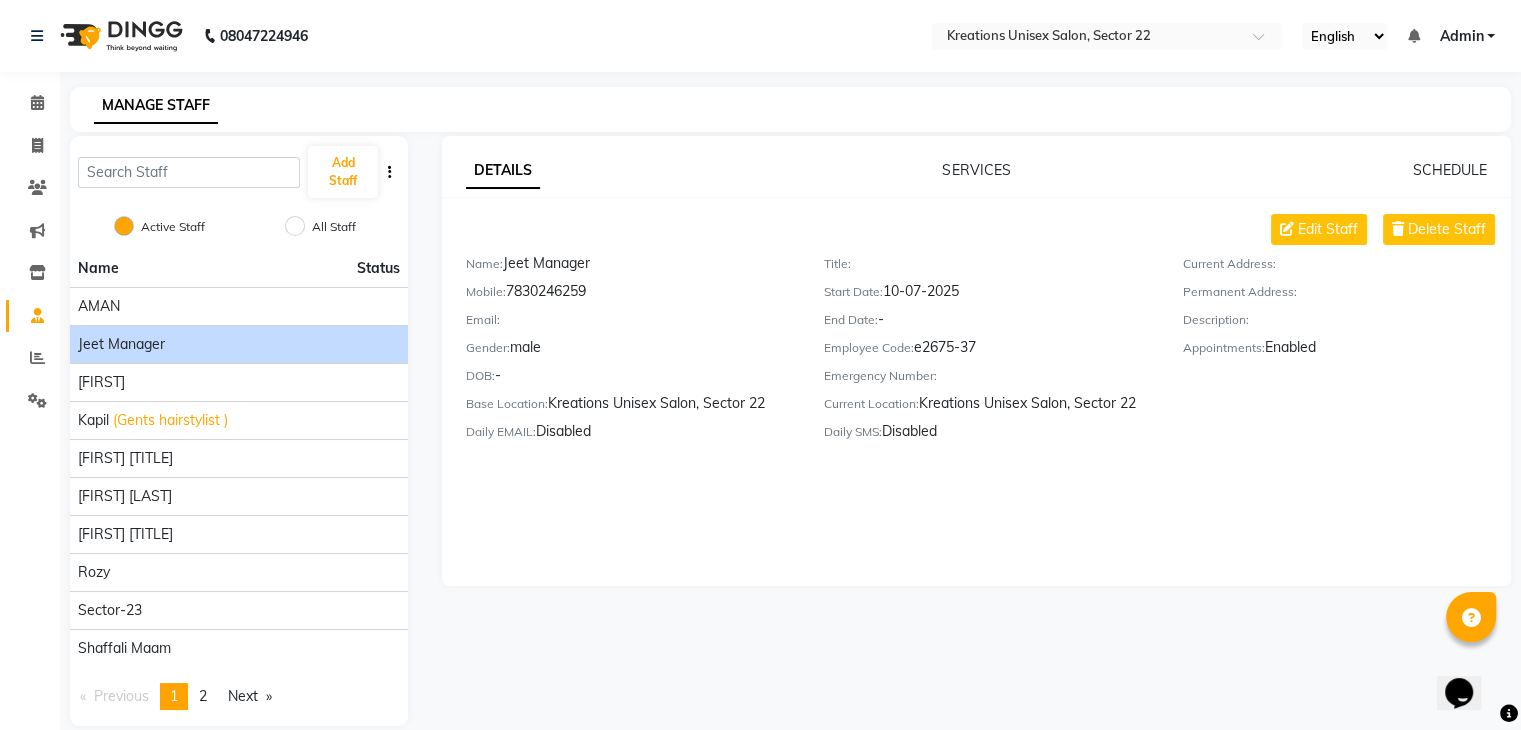 scroll, scrollTop: 0, scrollLeft: 0, axis: both 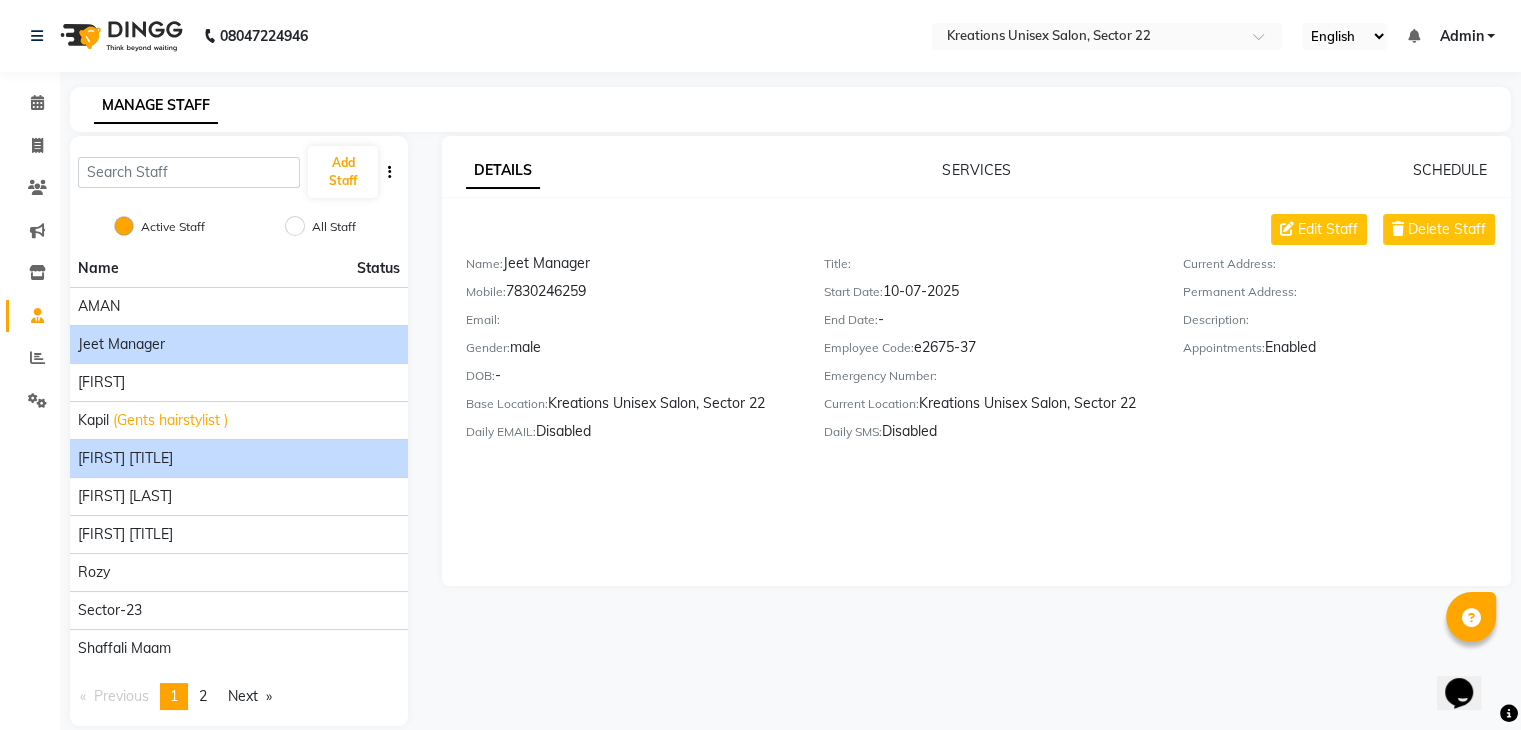 click on "[FIRST] [TITLE]" 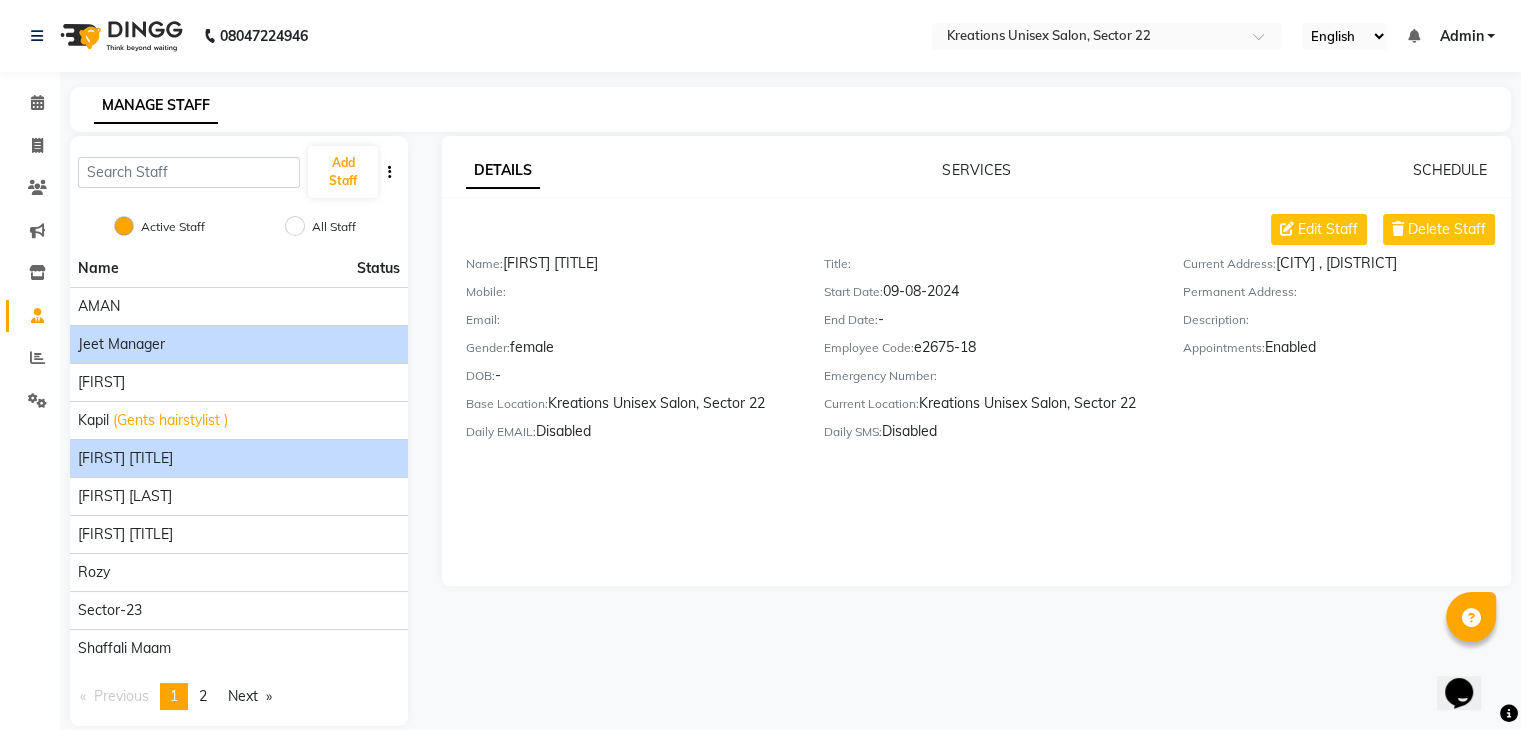 click on "Jeet Manager" 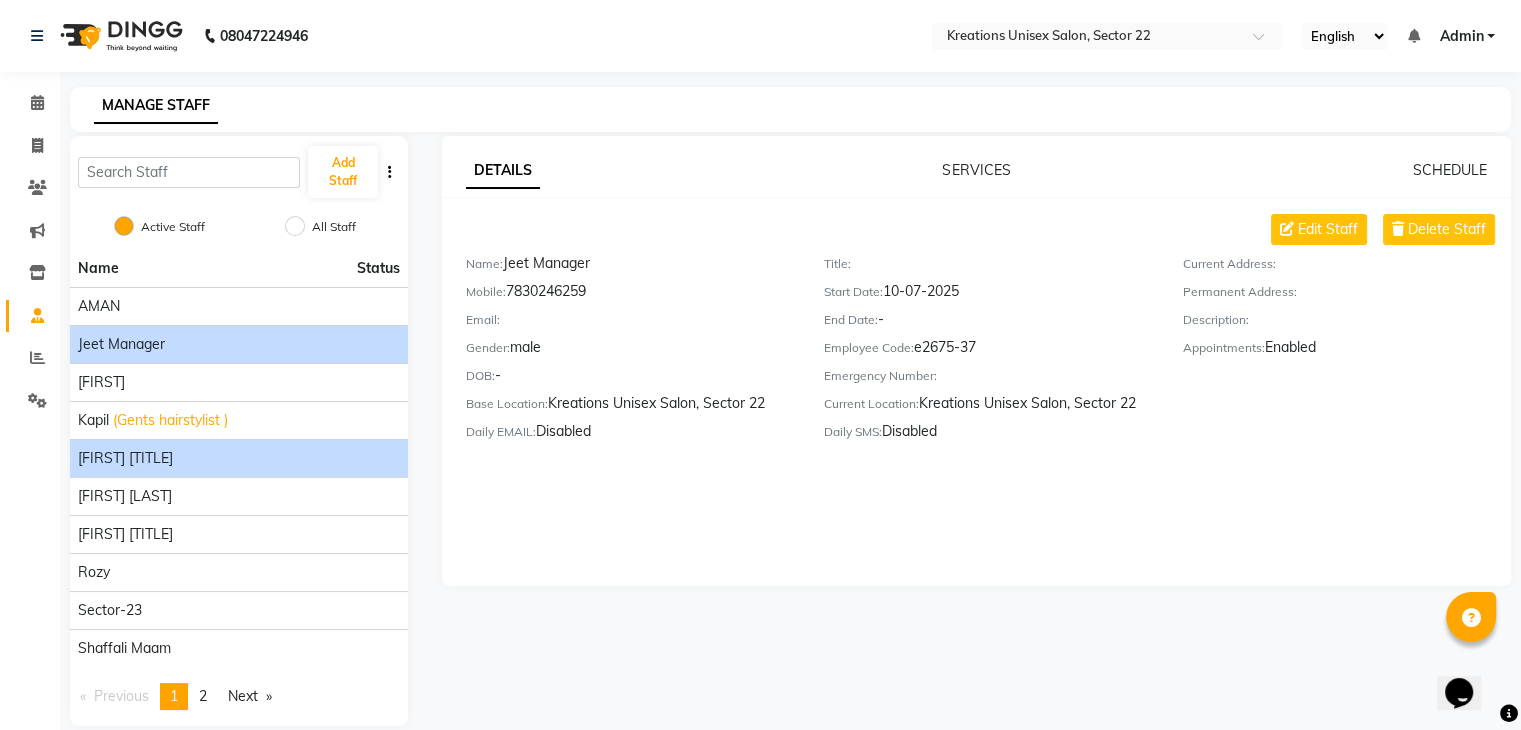 click on "[FIRST] [TITLE]" 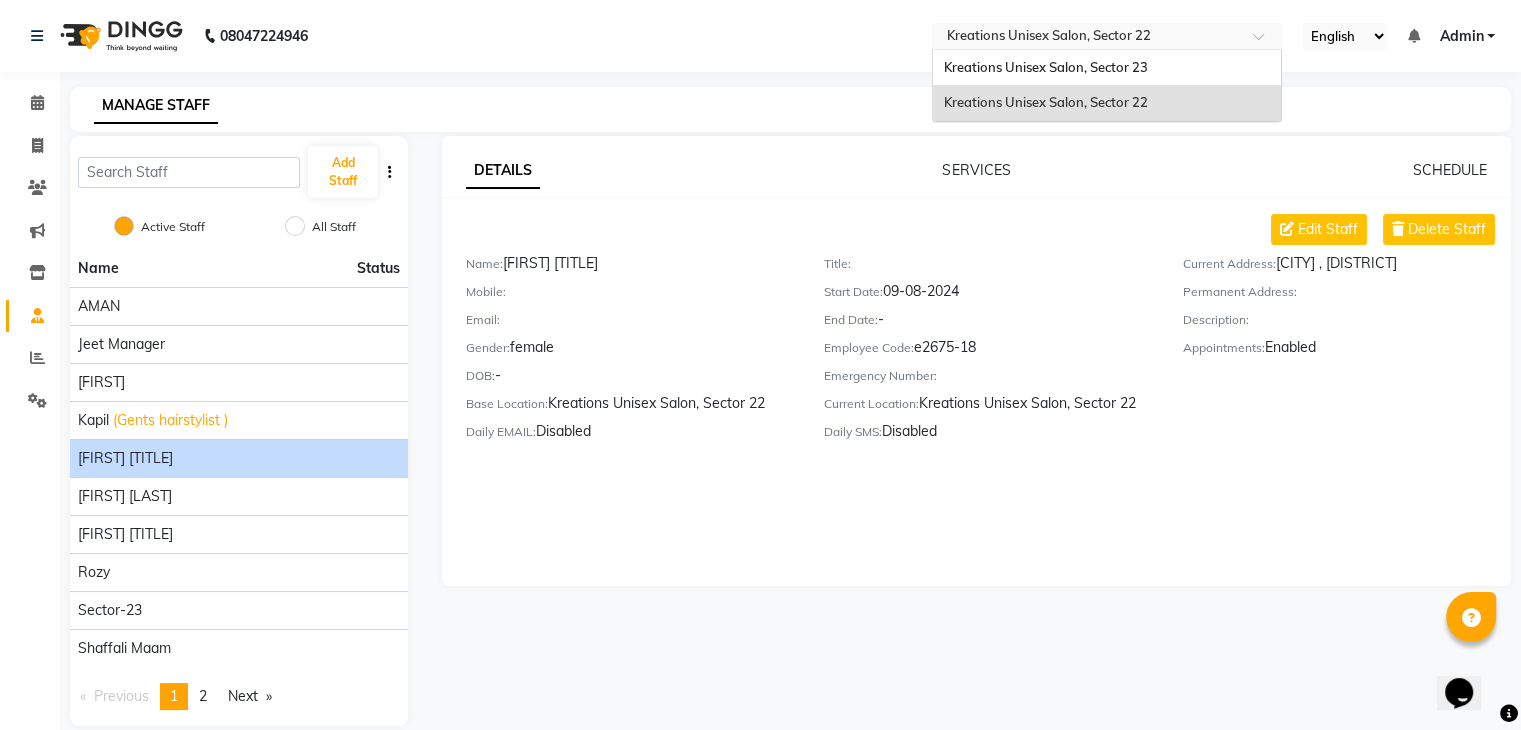click at bounding box center [1087, 38] 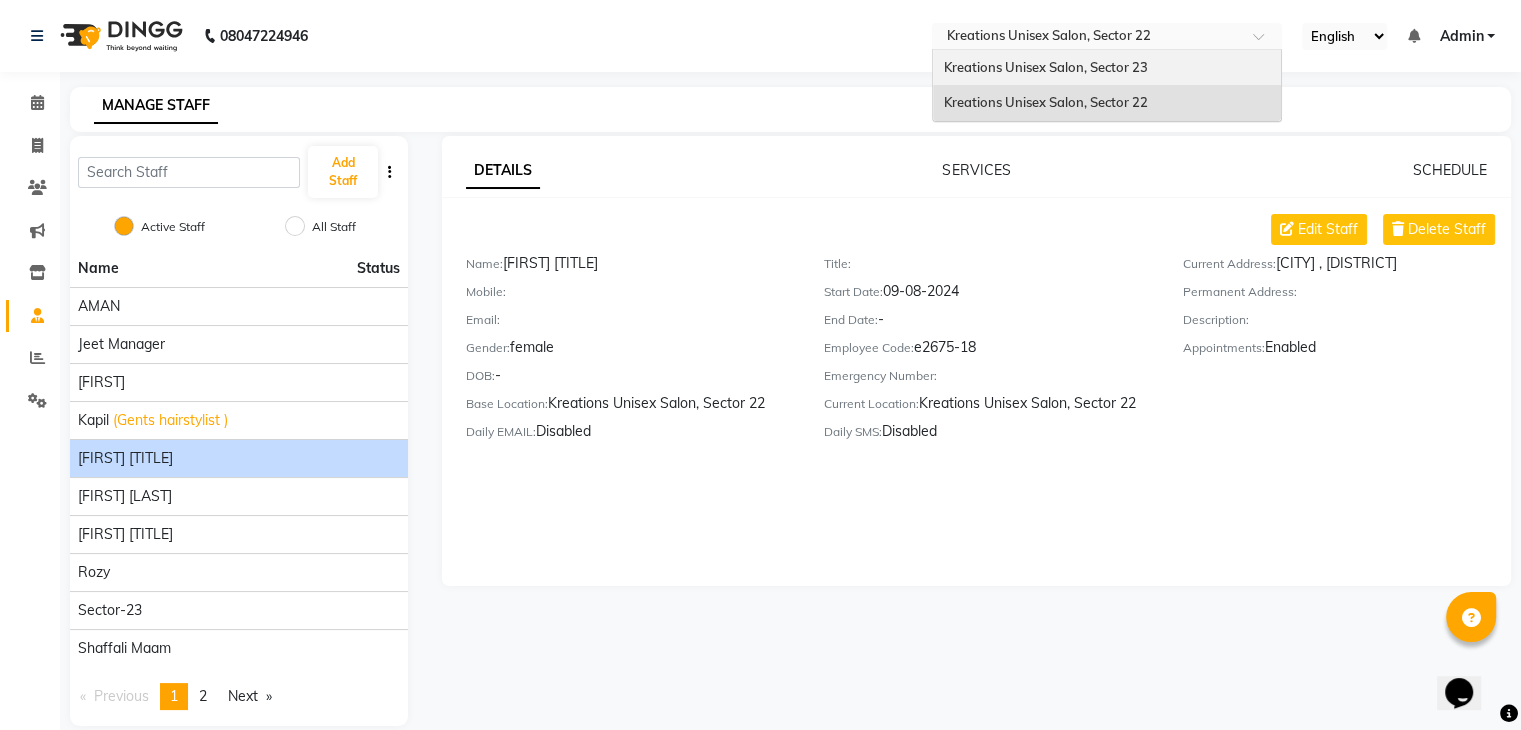 click on "Kreations Unisex Salon, Sector 23" at bounding box center (1107, 68) 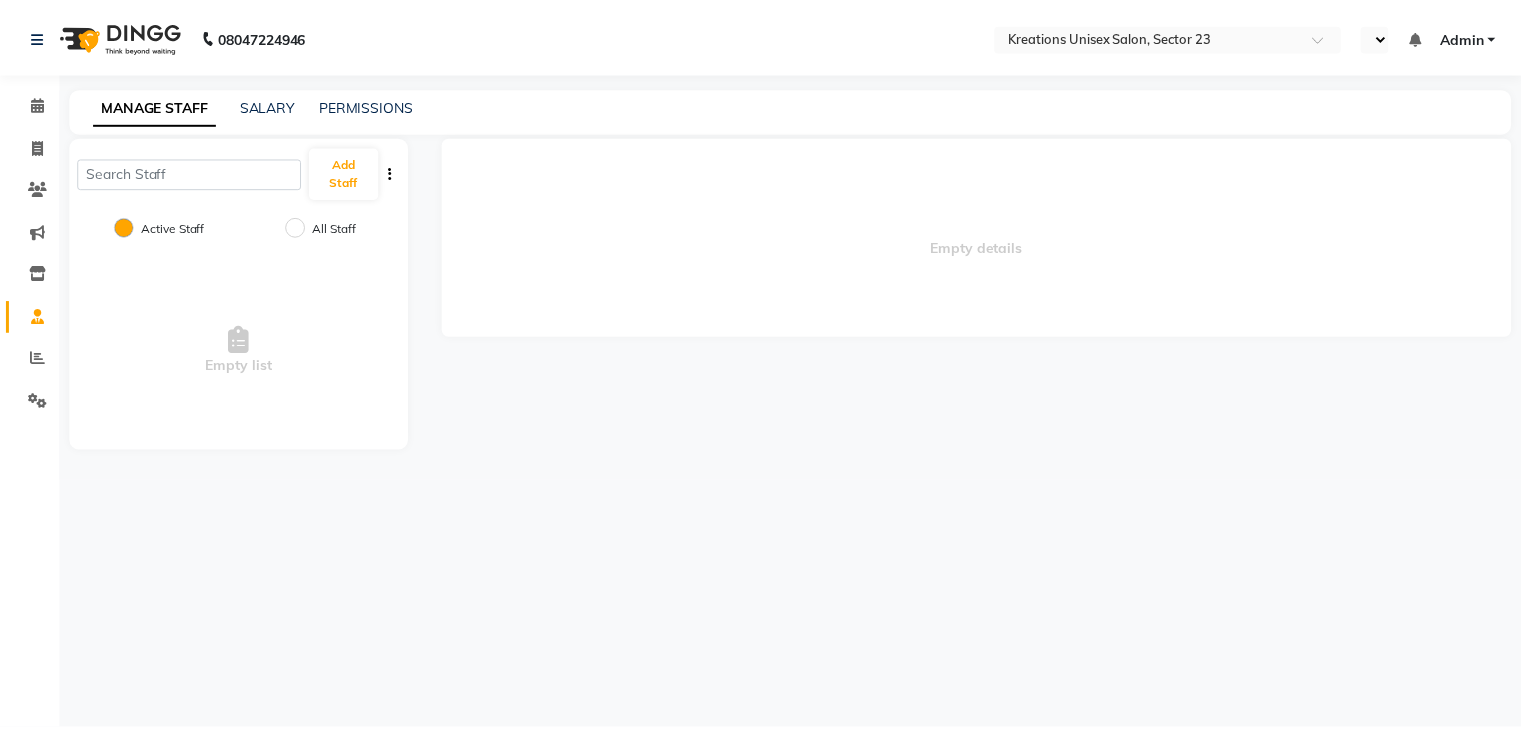 scroll, scrollTop: 0, scrollLeft: 0, axis: both 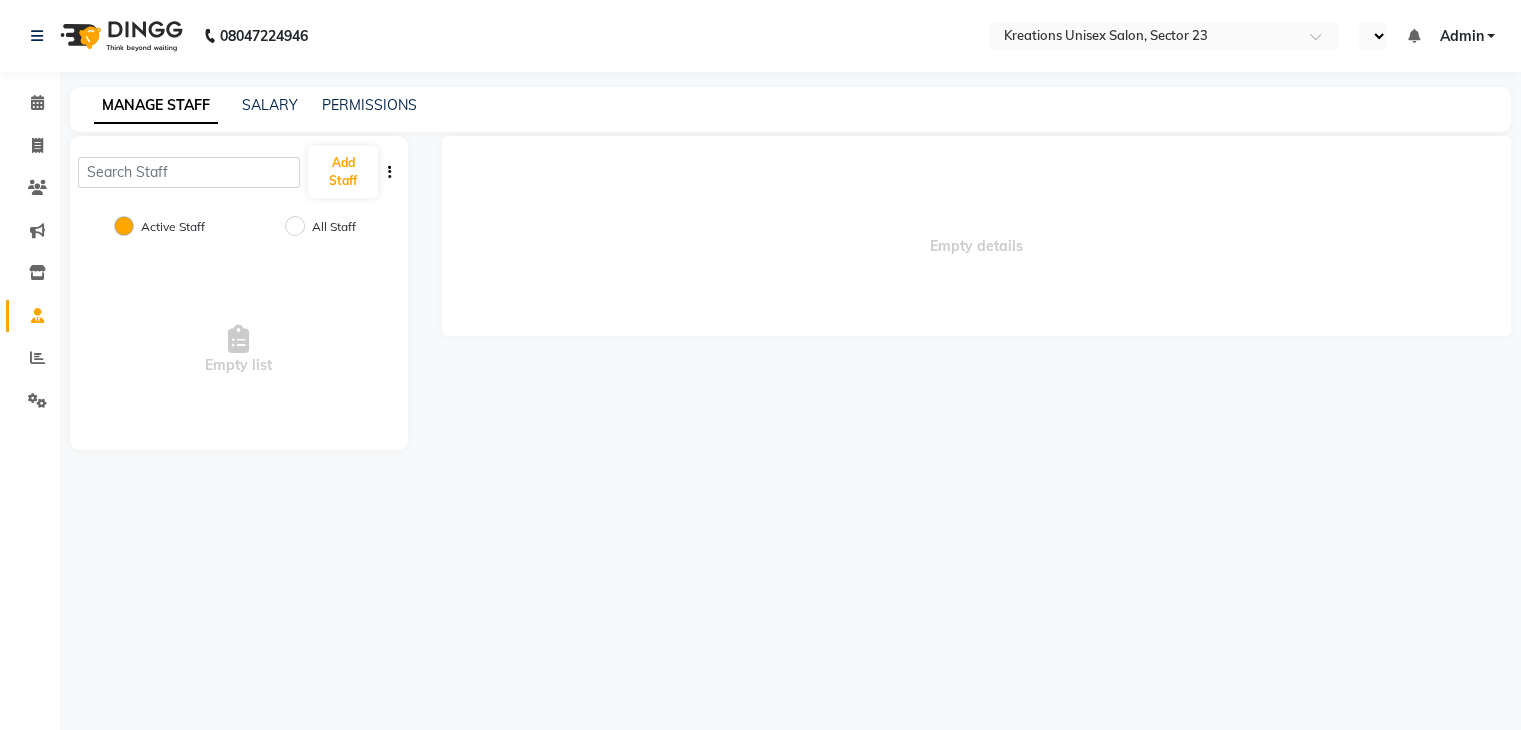 select on "en" 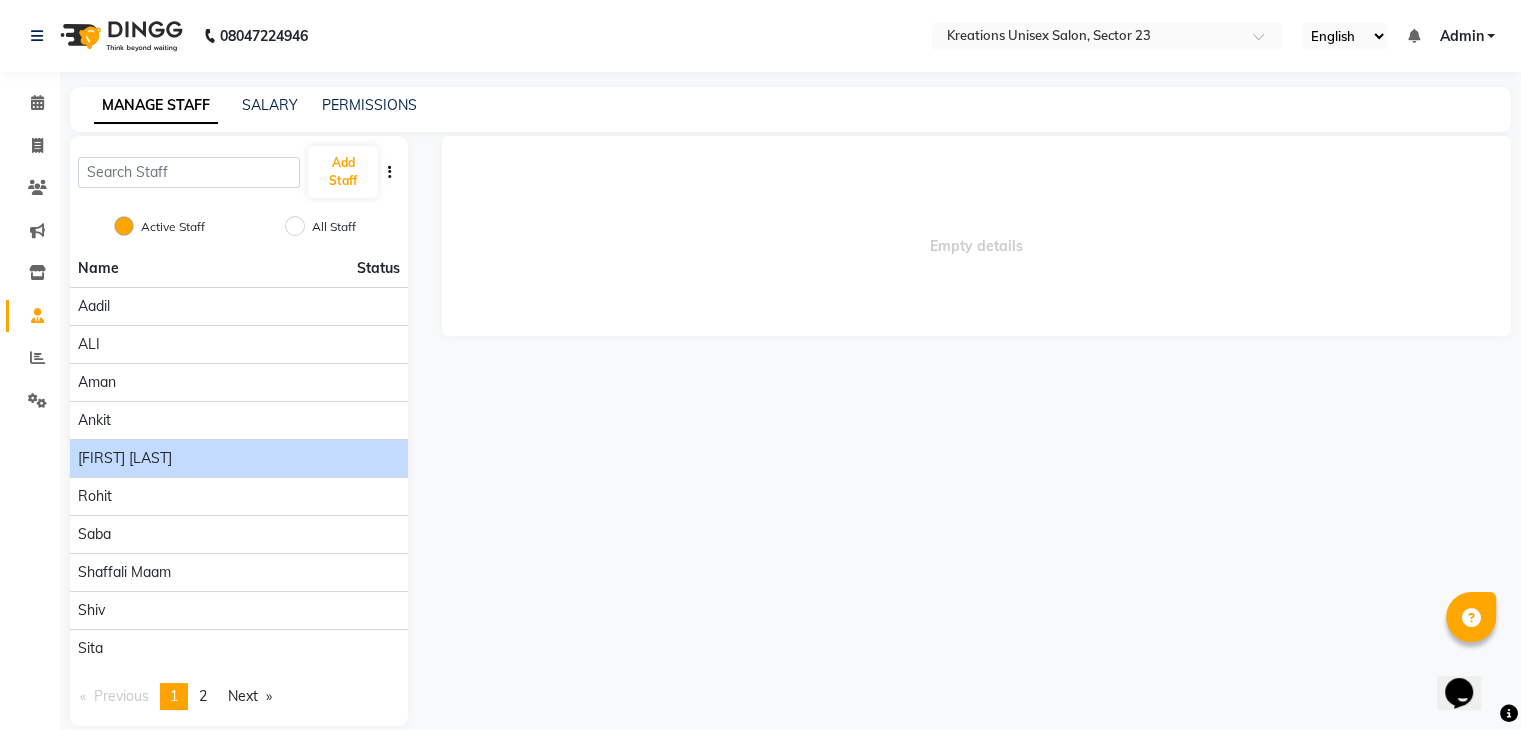 scroll, scrollTop: 0, scrollLeft: 0, axis: both 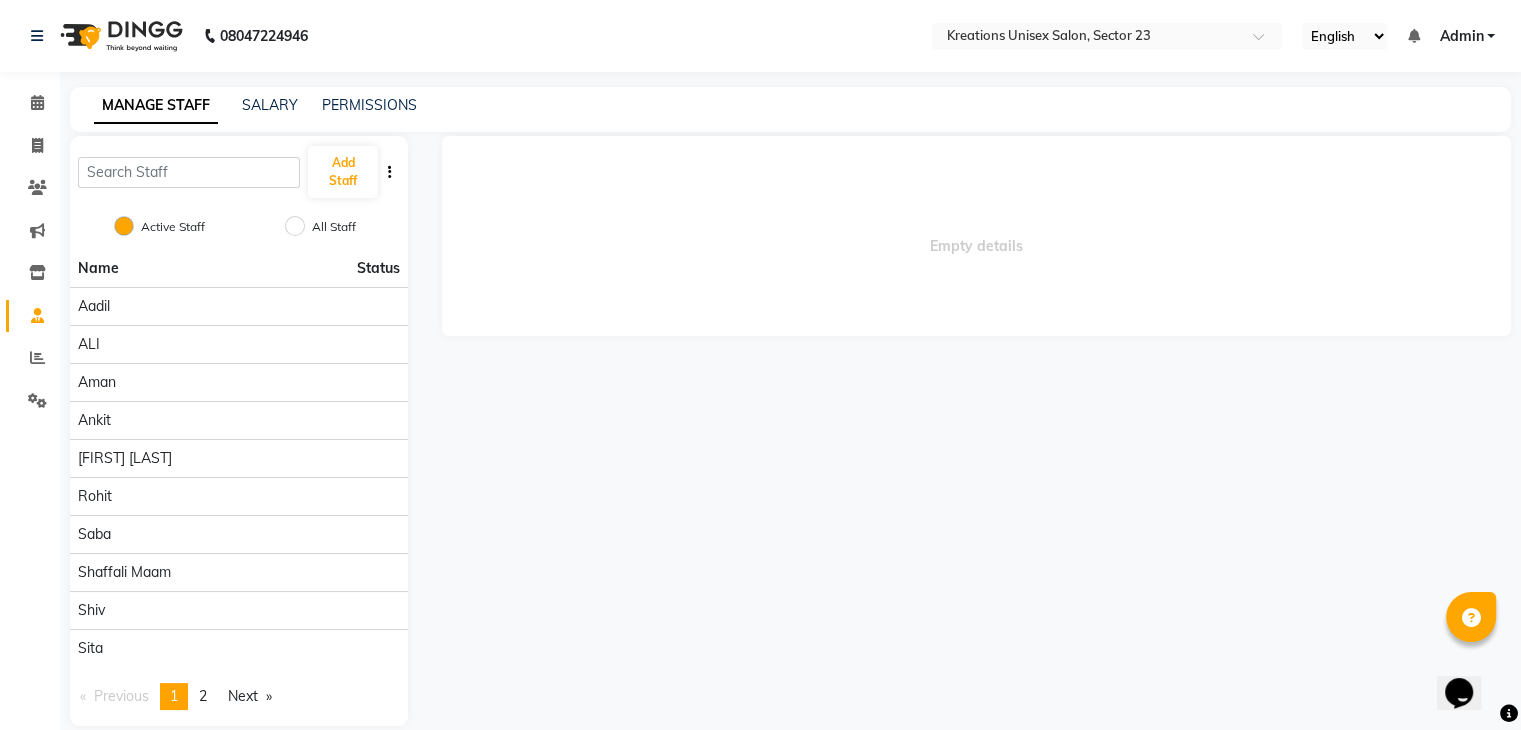click on "08047224946 Select Location × Kreations Unisex Salon, Sector 23 English ENGLISH Español العربية मराठी हिंदी ગુજરાતી தமிழ் 中文 Notifications nothing to show Admin Manage Profile Change Password Sign out  Version:3.15.11" 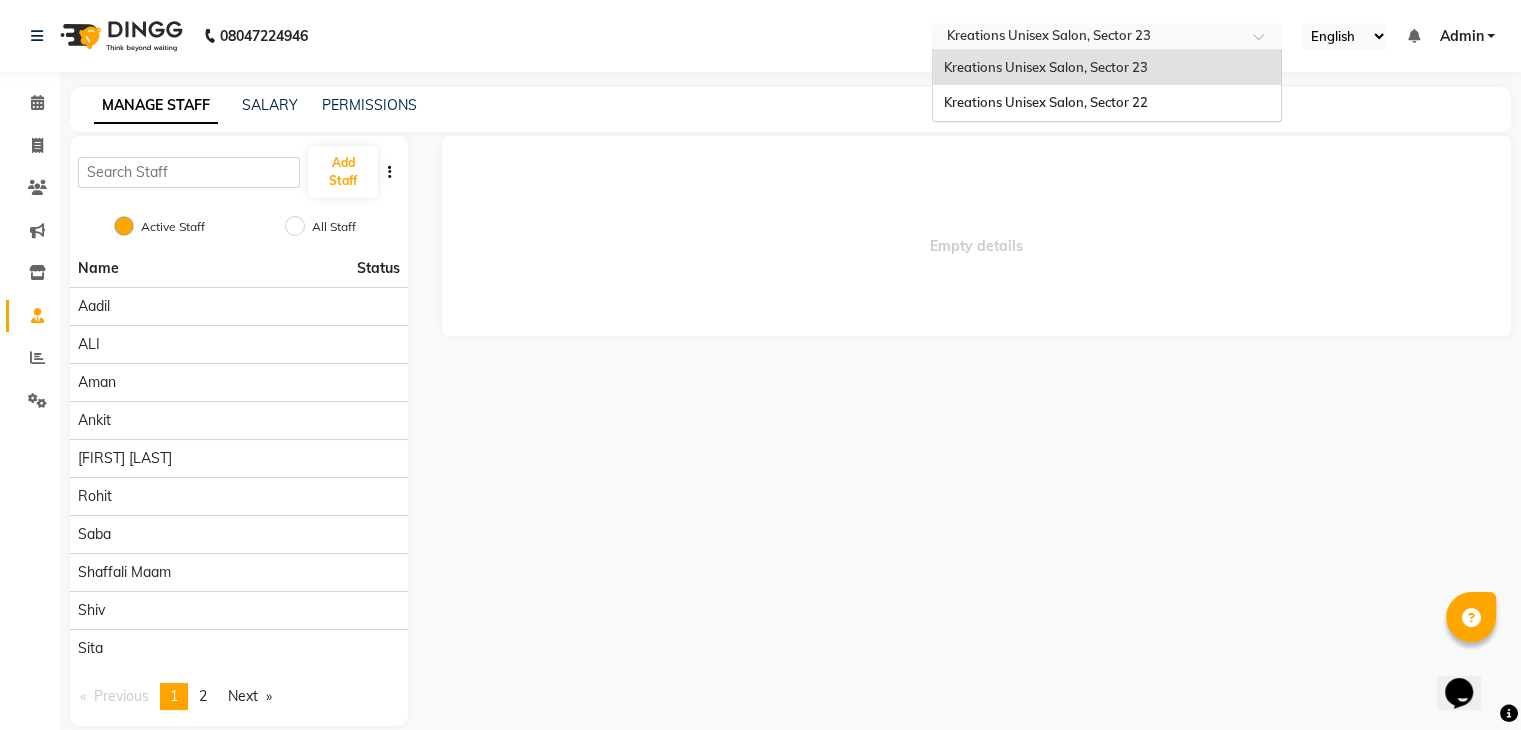 click at bounding box center (1087, 38) 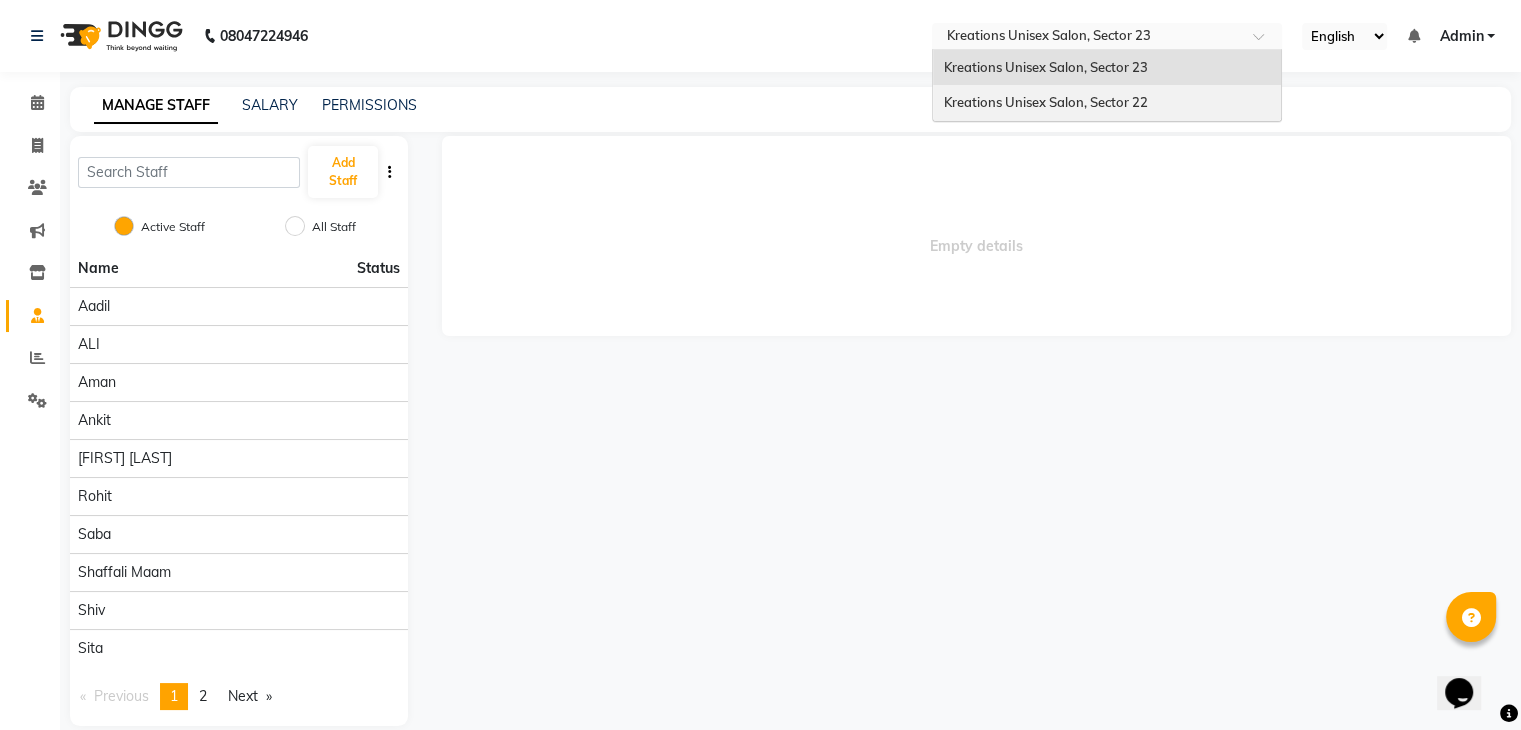 click on "Kreations Unisex Salon, Sector 22" at bounding box center (1107, 103) 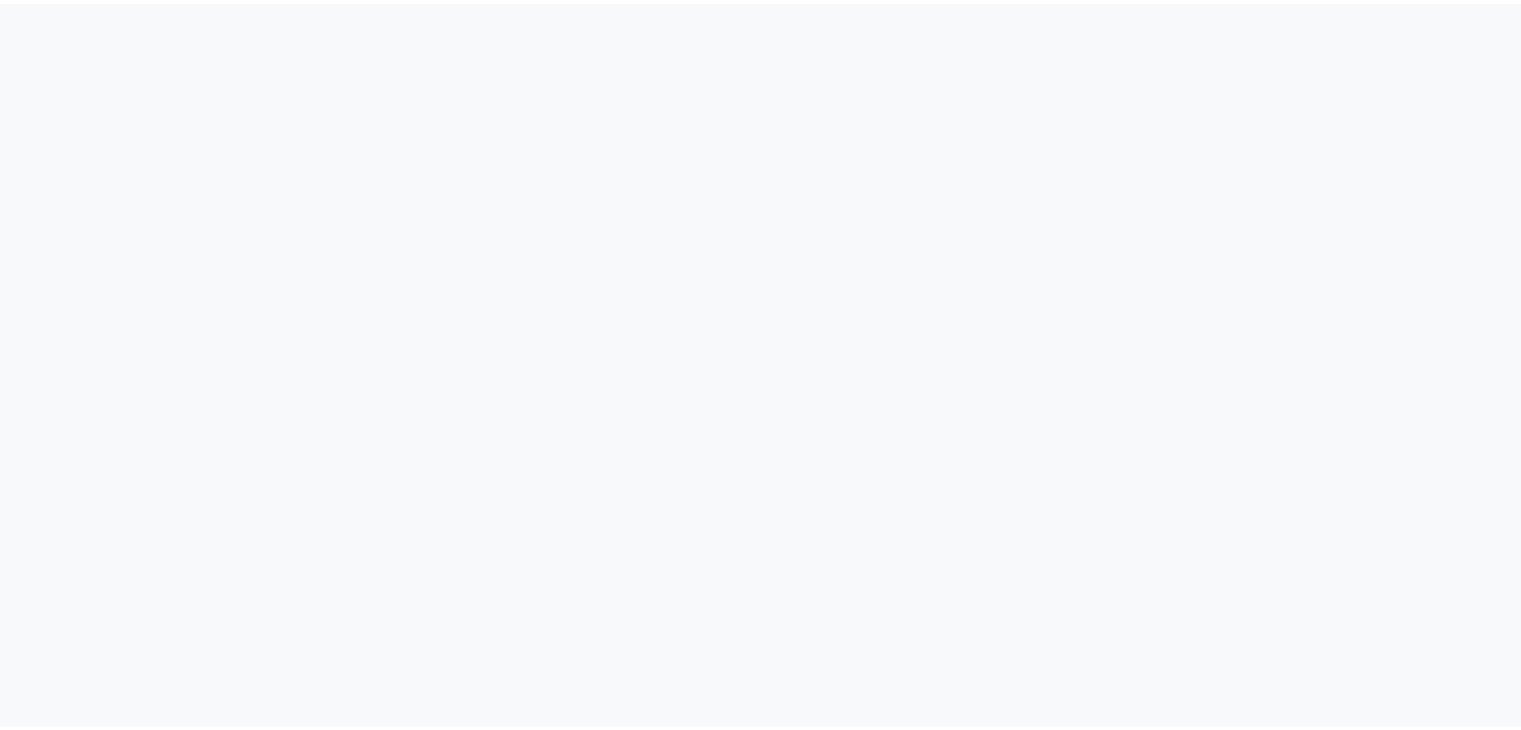 scroll, scrollTop: 0, scrollLeft: 0, axis: both 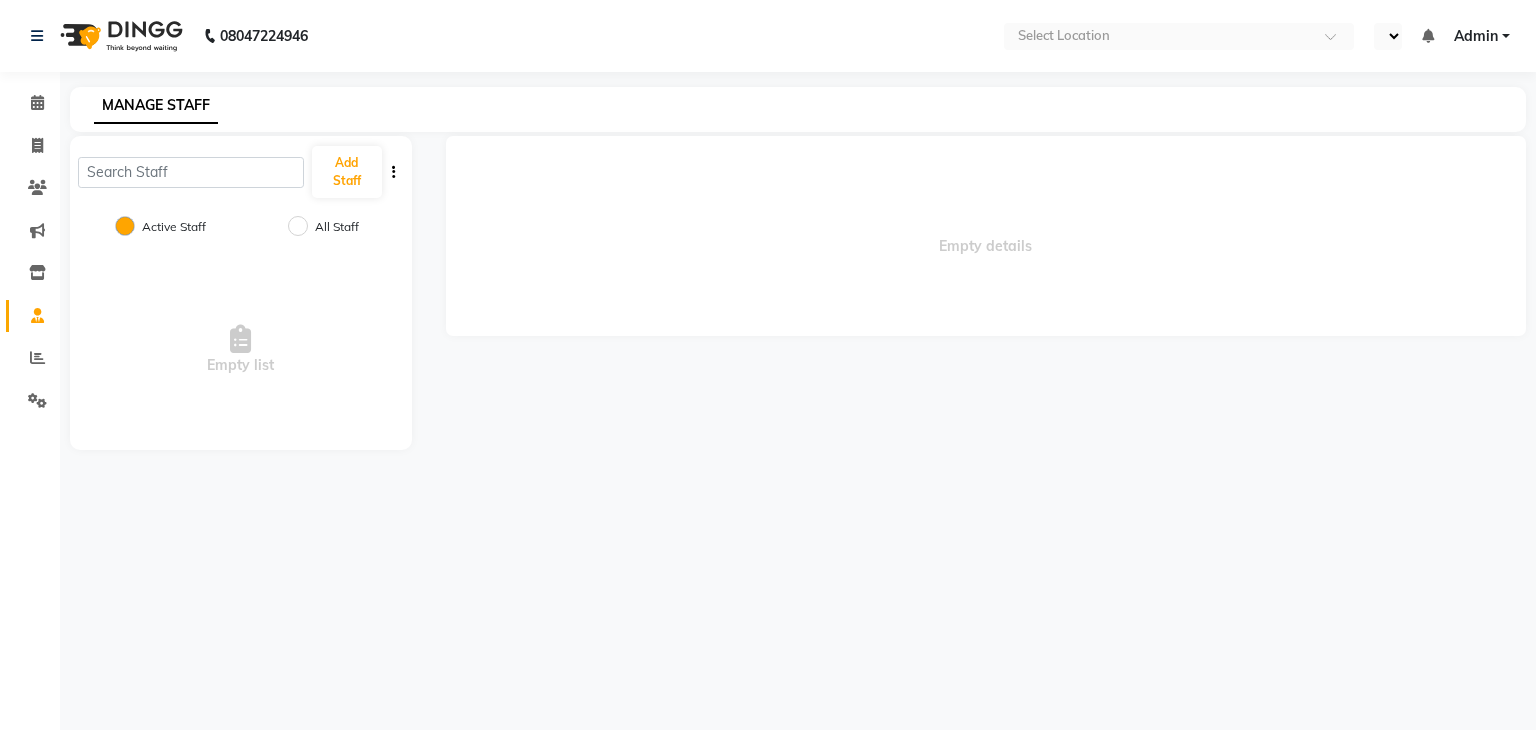 select on "en" 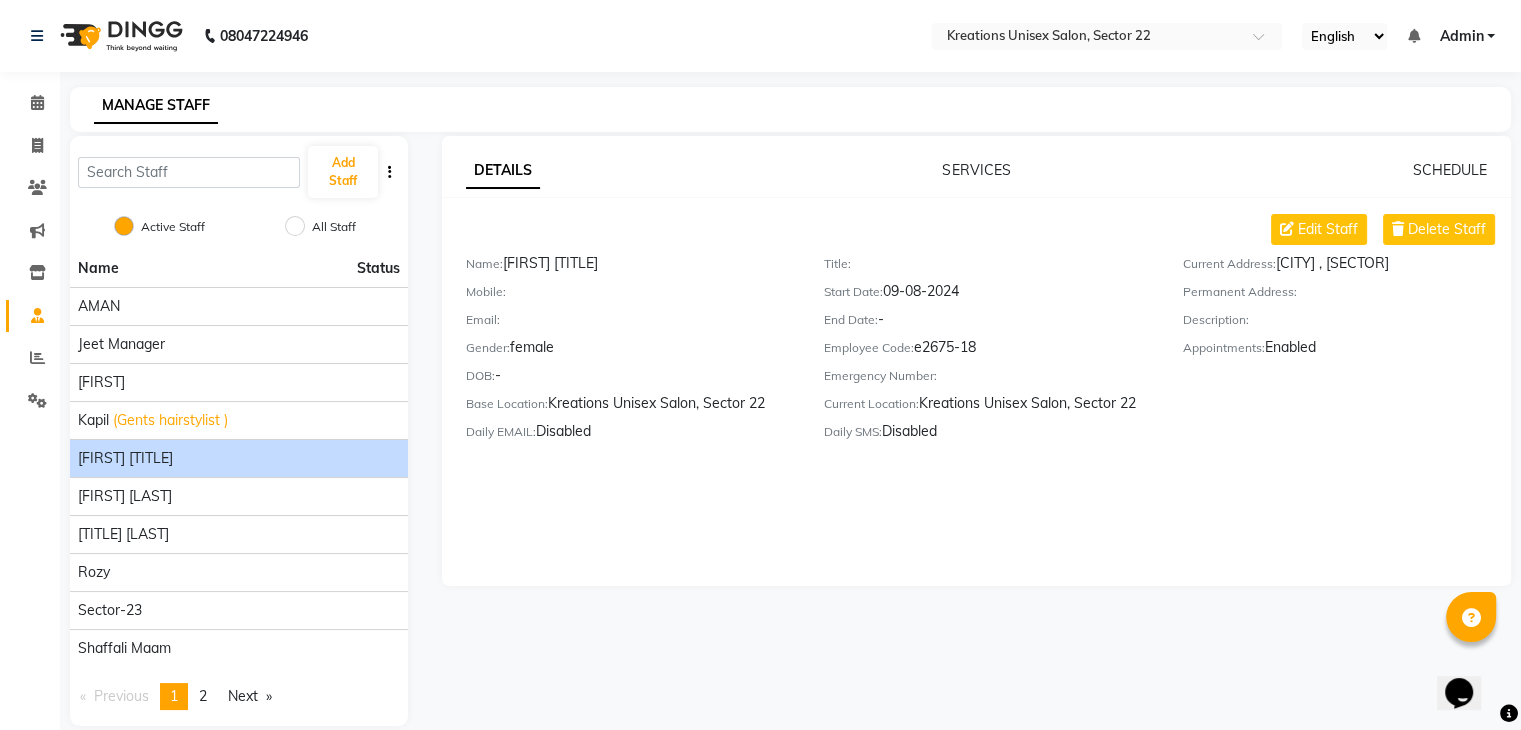 scroll, scrollTop: 0, scrollLeft: 0, axis: both 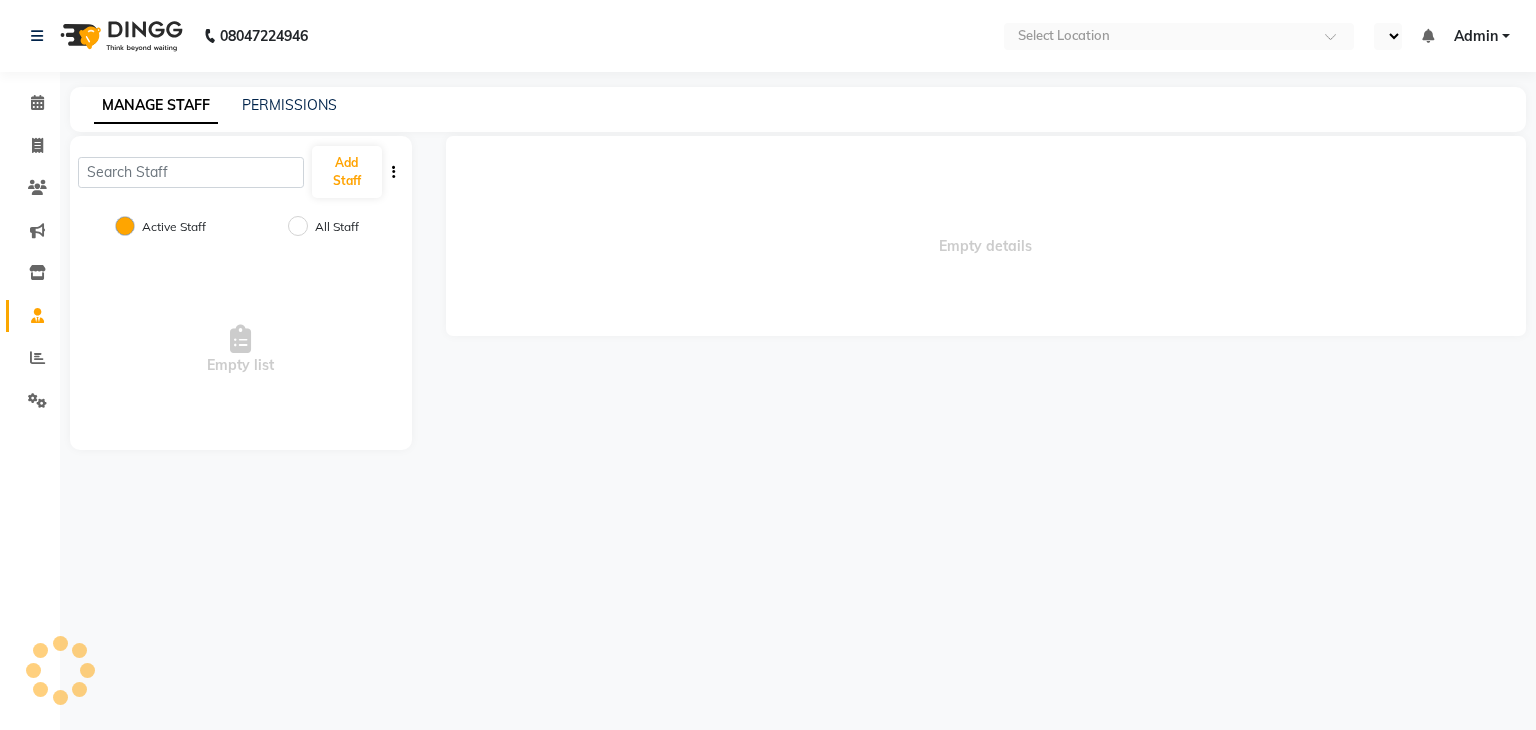 select on "en" 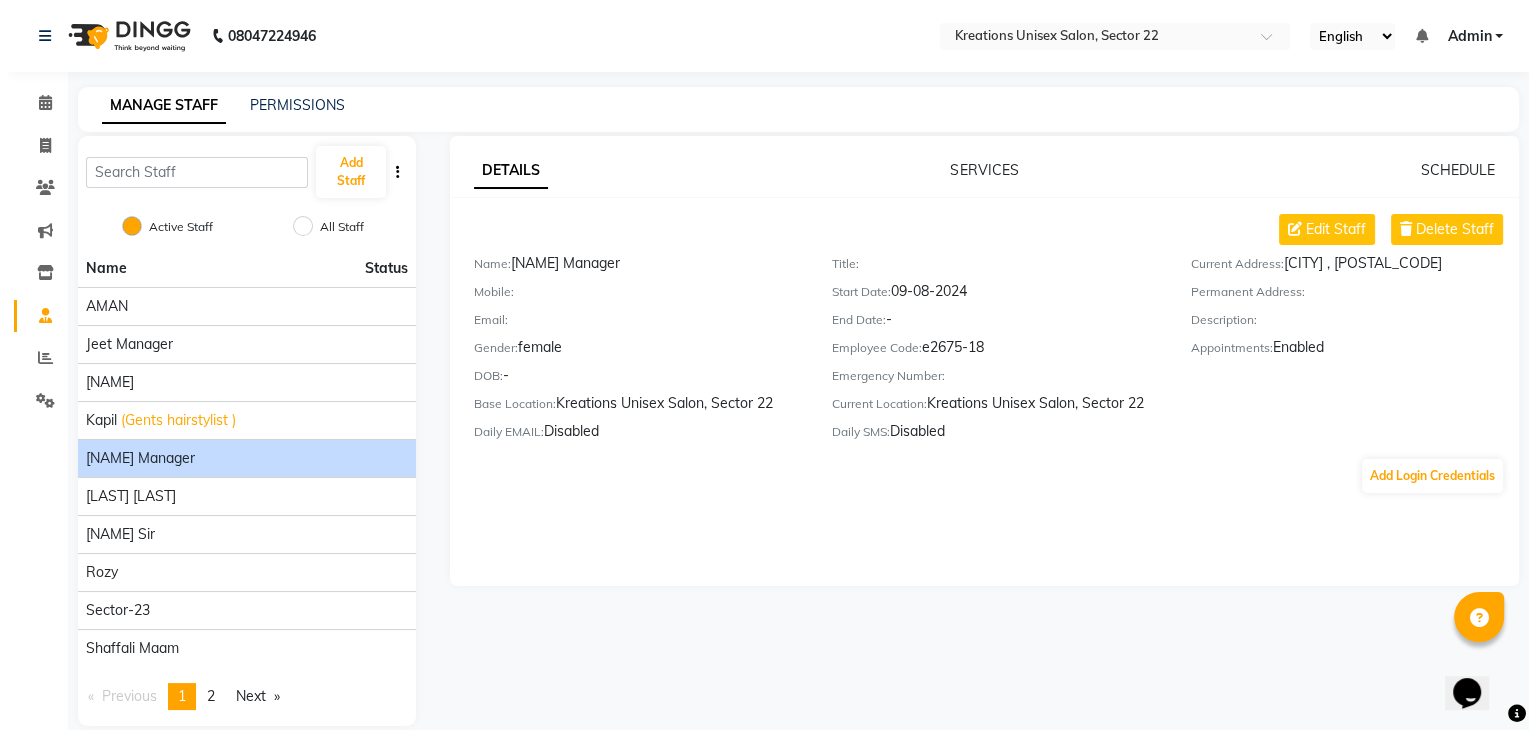 scroll, scrollTop: 0, scrollLeft: 0, axis: both 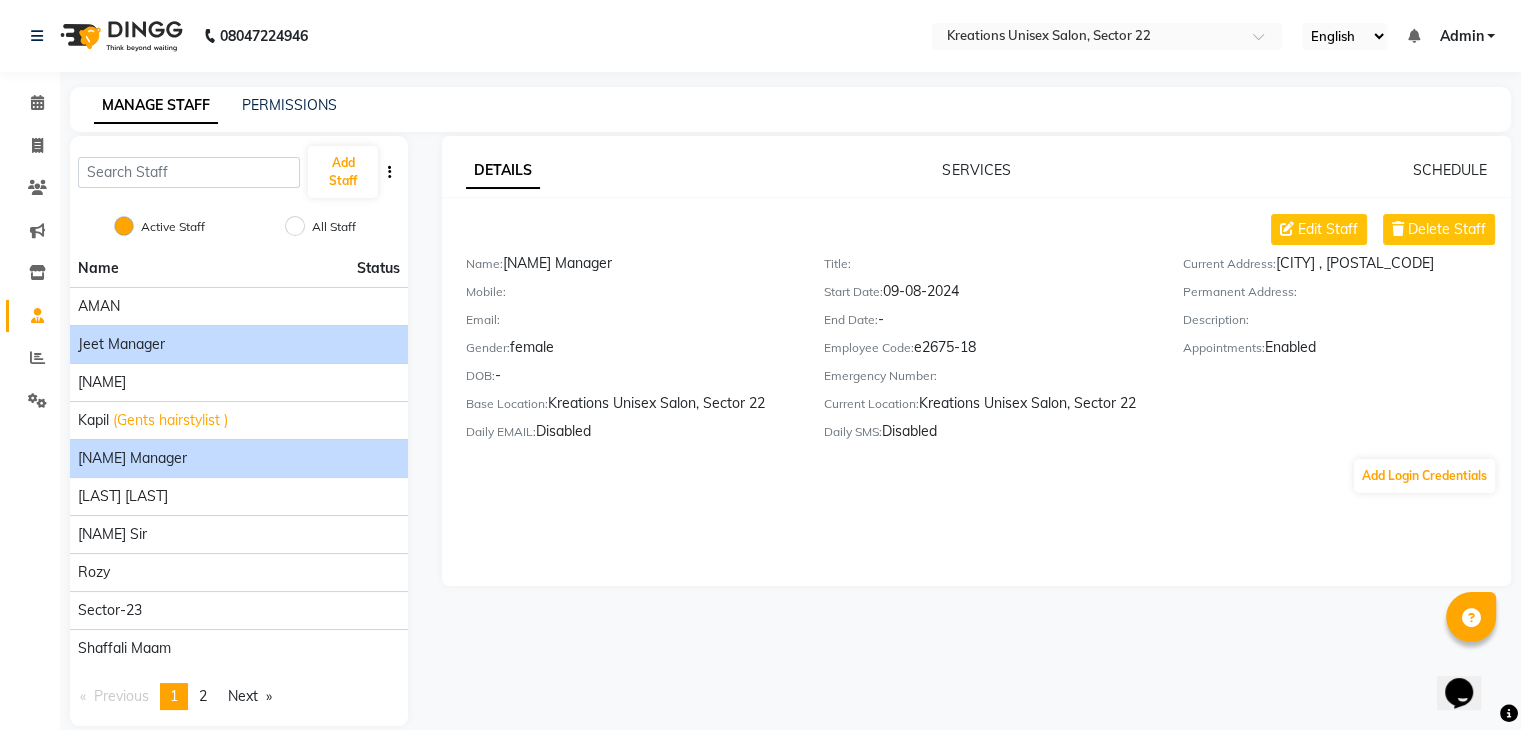 click on "Jeet Manager" 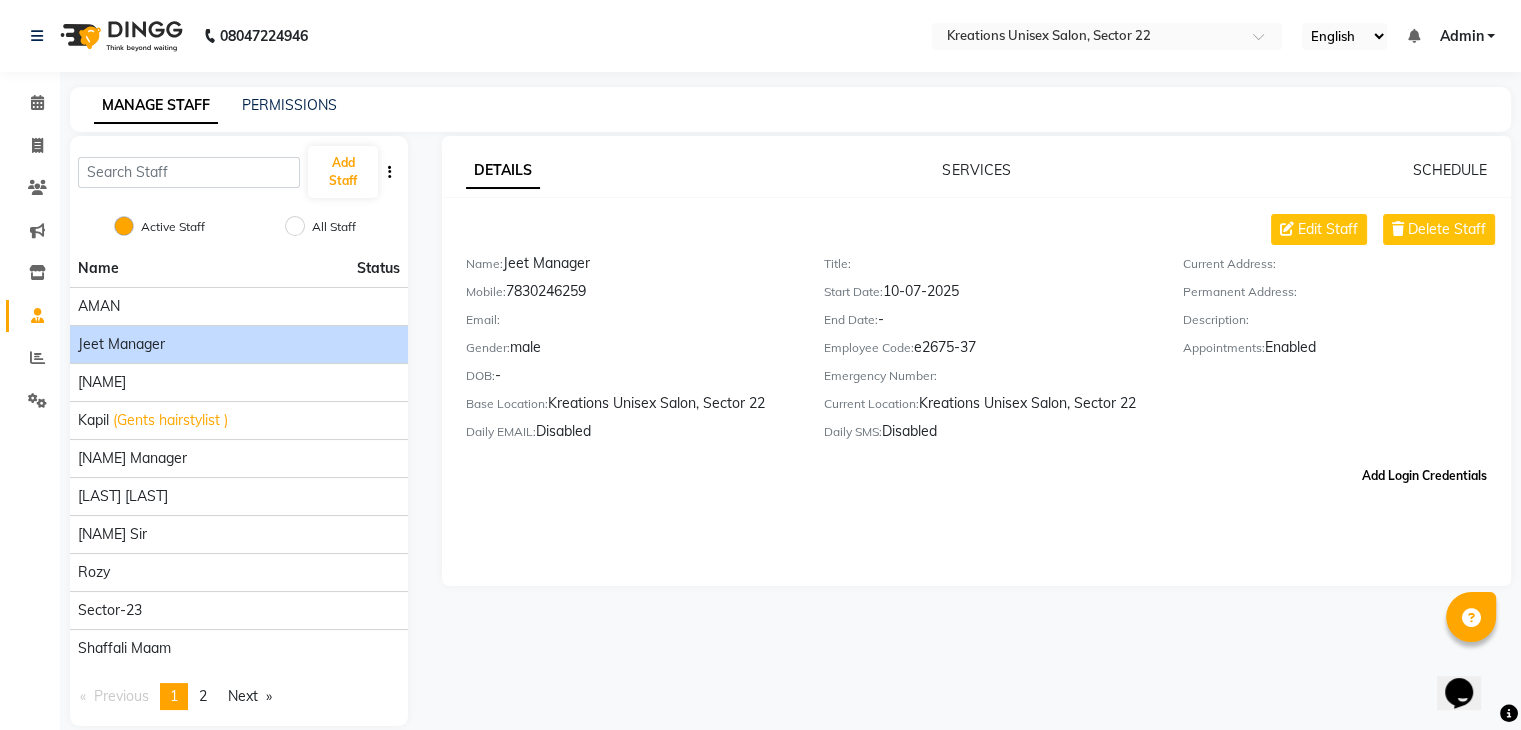 click on "Add Login Credentials" 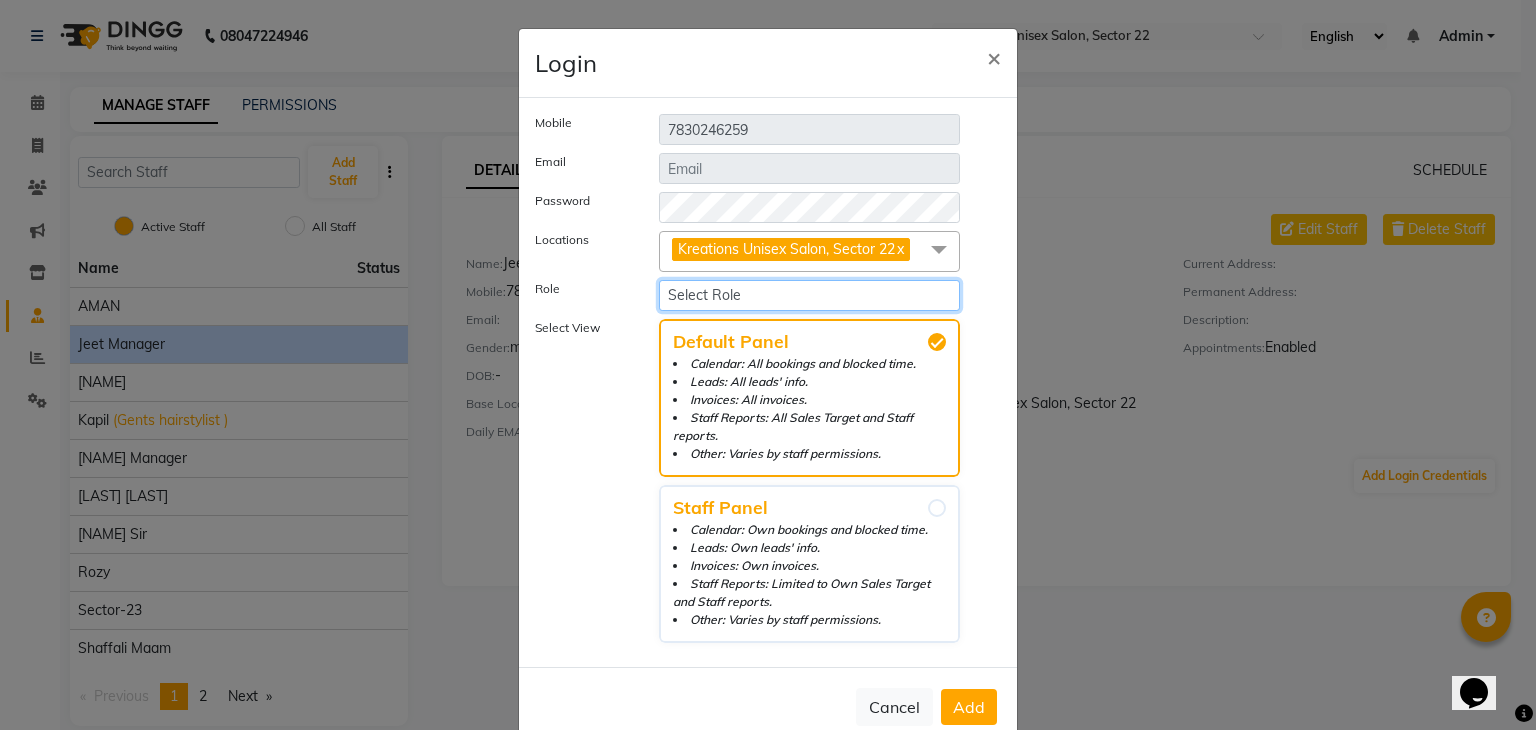 click on "Select Role Operator Manager Administrator" 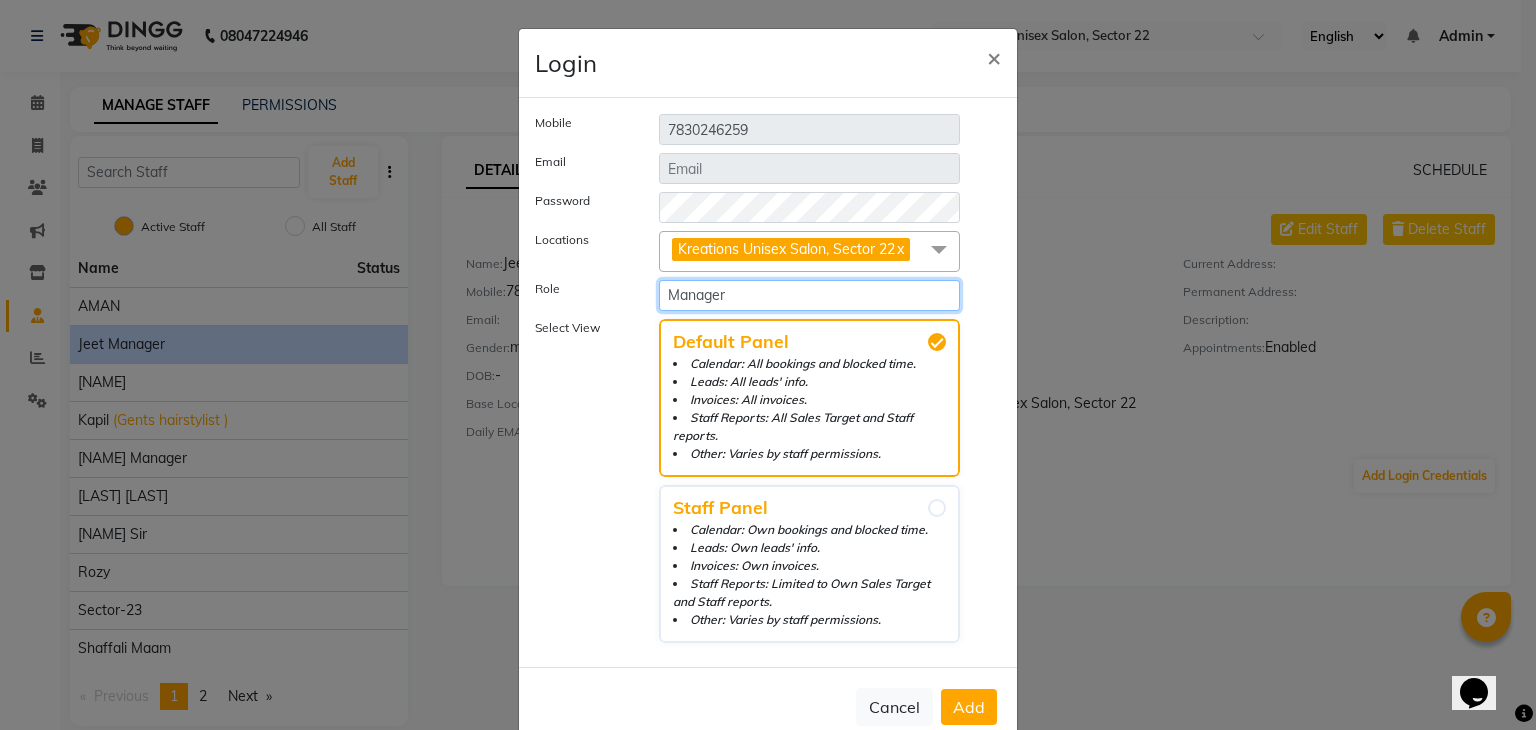 click on "Select Role Operator Manager Administrator" 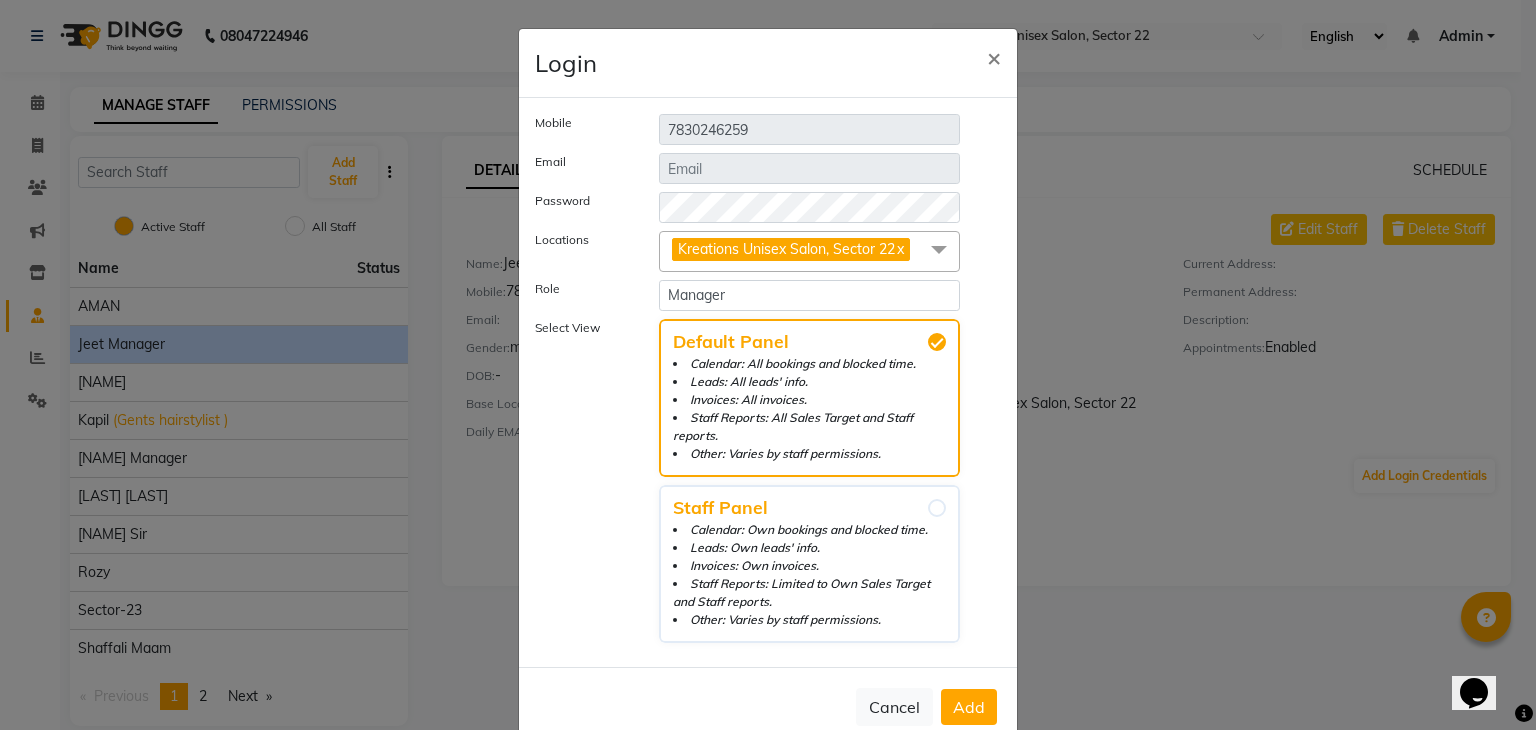 click on "Add" 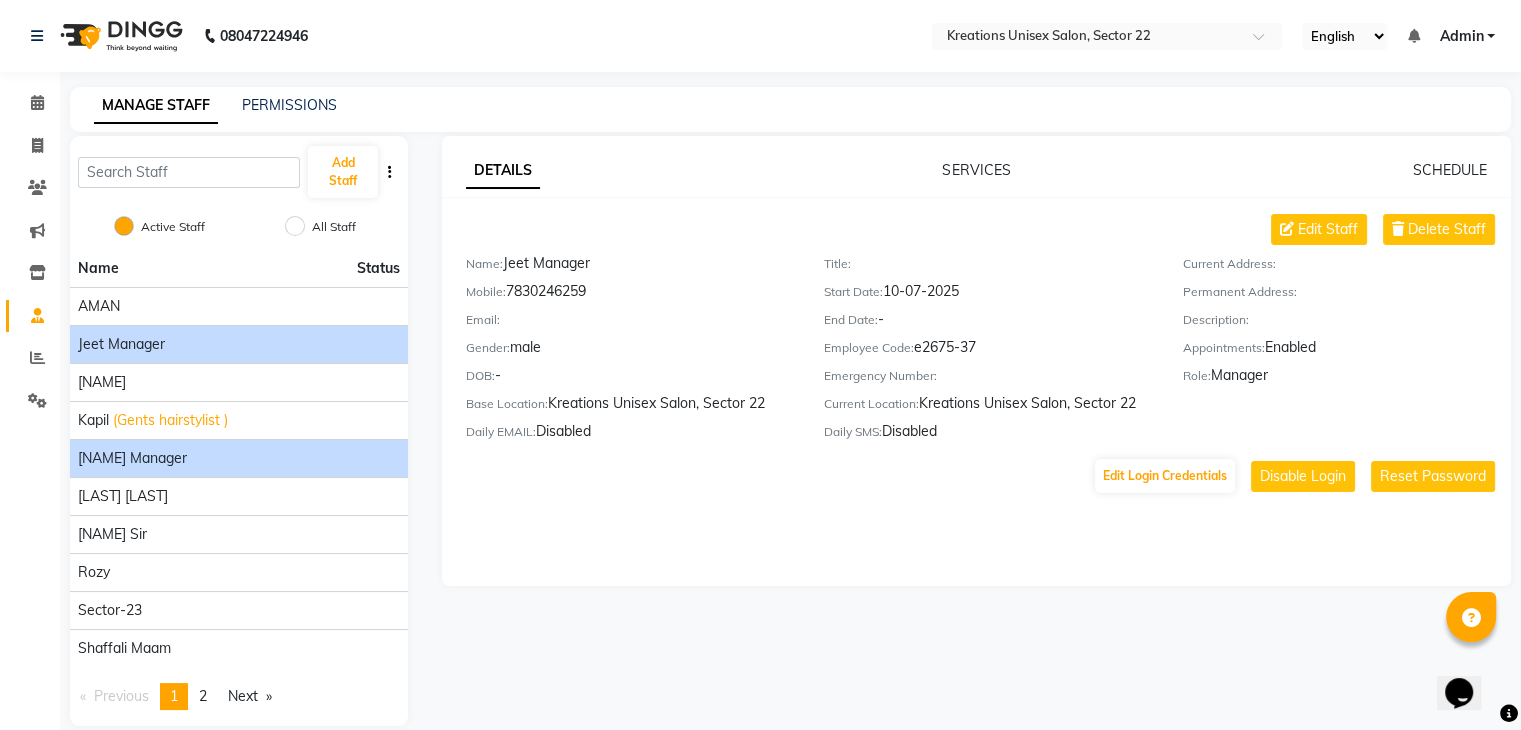 click on "[NAME] Manager" 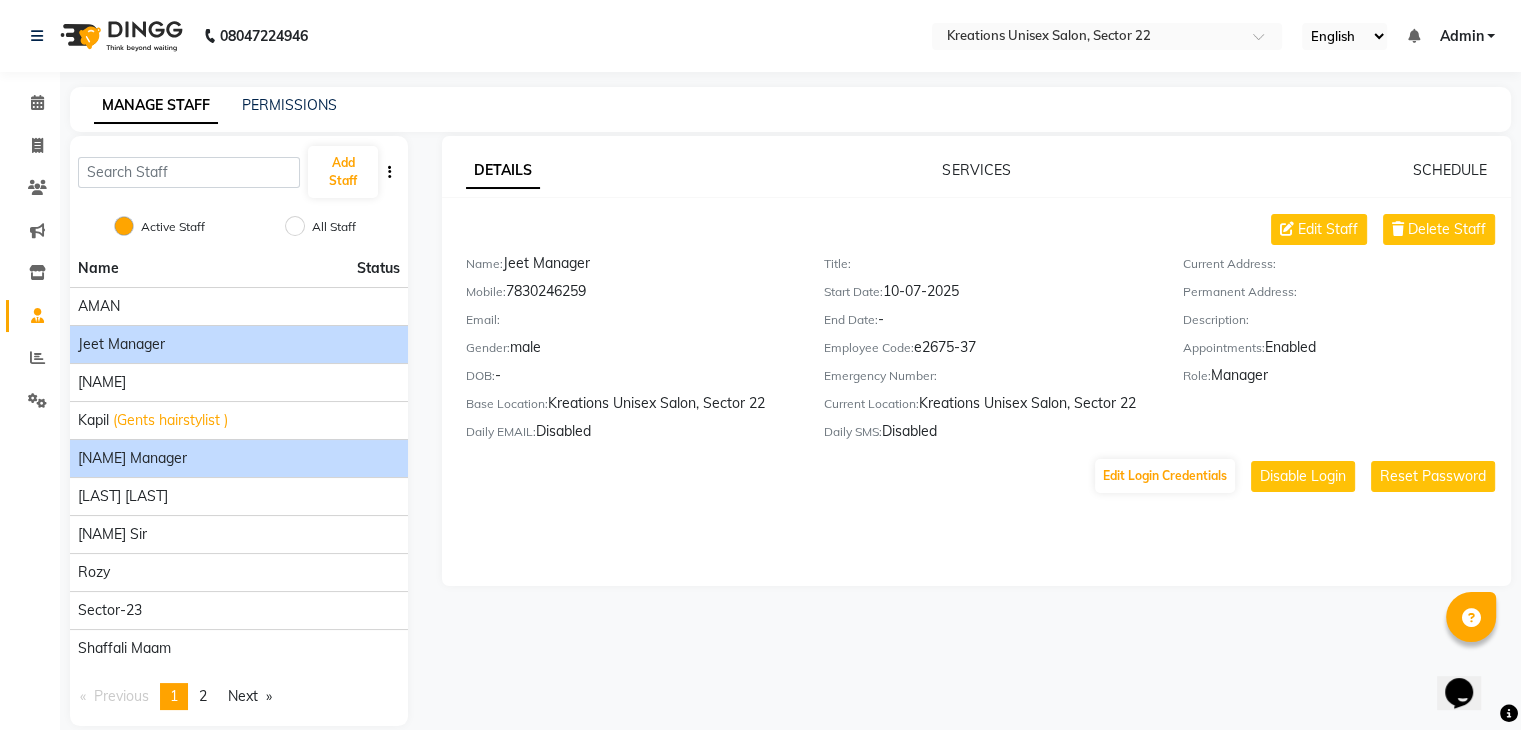 click on "[NAME] Manager" 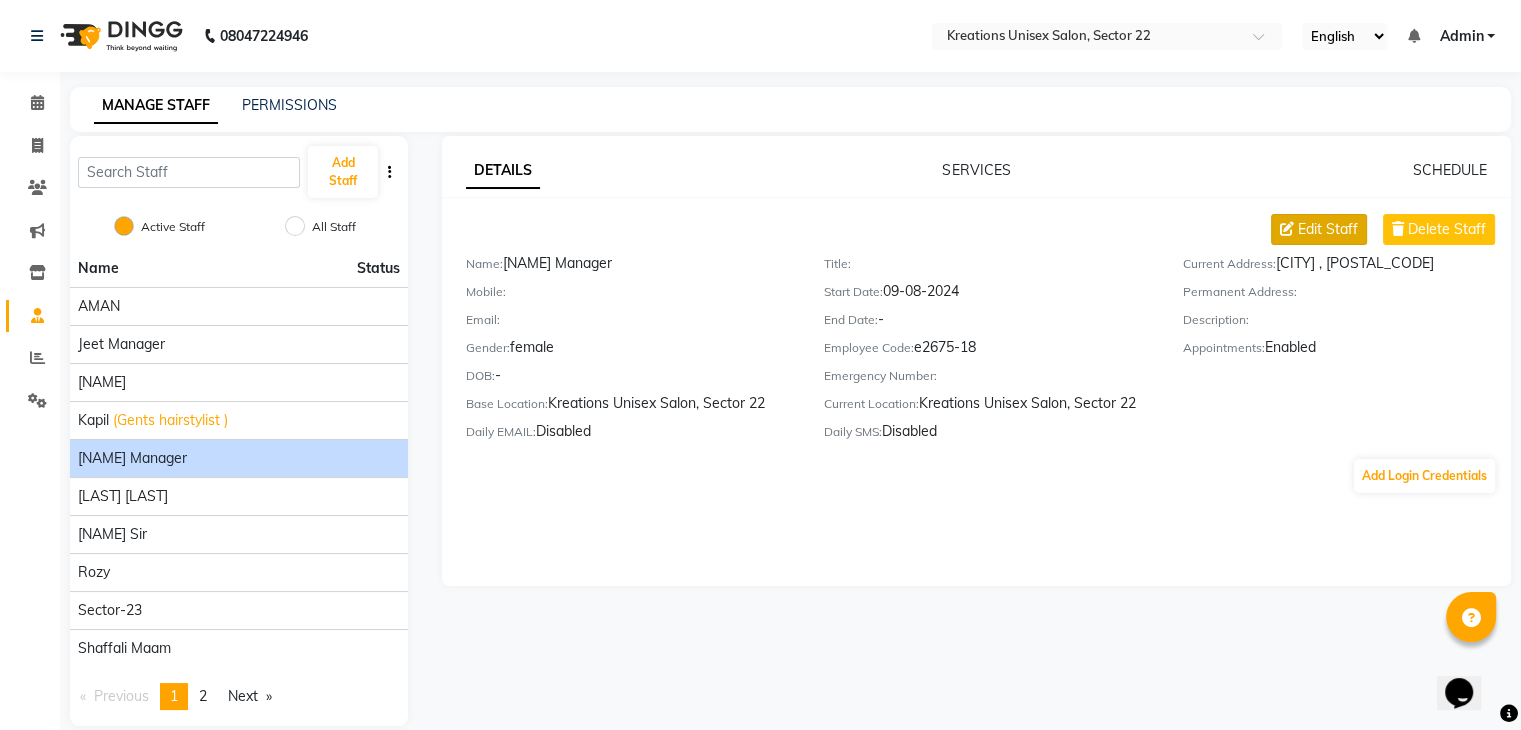 click on "Edit Staff" 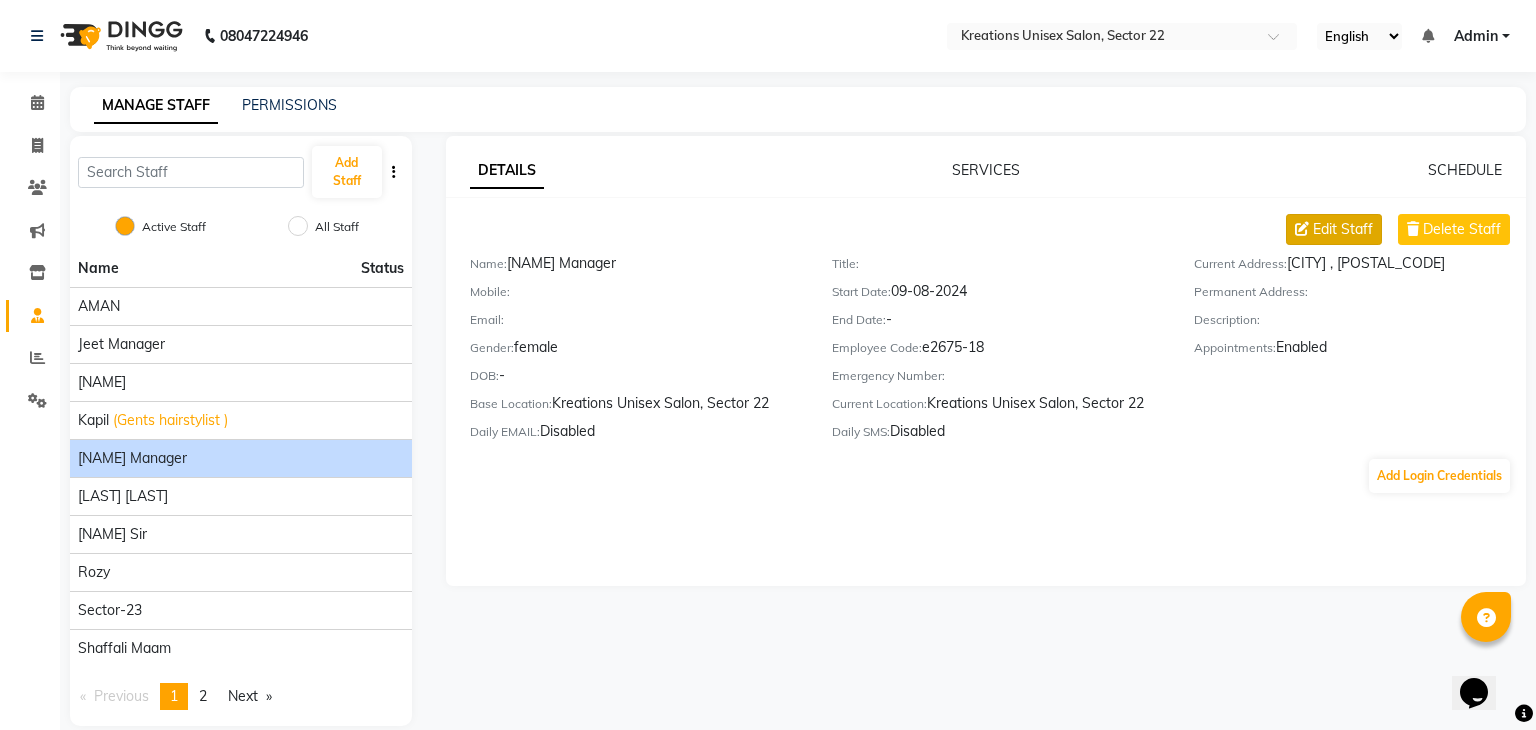 select on "female" 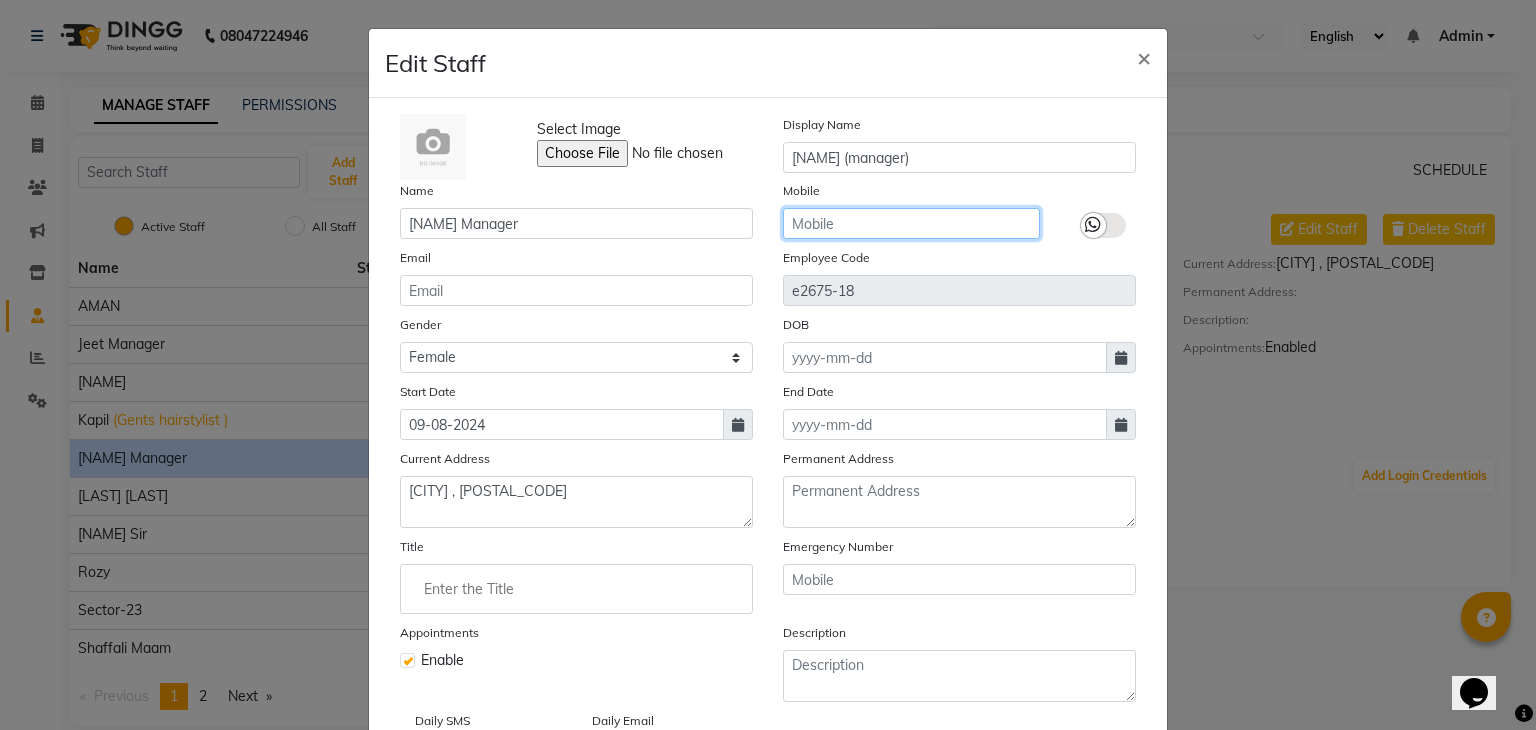 click 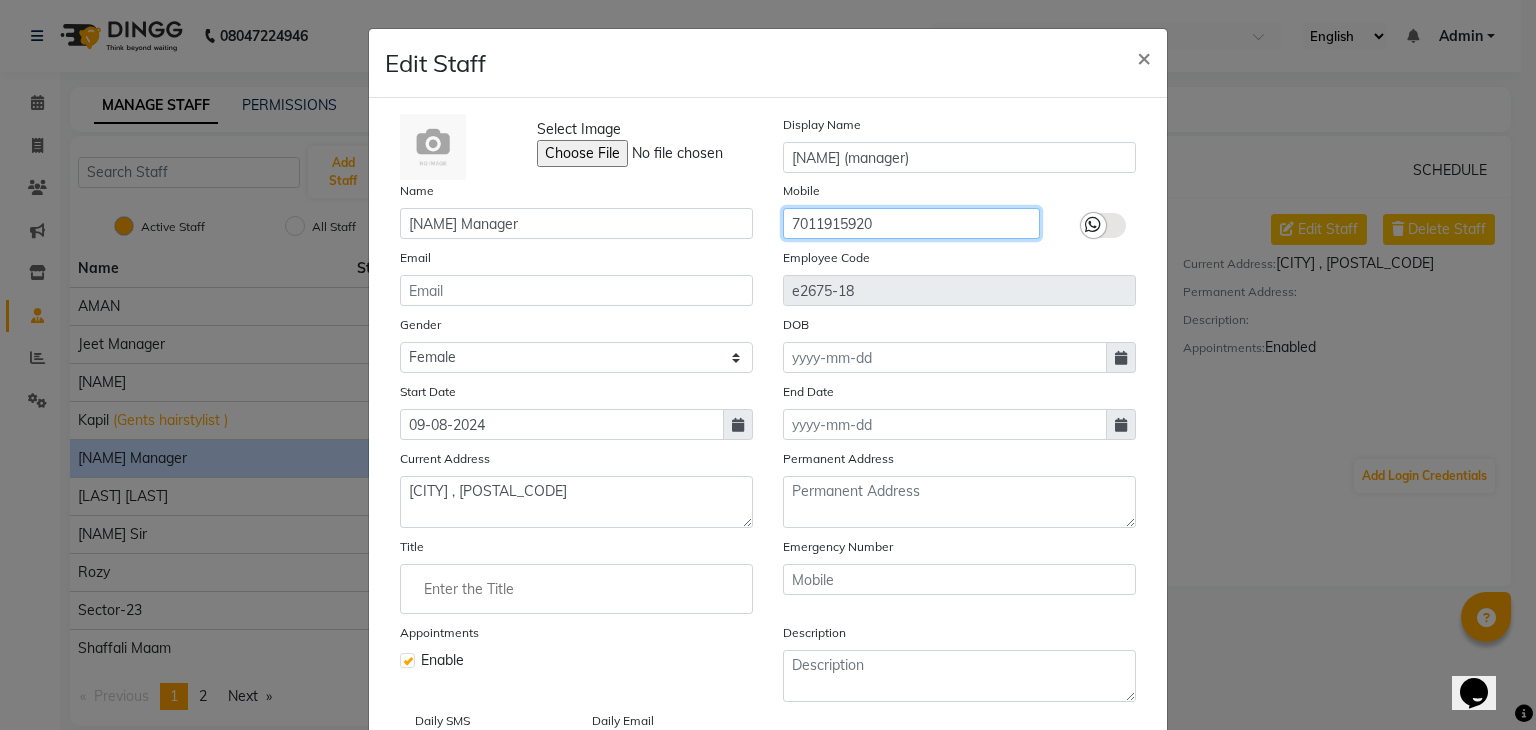 scroll, scrollTop: 160, scrollLeft: 0, axis: vertical 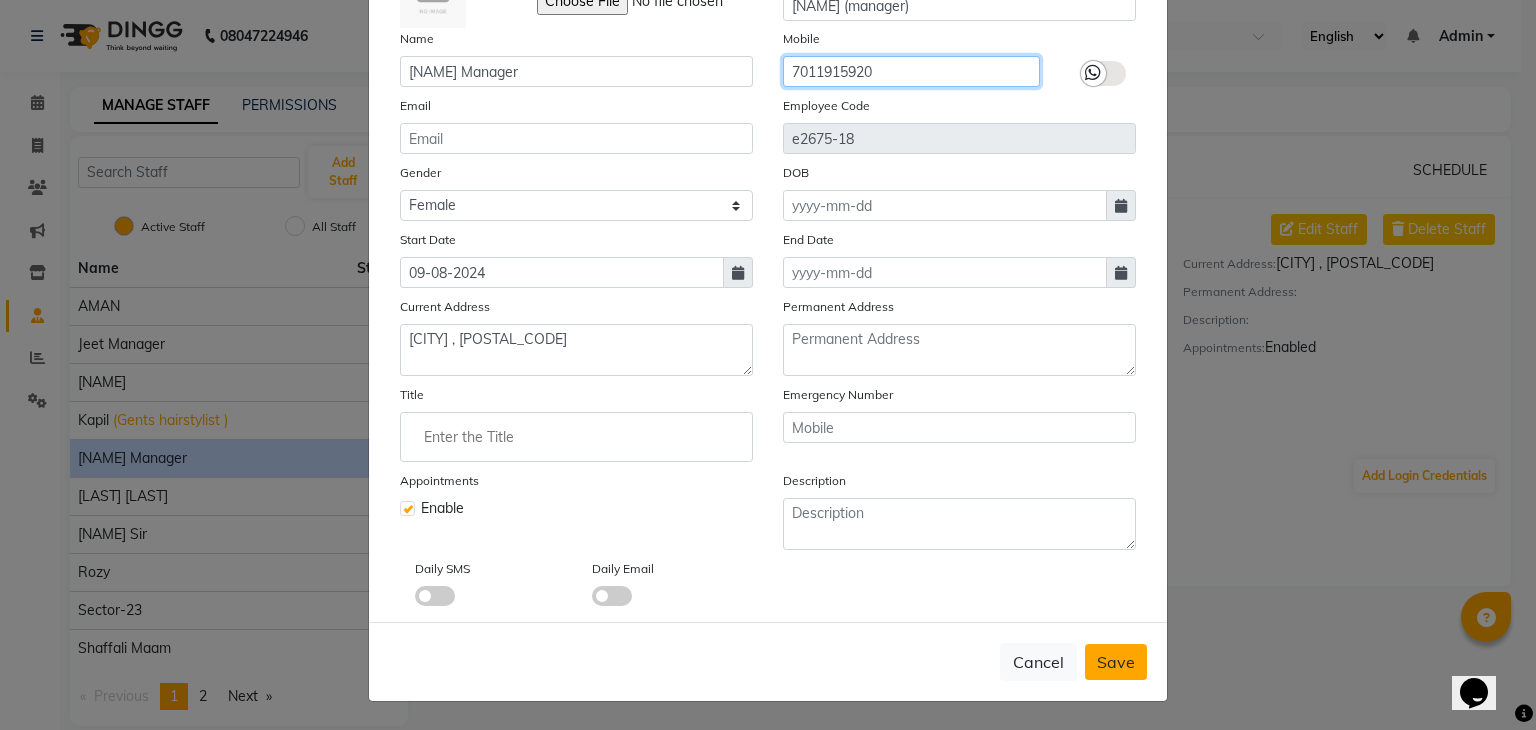 type on "7011915920" 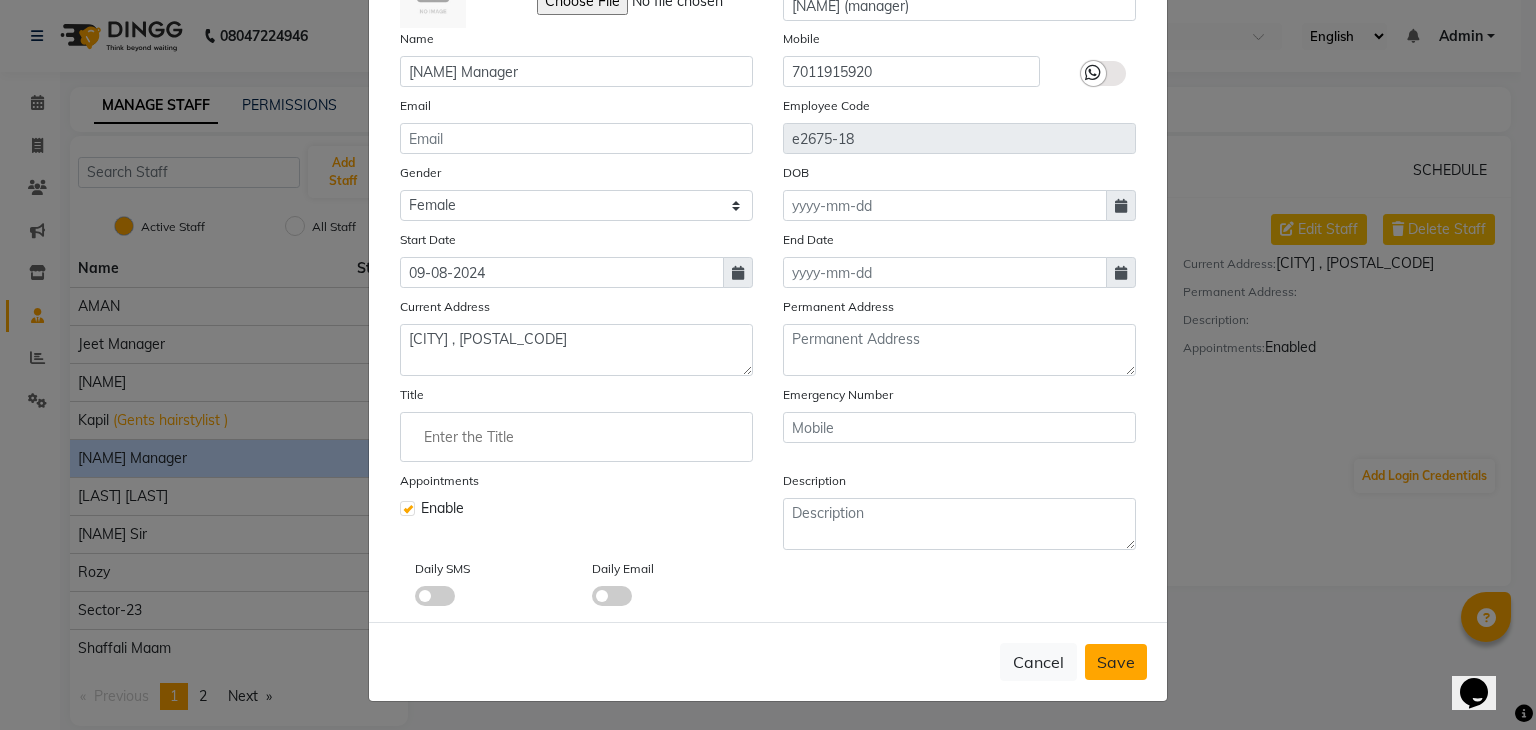 click on "Save" at bounding box center (1116, 662) 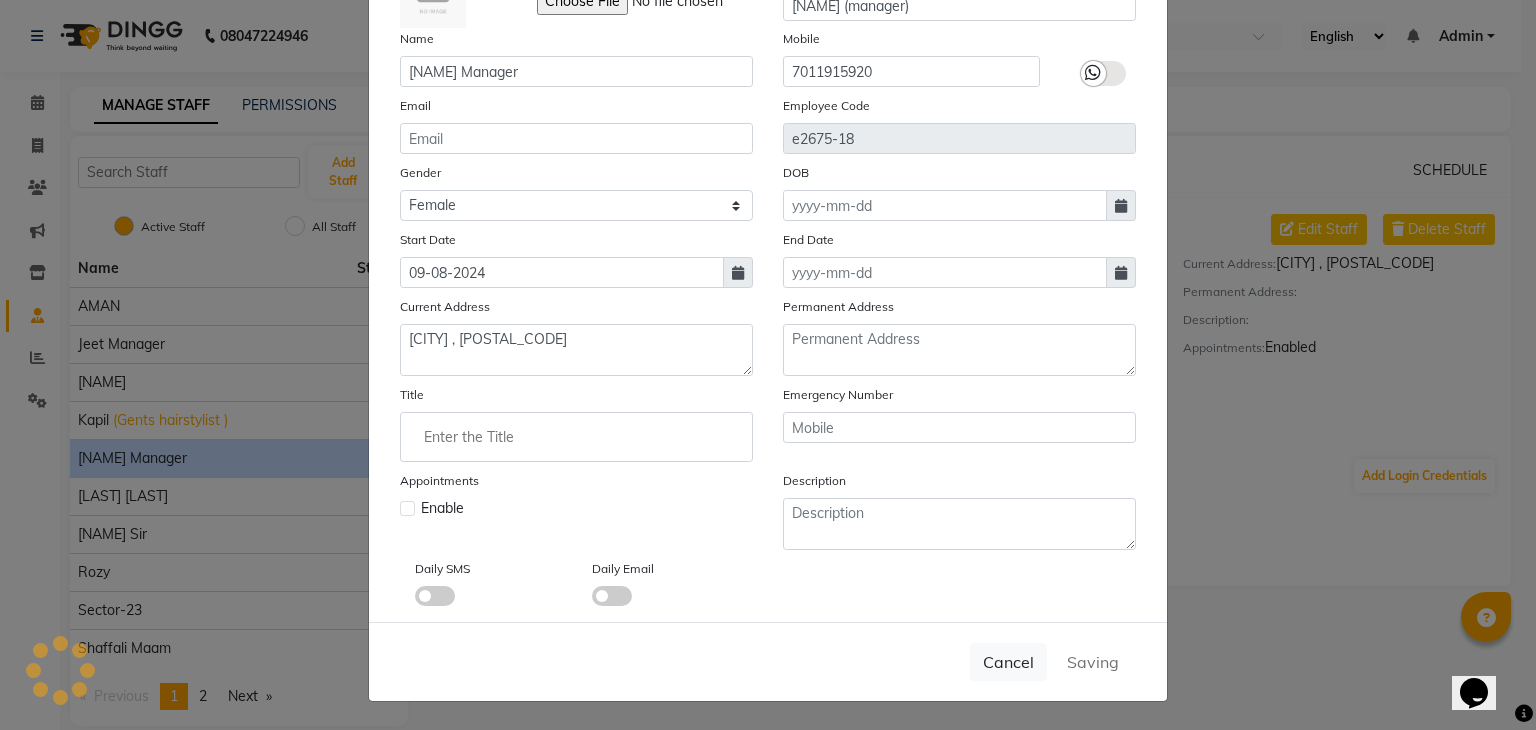 type 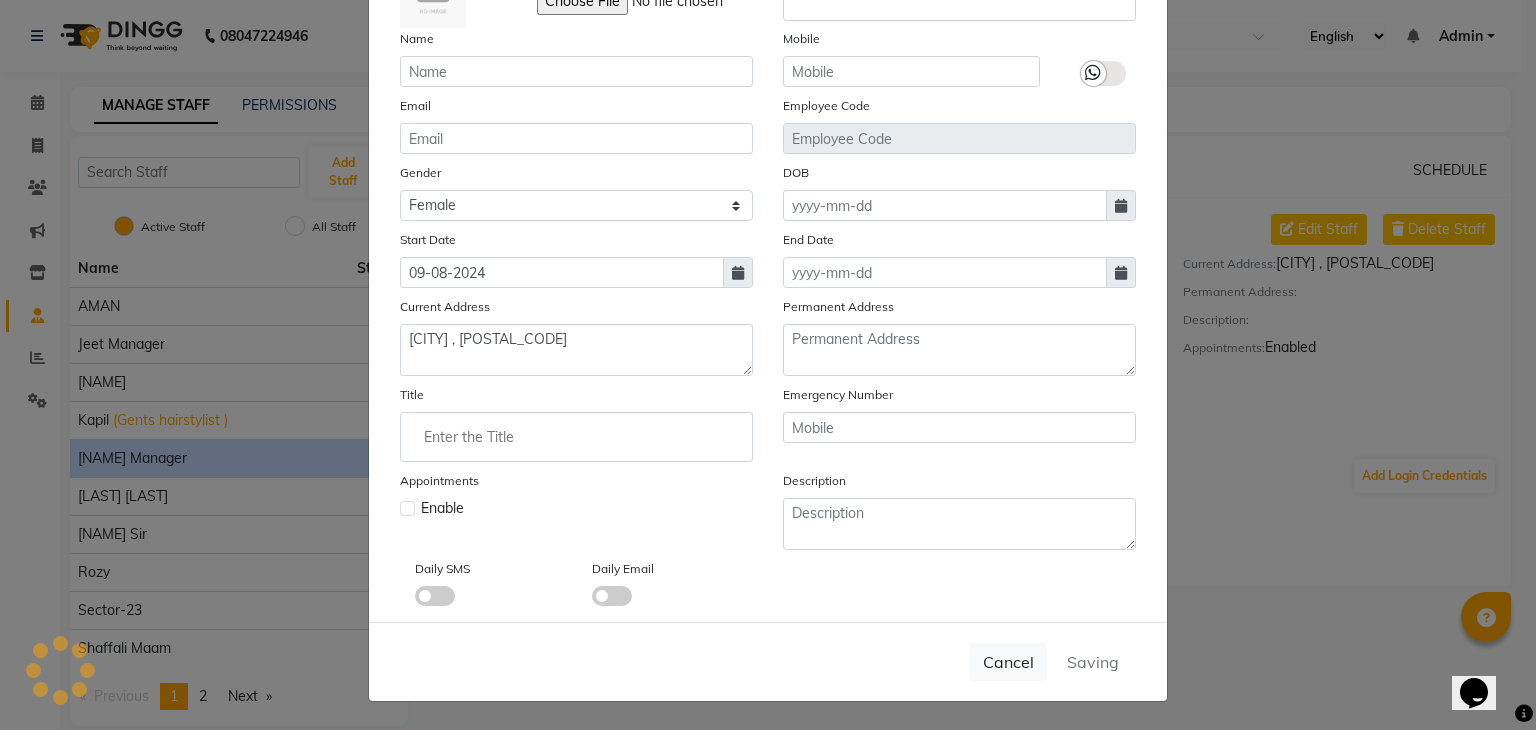 select 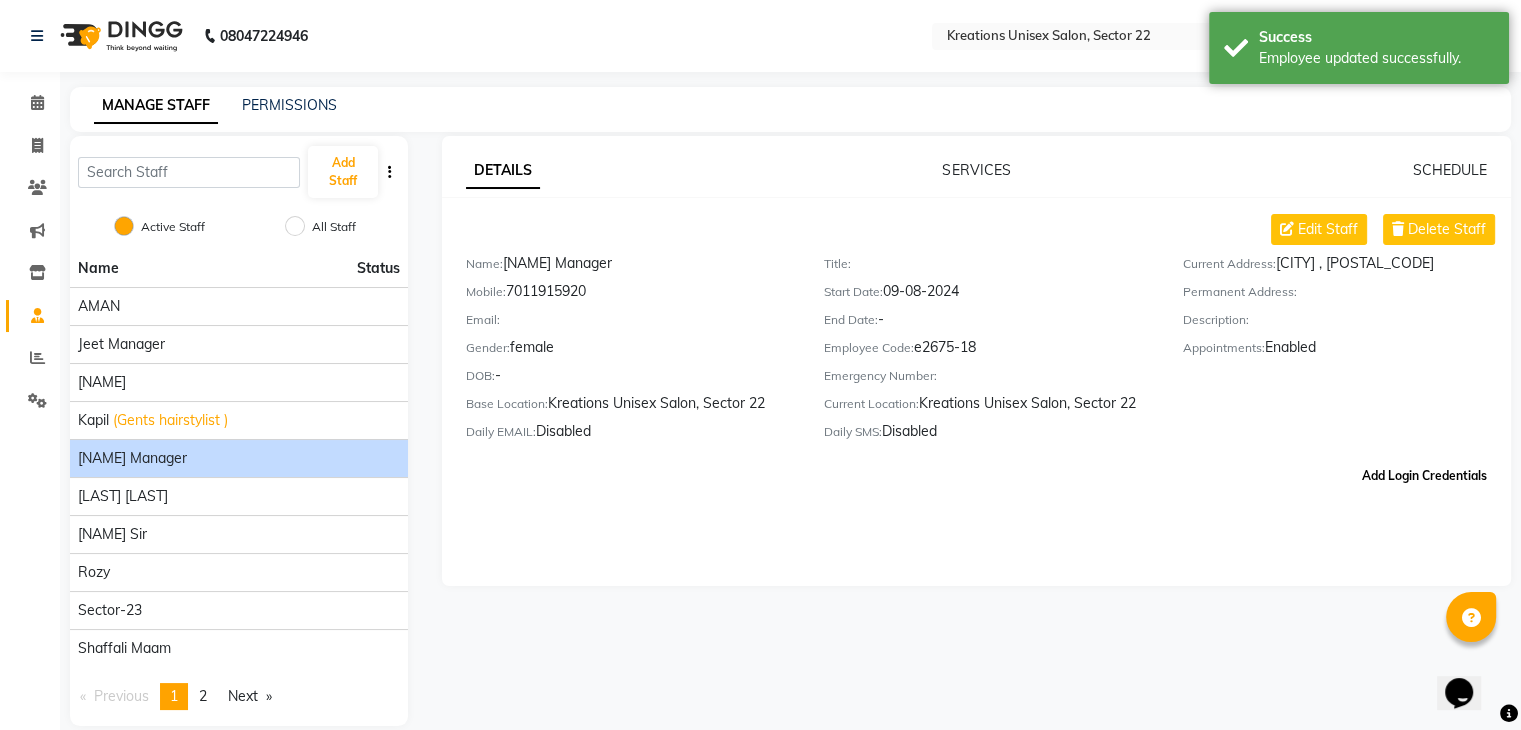 click on "Add Login Credentials" 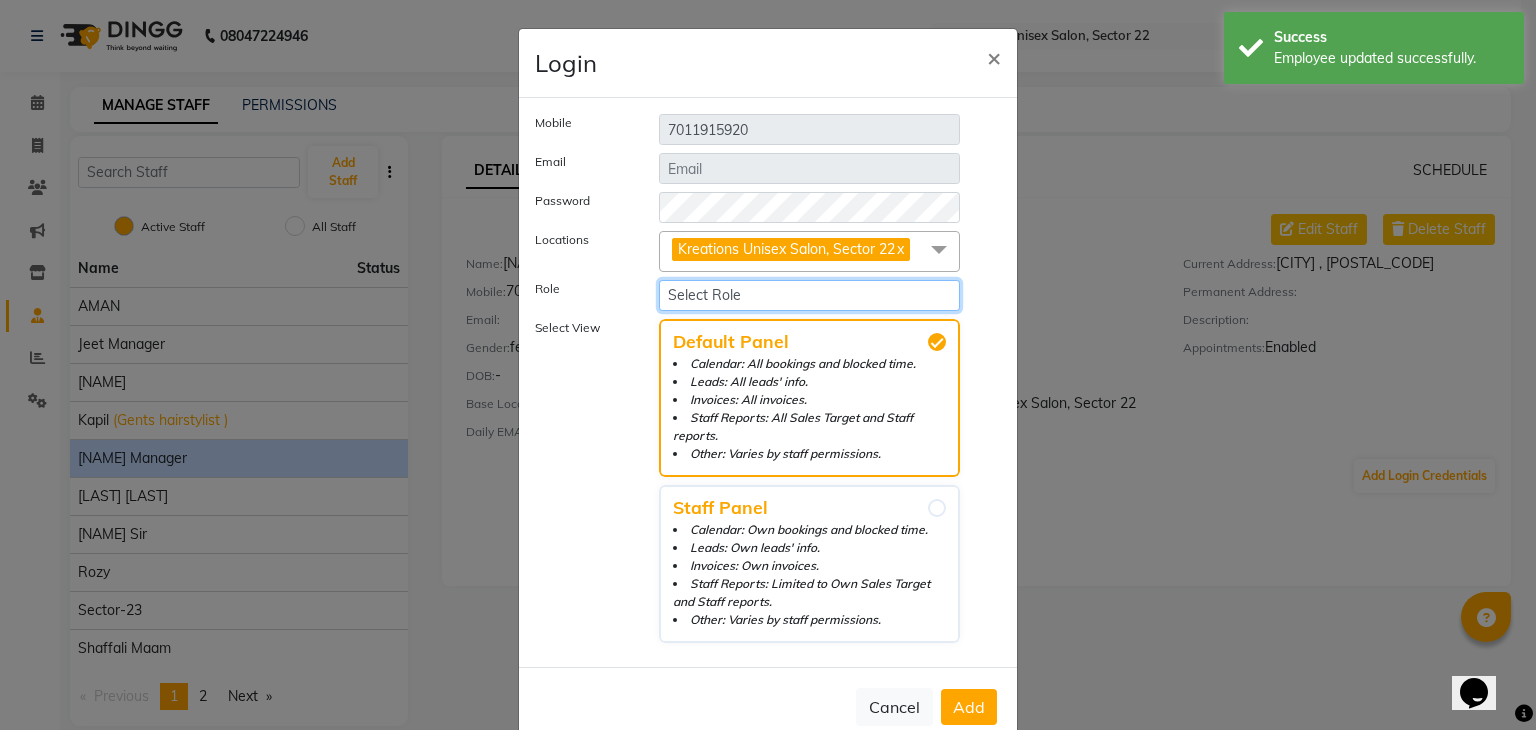 drag, startPoint x: 780, startPoint y: 287, endPoint x: 759, endPoint y: 372, distance: 87.555695 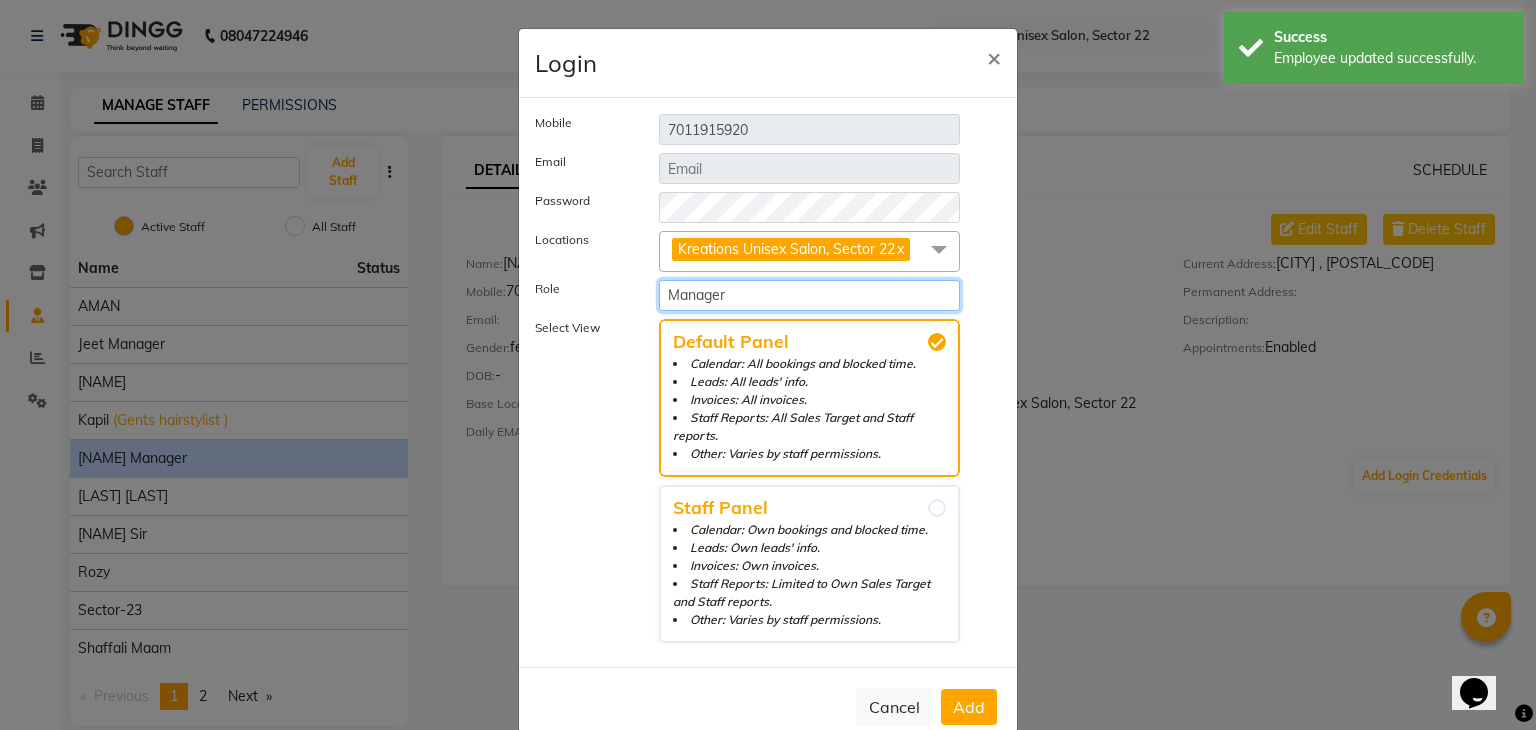 click on "Select Role Operator Manager Administrator" 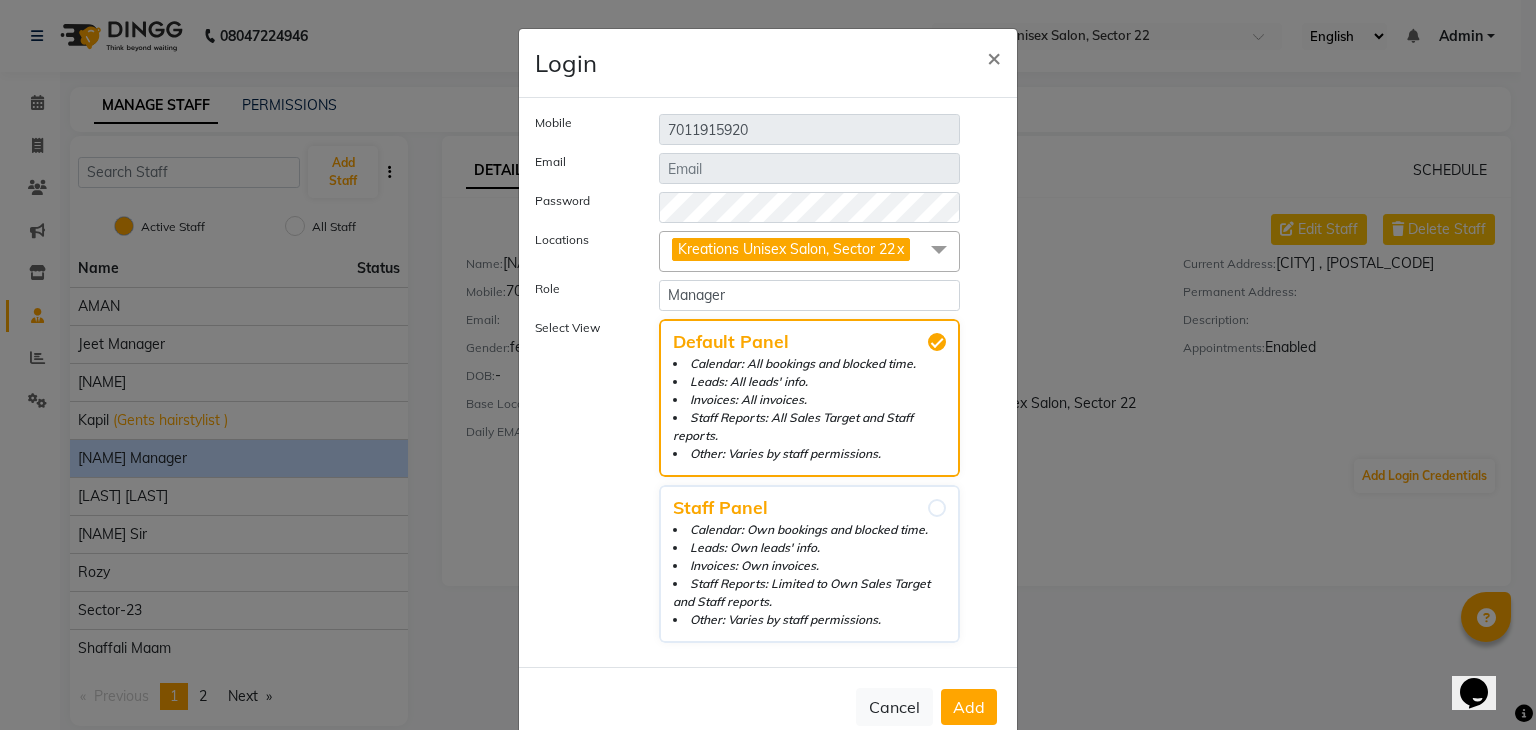 click on "Add" 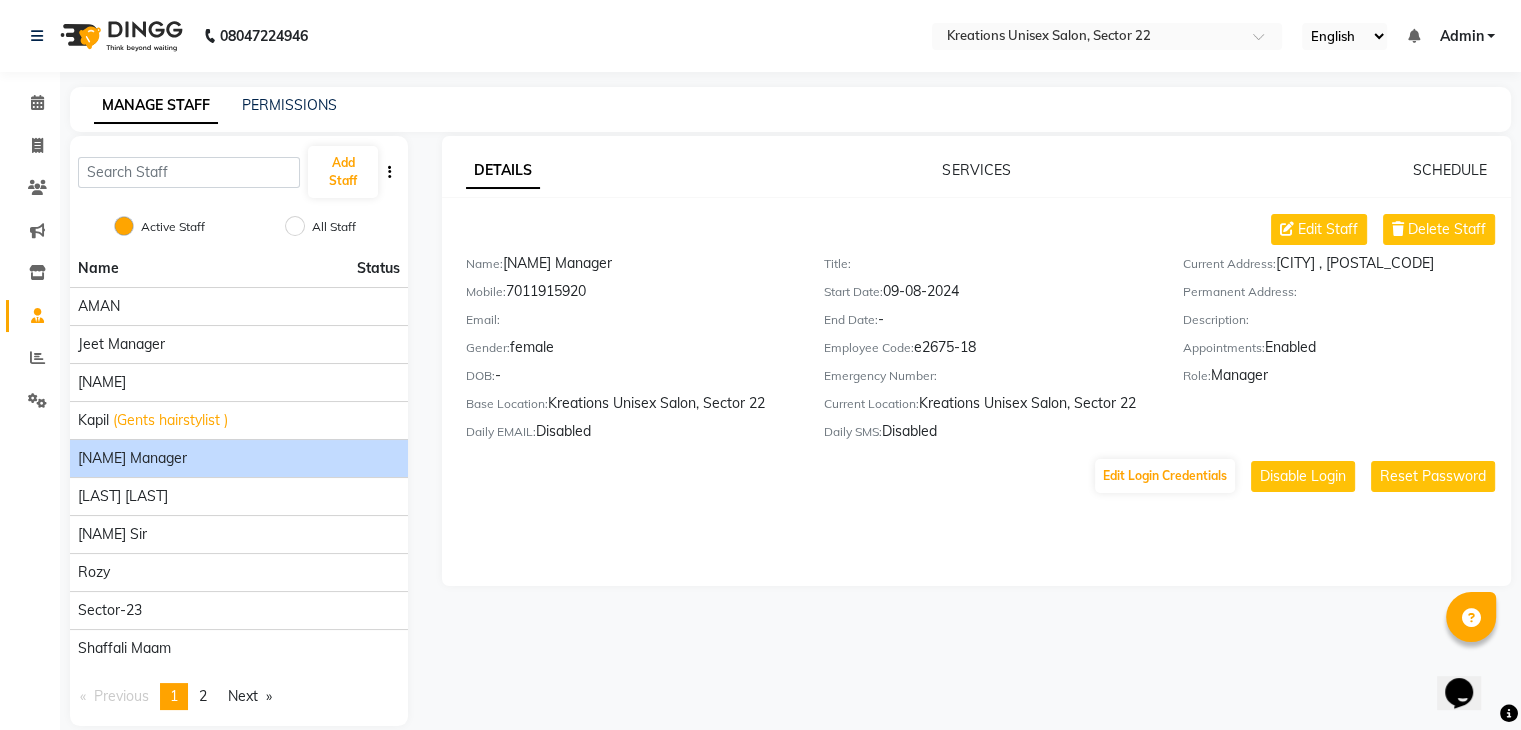 click on "Admin" at bounding box center (1461, 36) 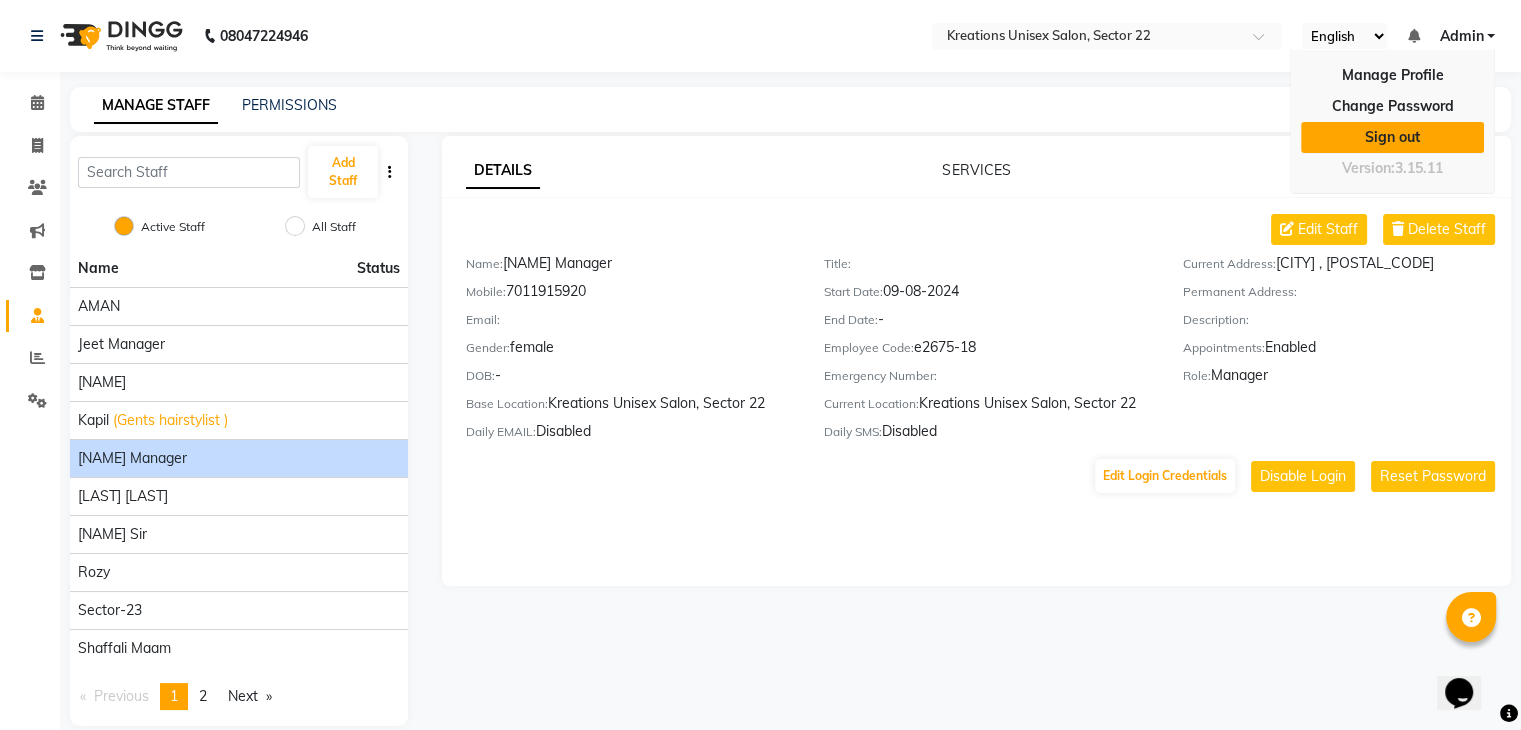 click on "Sign out" at bounding box center (1392, 137) 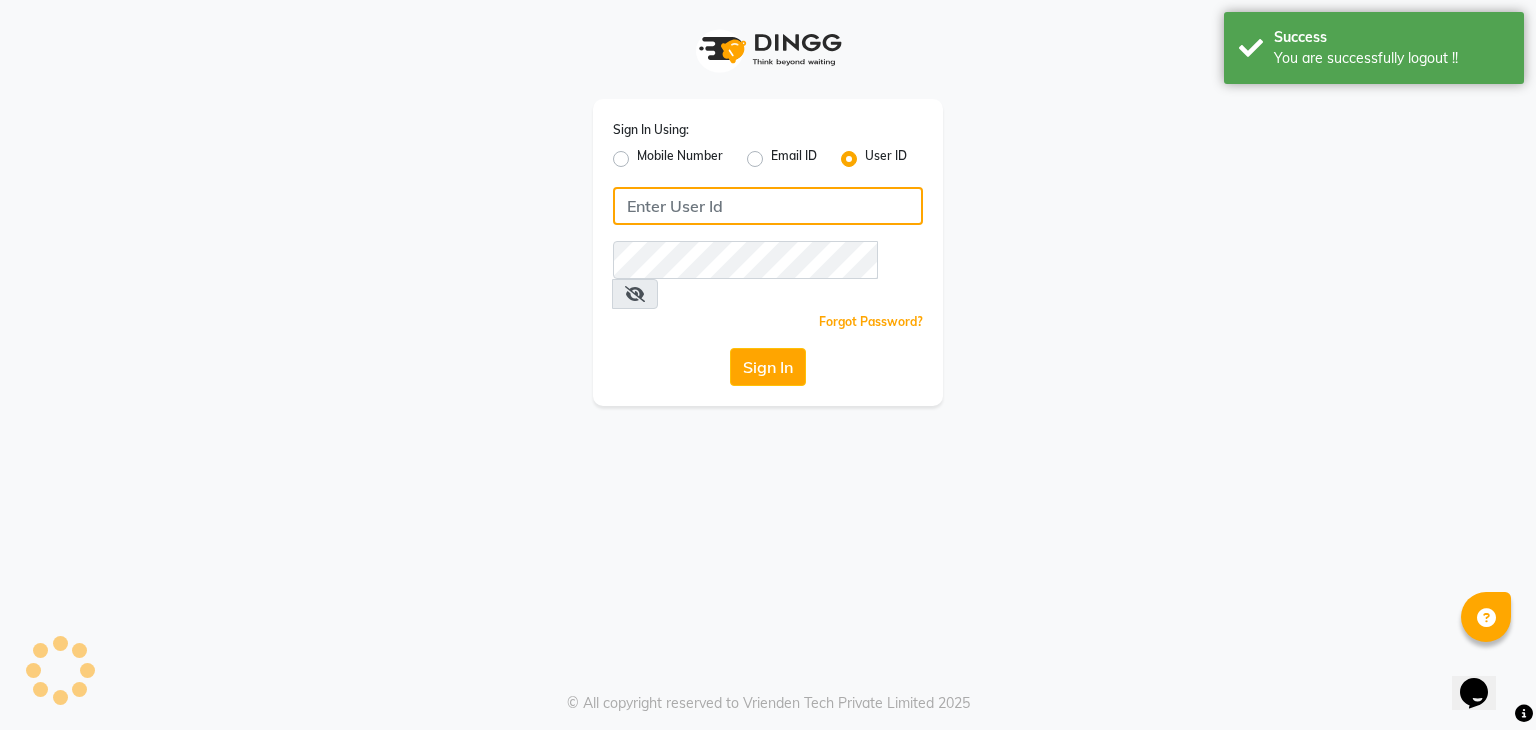 type on "9811199038" 